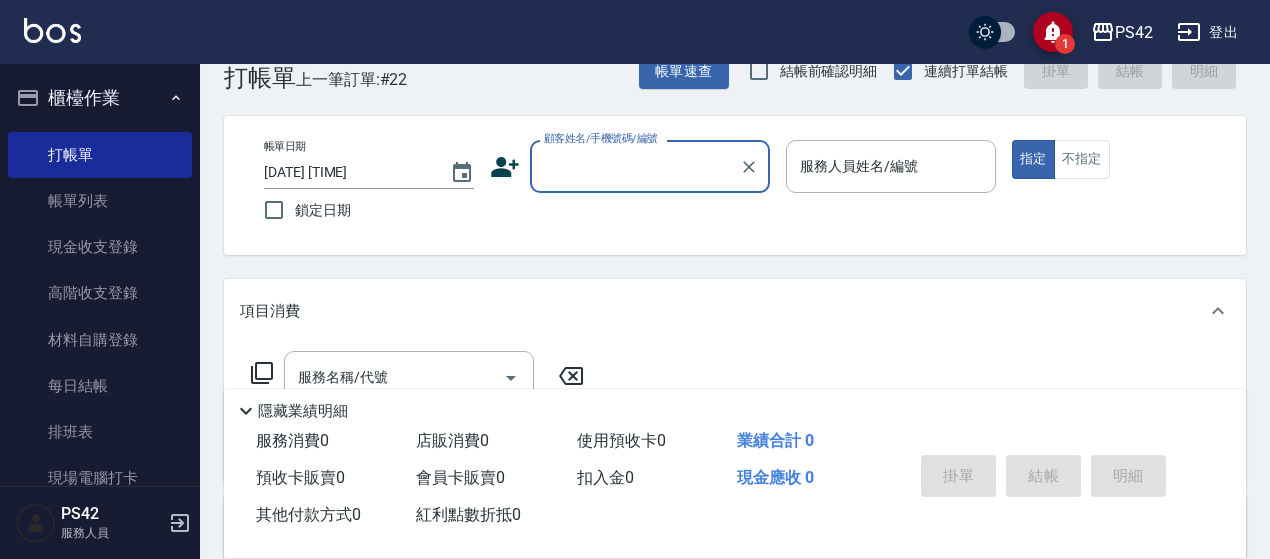 scroll, scrollTop: 0, scrollLeft: 0, axis: both 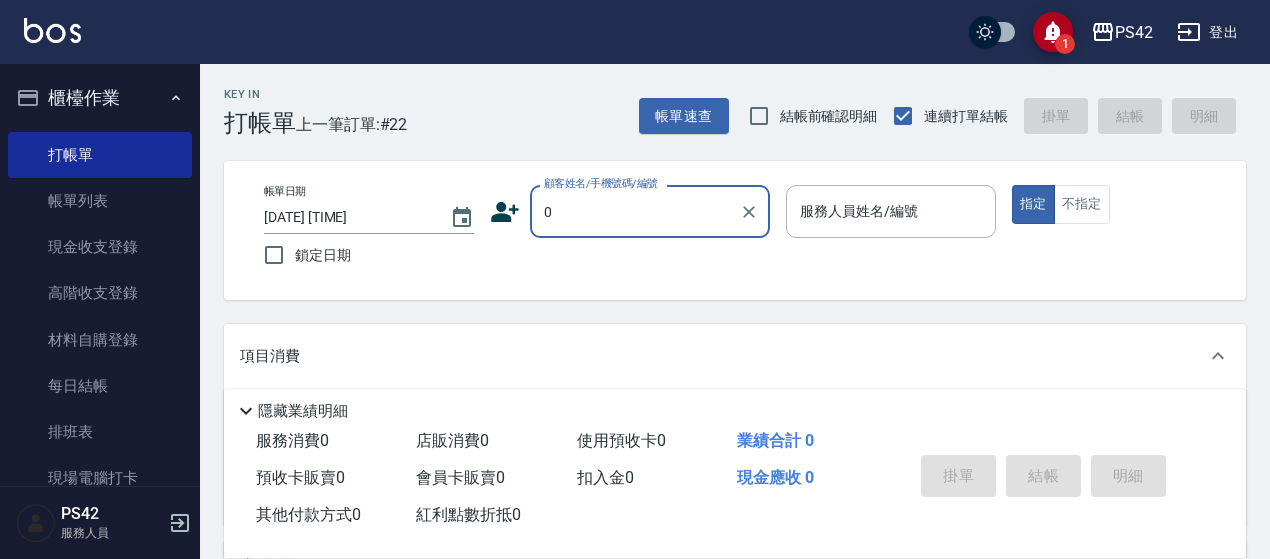 type on "[NAME]/0/null" 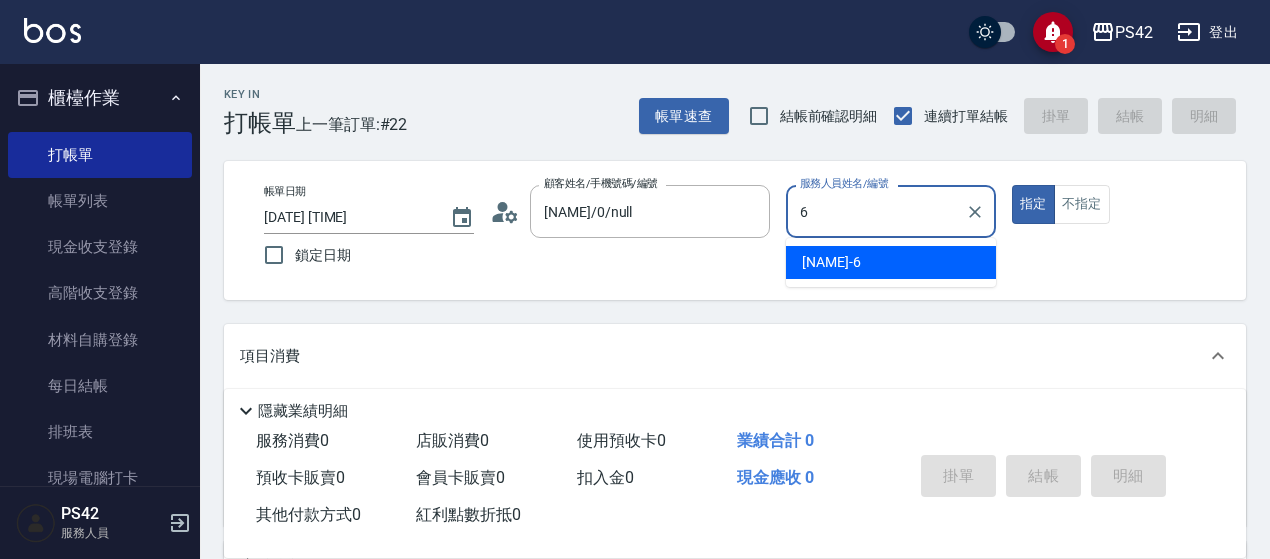 type on "[NAME]-[NUMBER]" 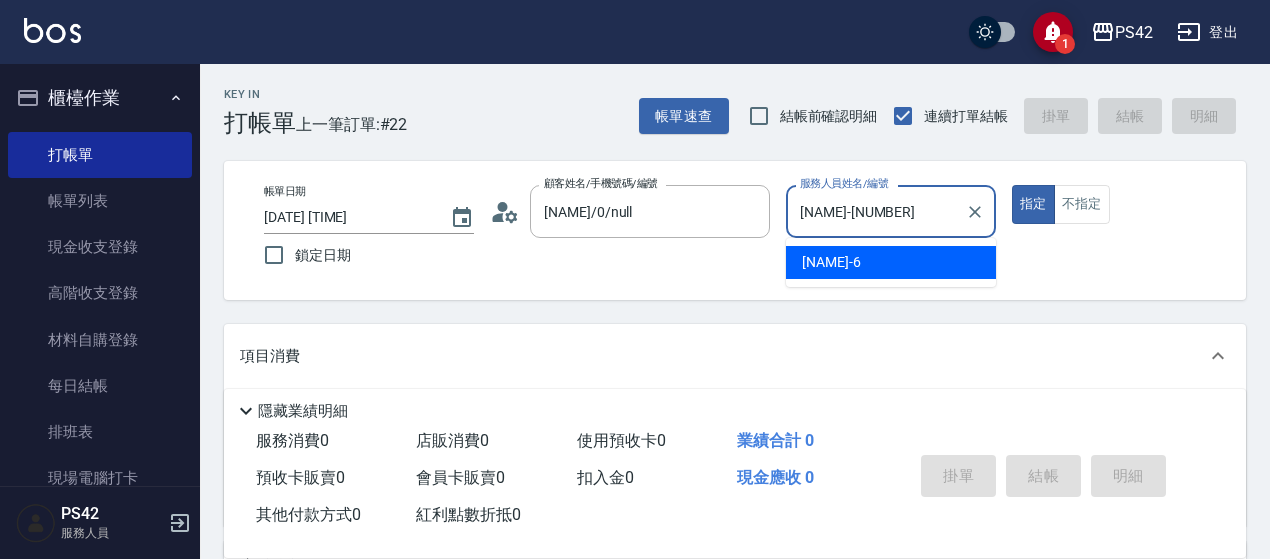 type on "true" 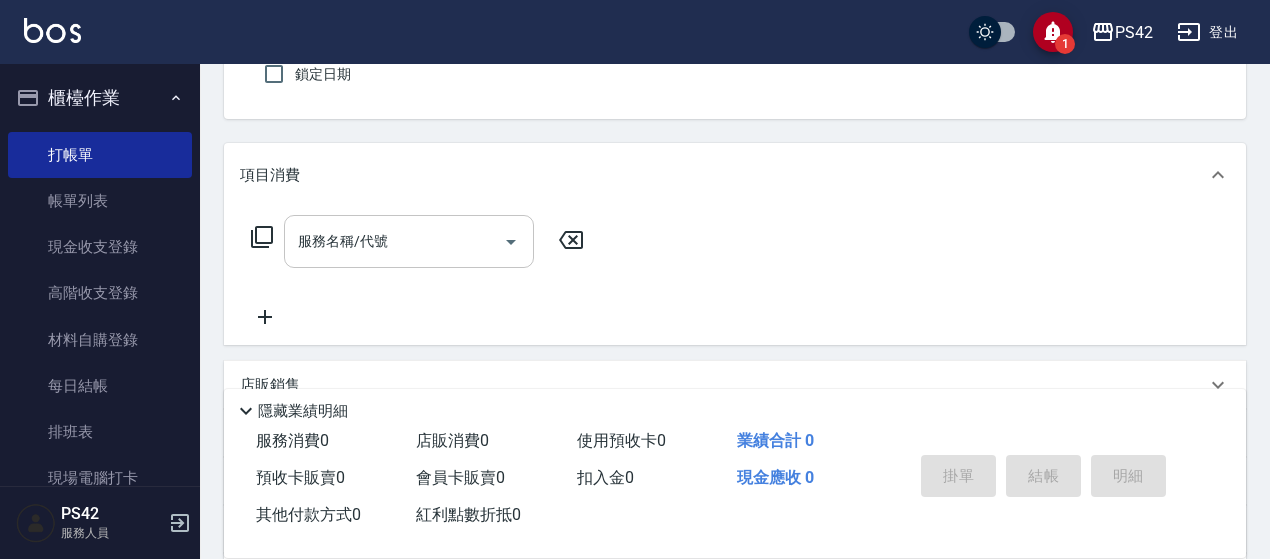 scroll, scrollTop: 200, scrollLeft: 0, axis: vertical 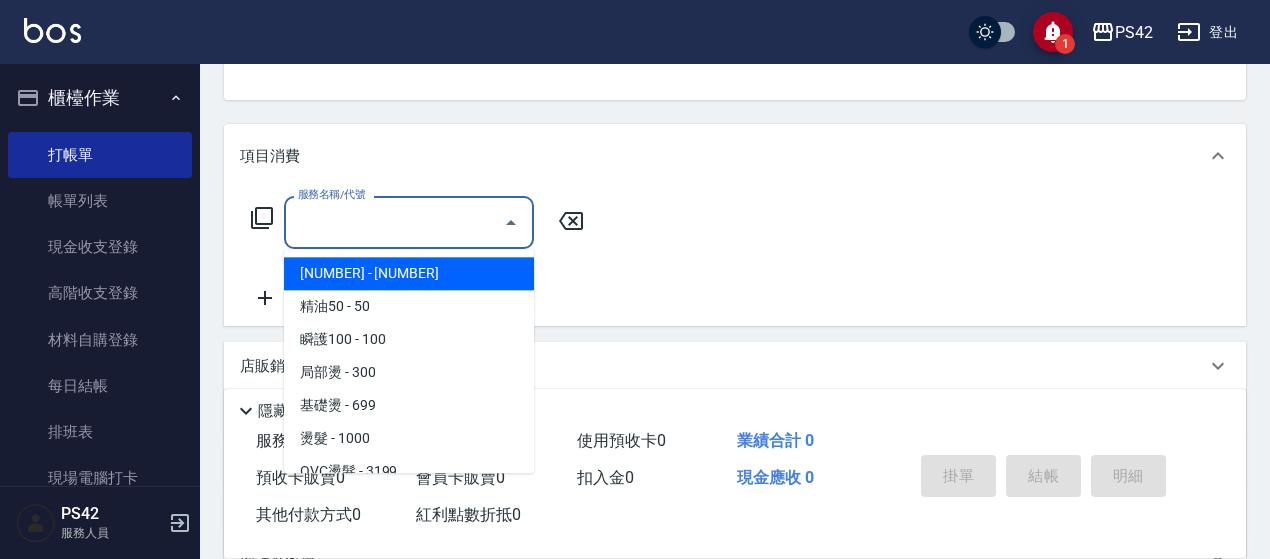 click on "服務名稱/代號" at bounding box center [394, 222] 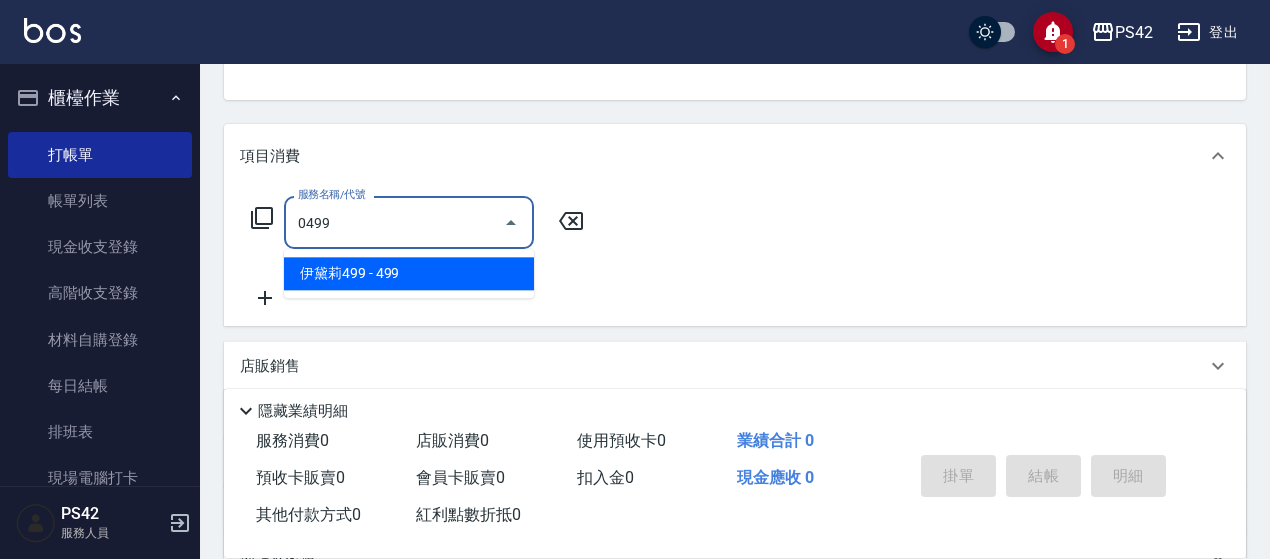 type on "伊黛莉499(0499)" 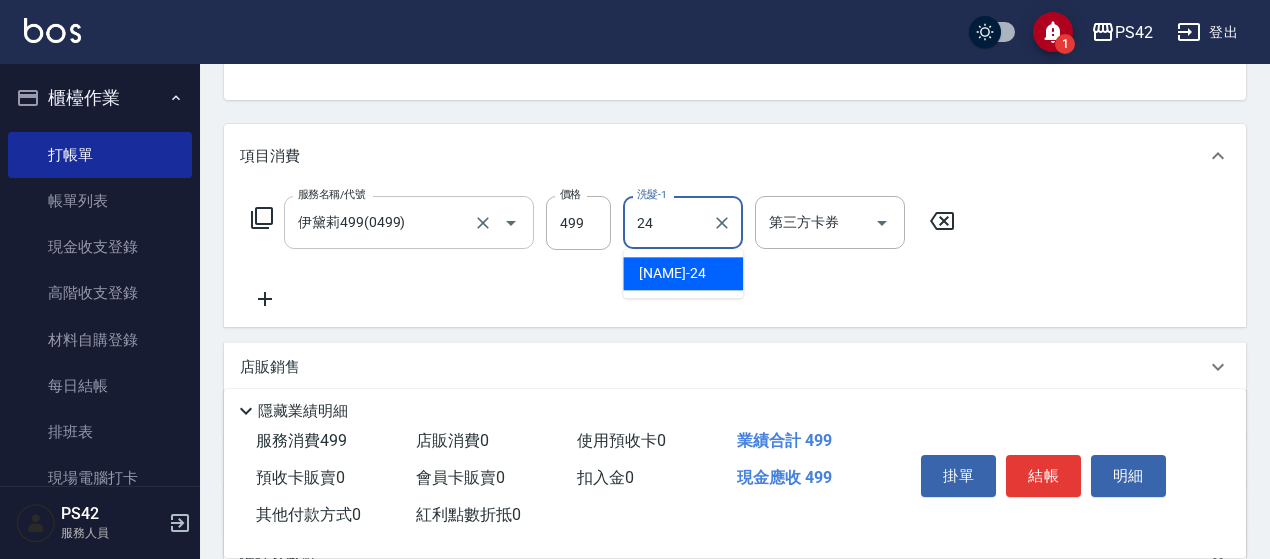 type on "[NAME]-[NUMBER]" 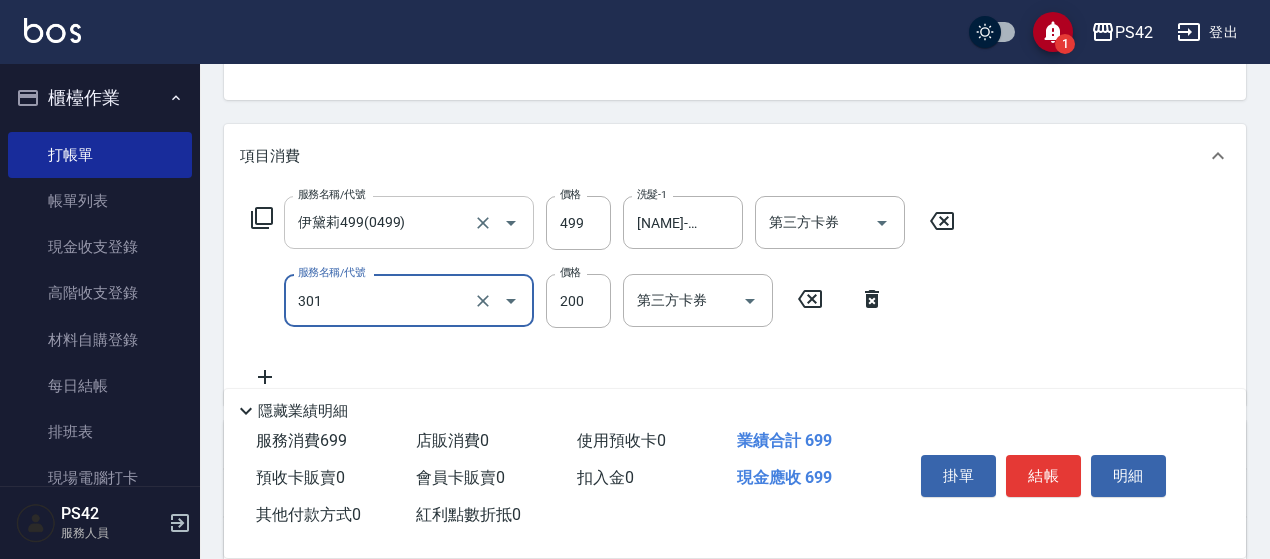 type on "剪髮(301)" 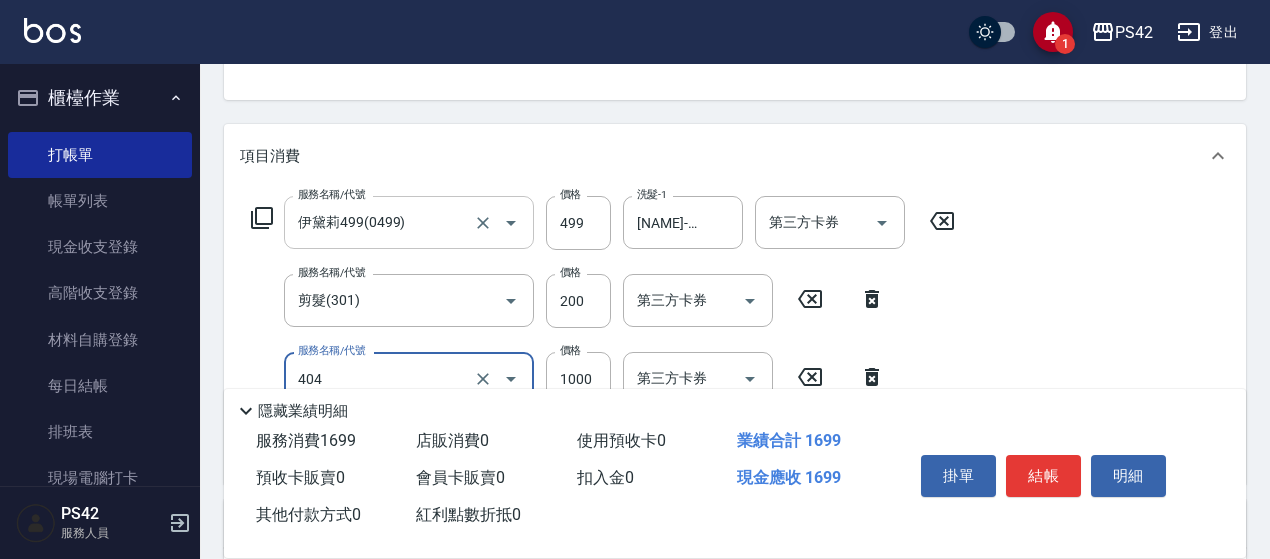 type on "1000護(404)" 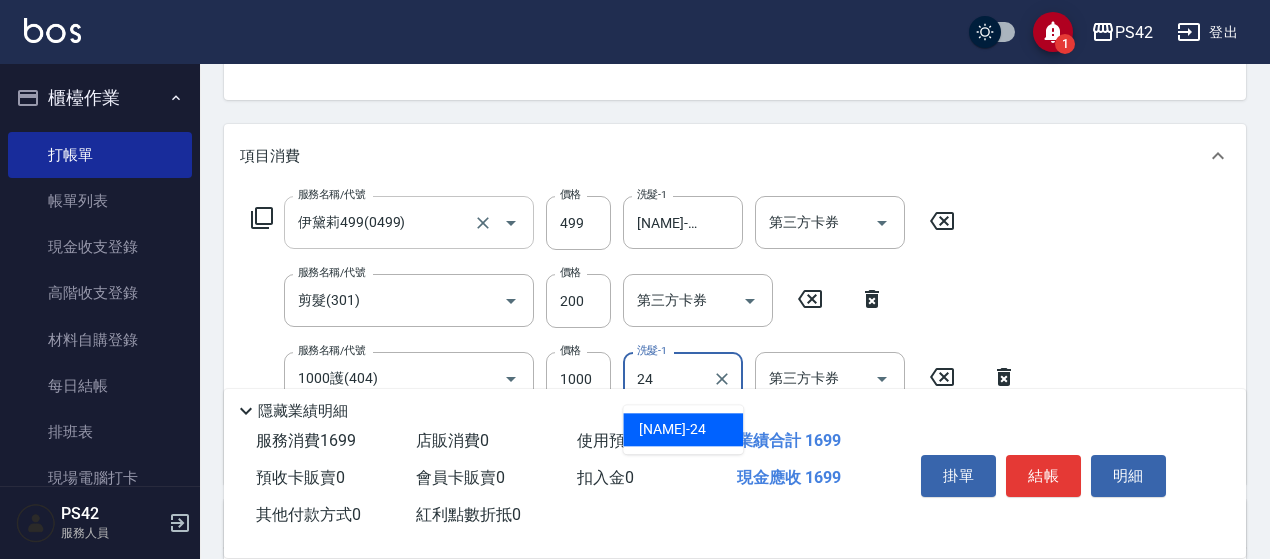 type on "[NAME]-[NUMBER]" 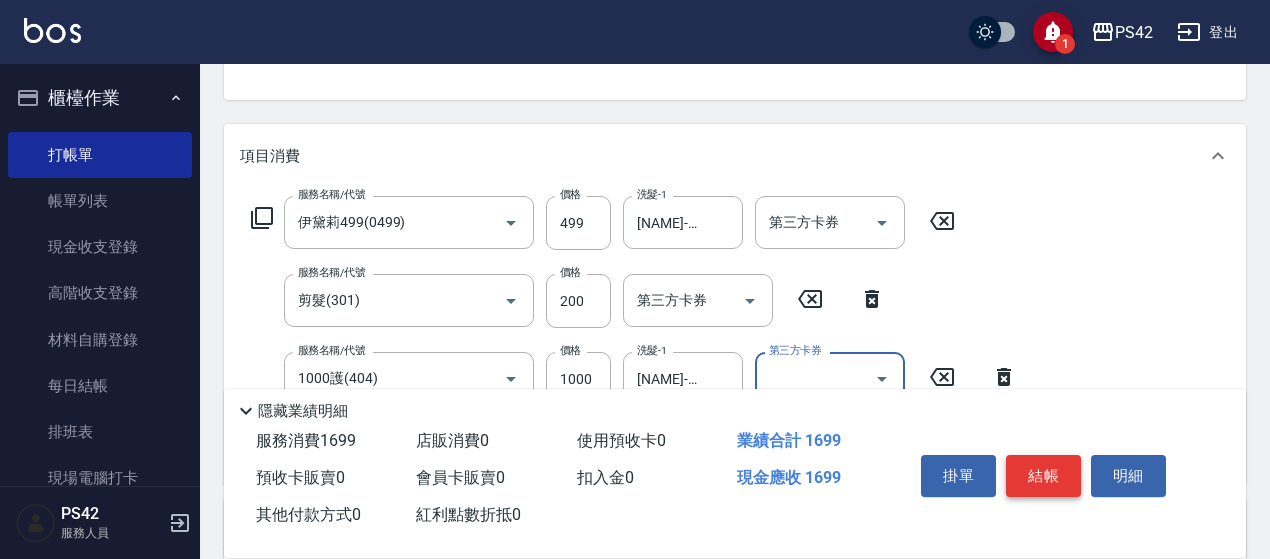 click on "結帳" at bounding box center [1043, 476] 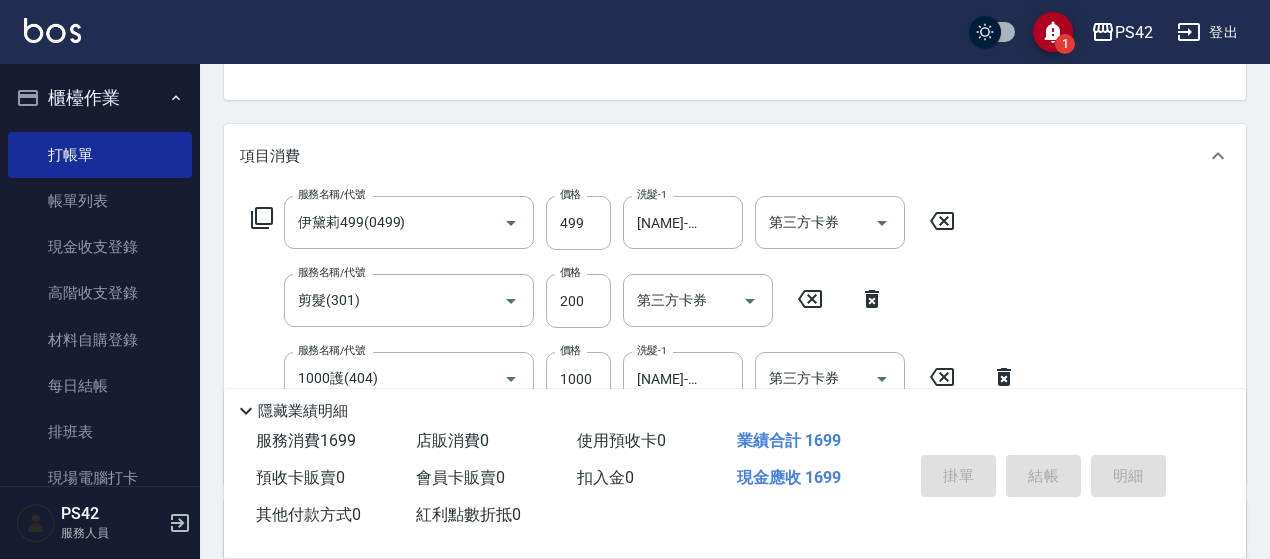 type on "2025/08/03 18:15" 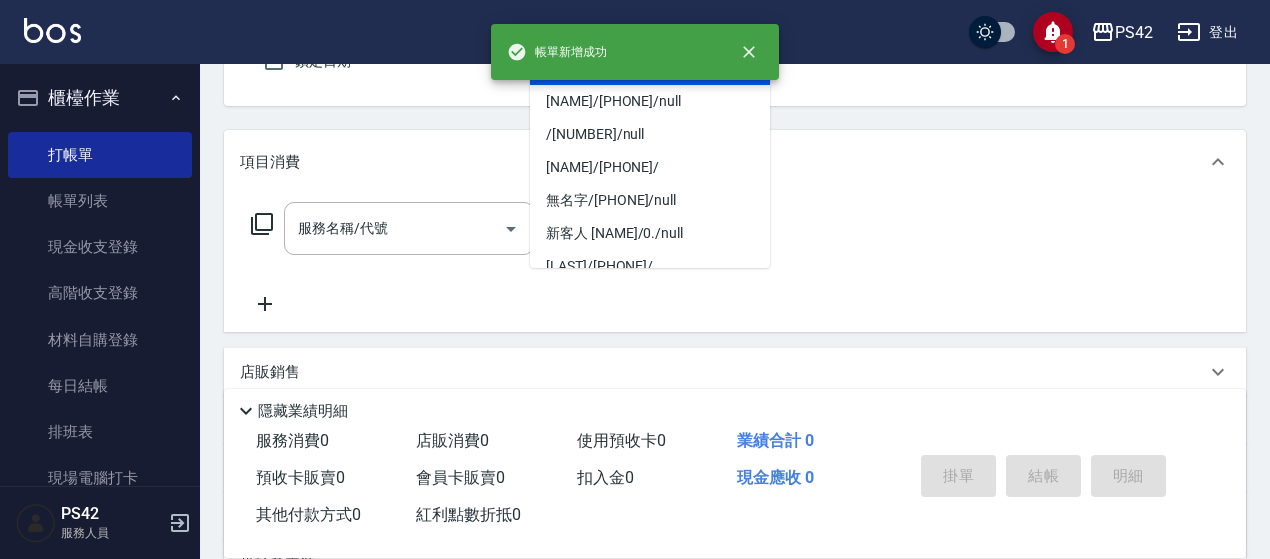 type on "[NAME]/0/null" 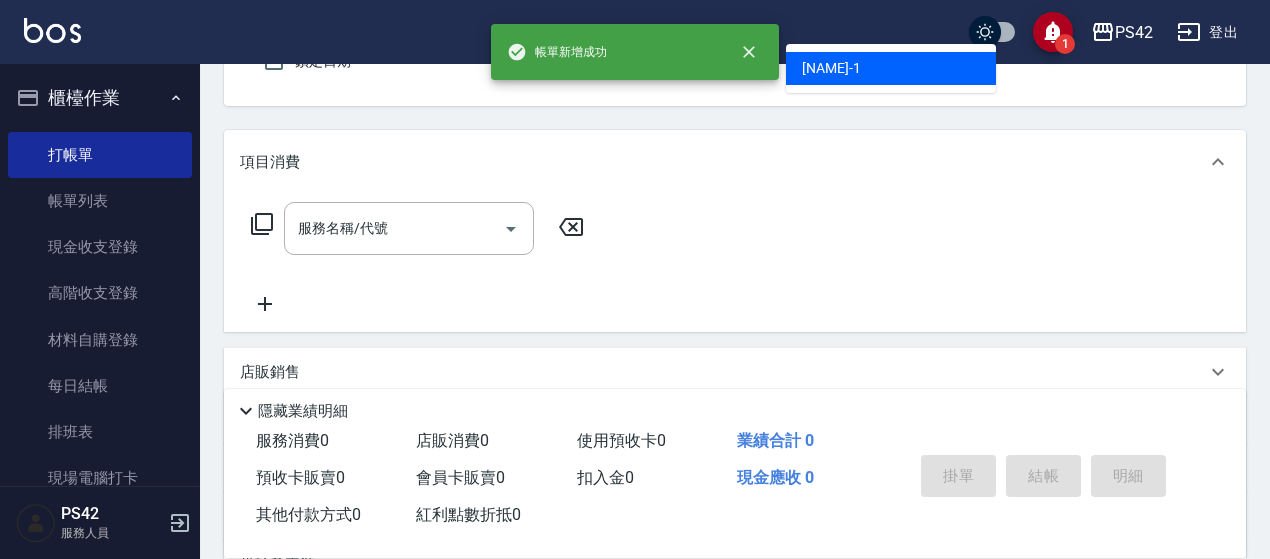 type on "[NAME]-[NUMBER]" 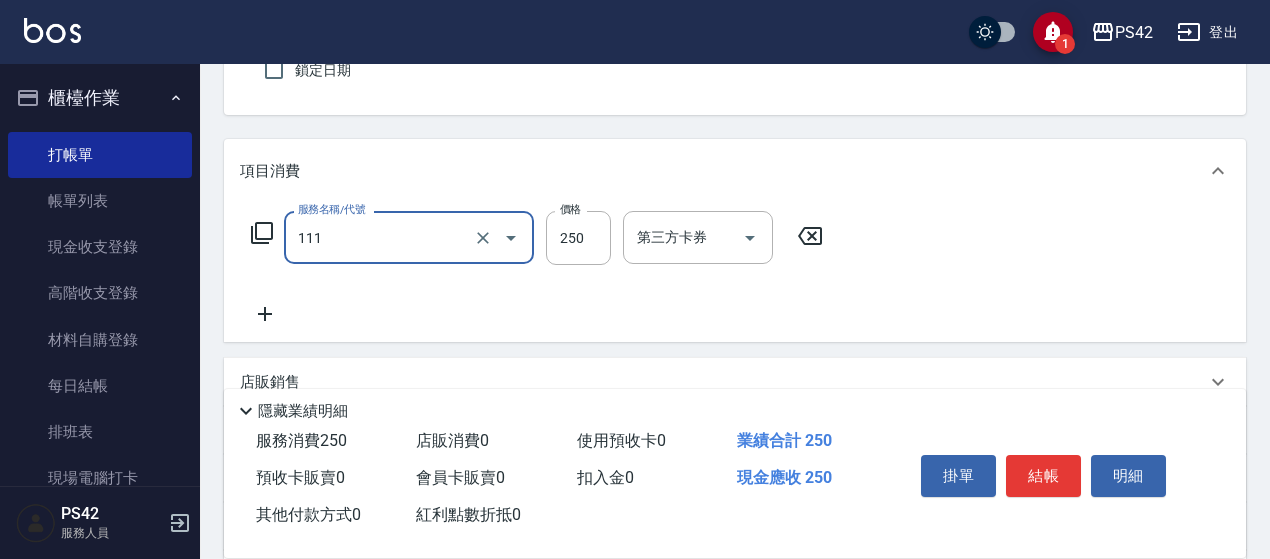type on "200(111)" 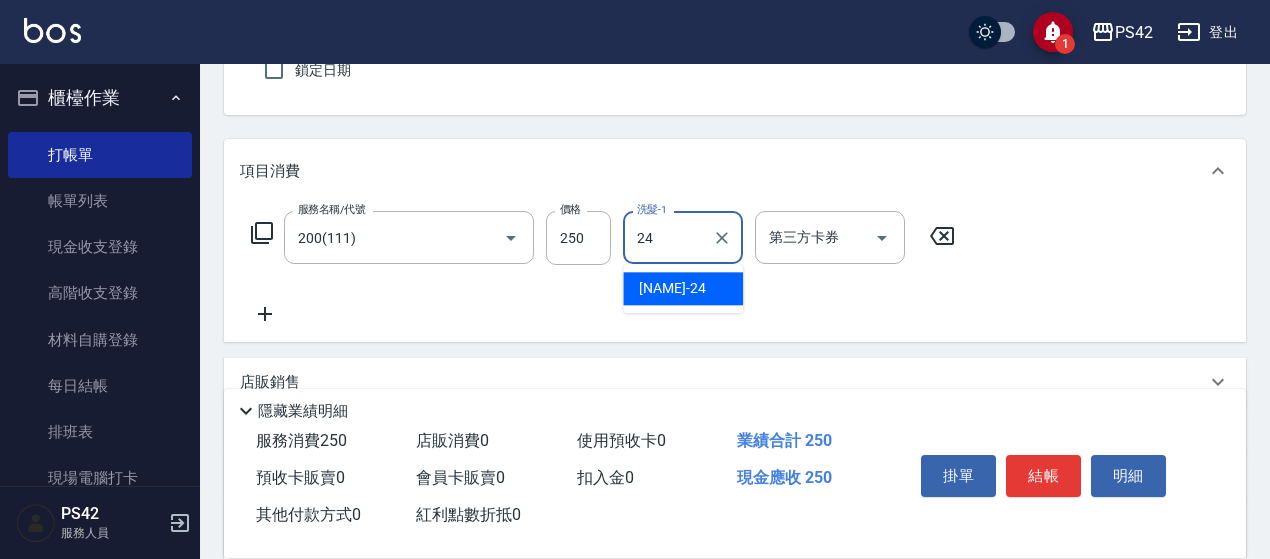 type on "[NAME]-[NUMBER]" 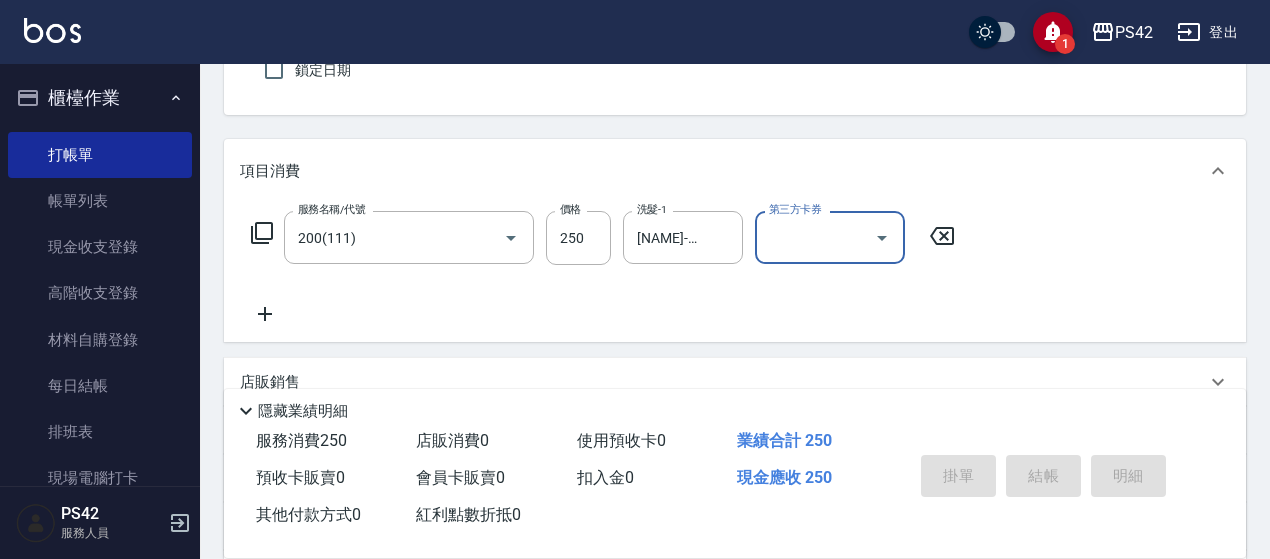 type on "2025/08/03 18:16" 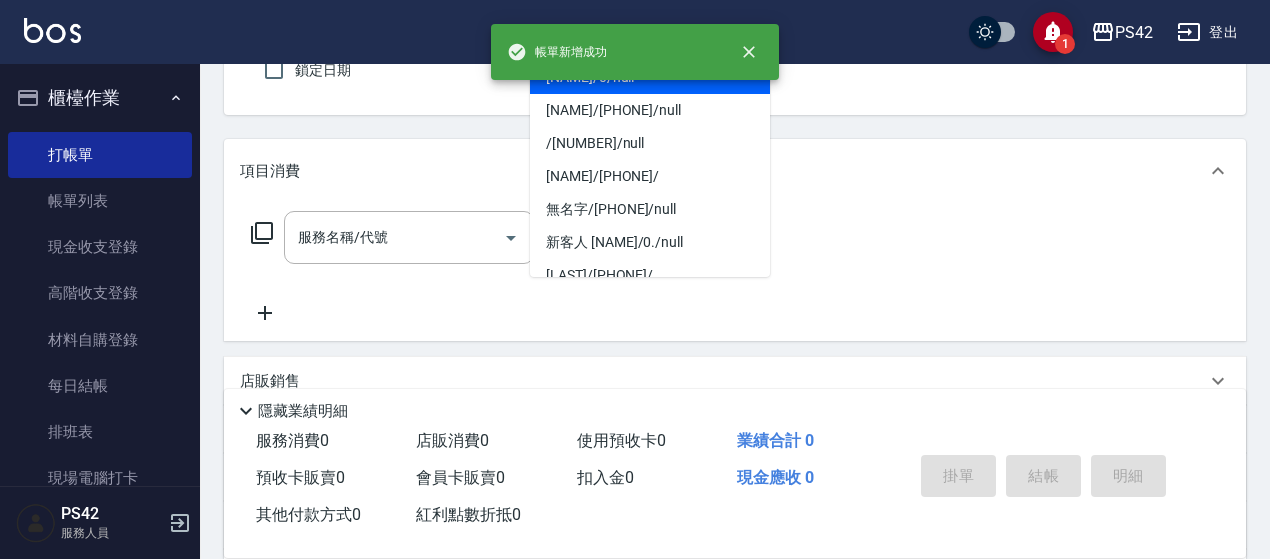 type on "[NAME]/0/null" 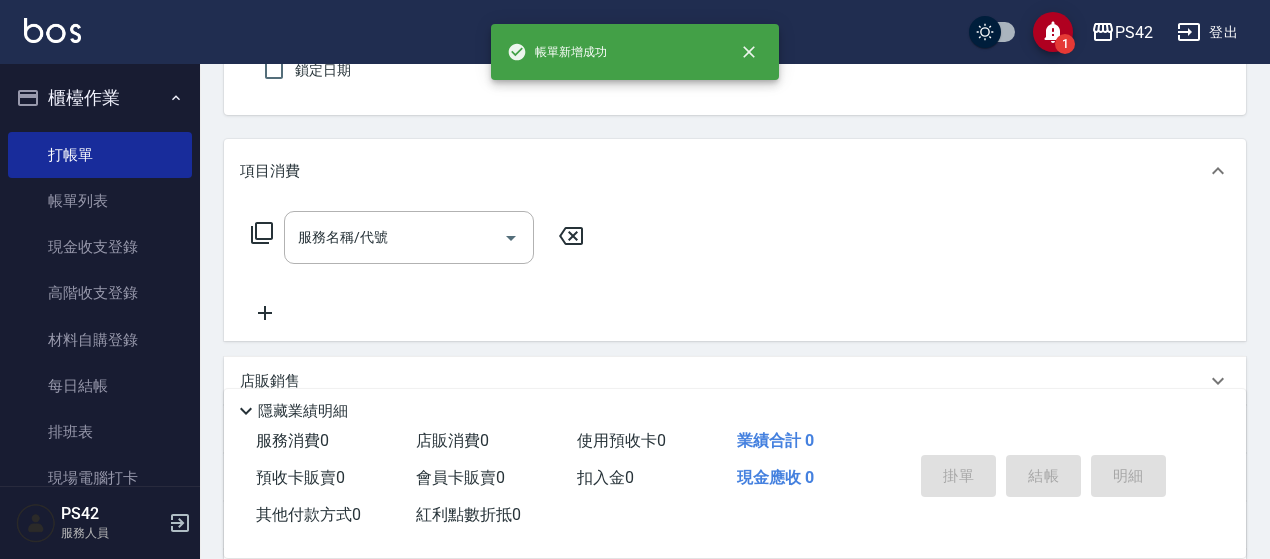 type on "[NAME]-[NUMBER]" 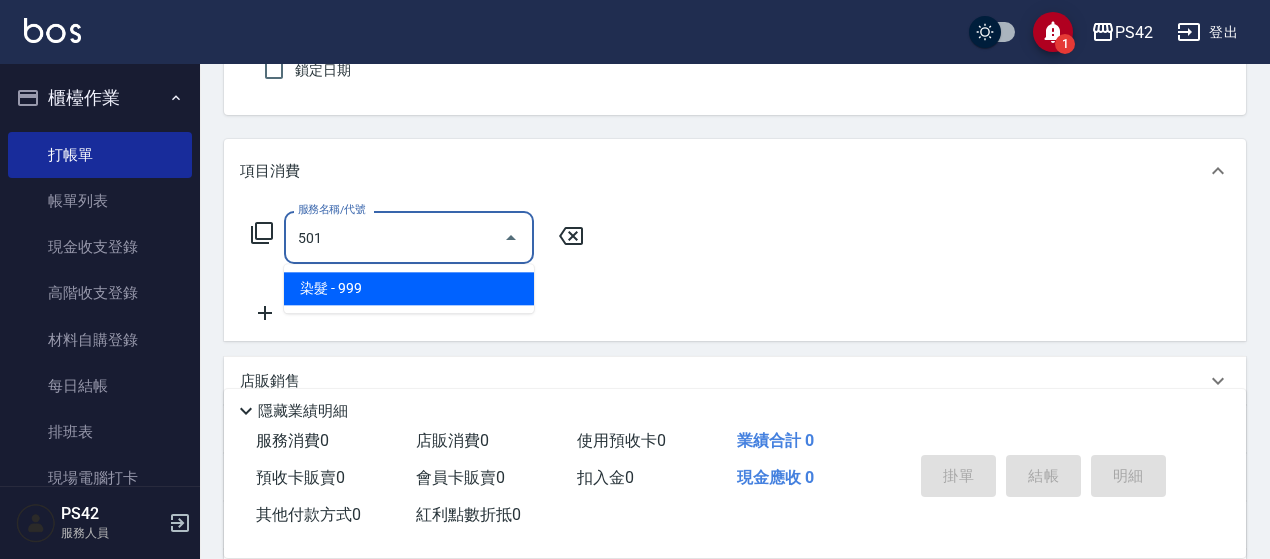 type on "染髮(501)" 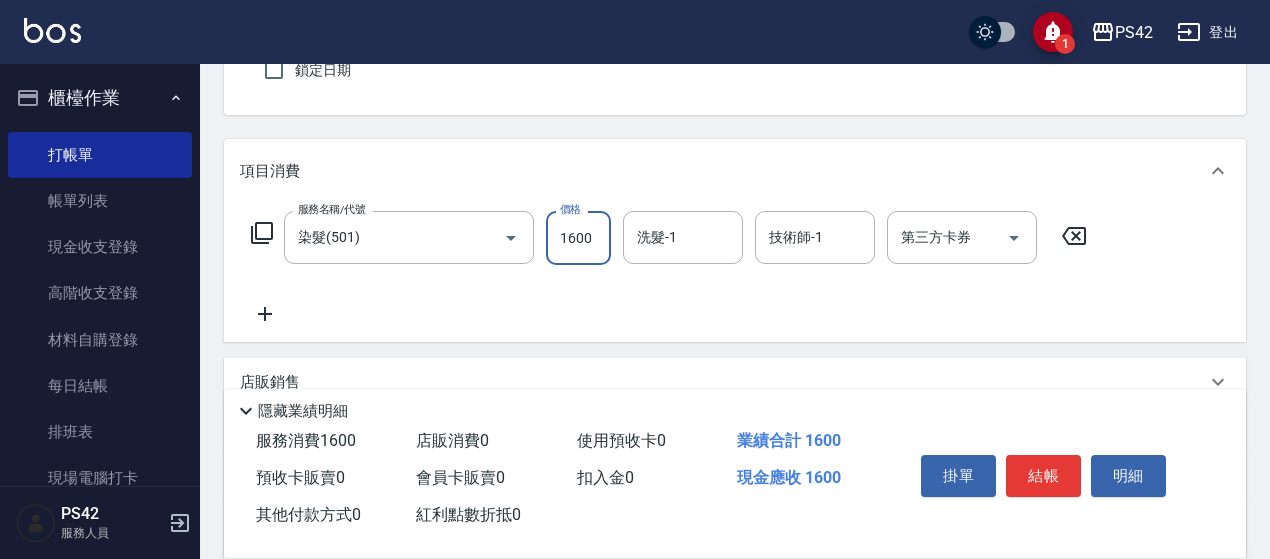 type on "1600" 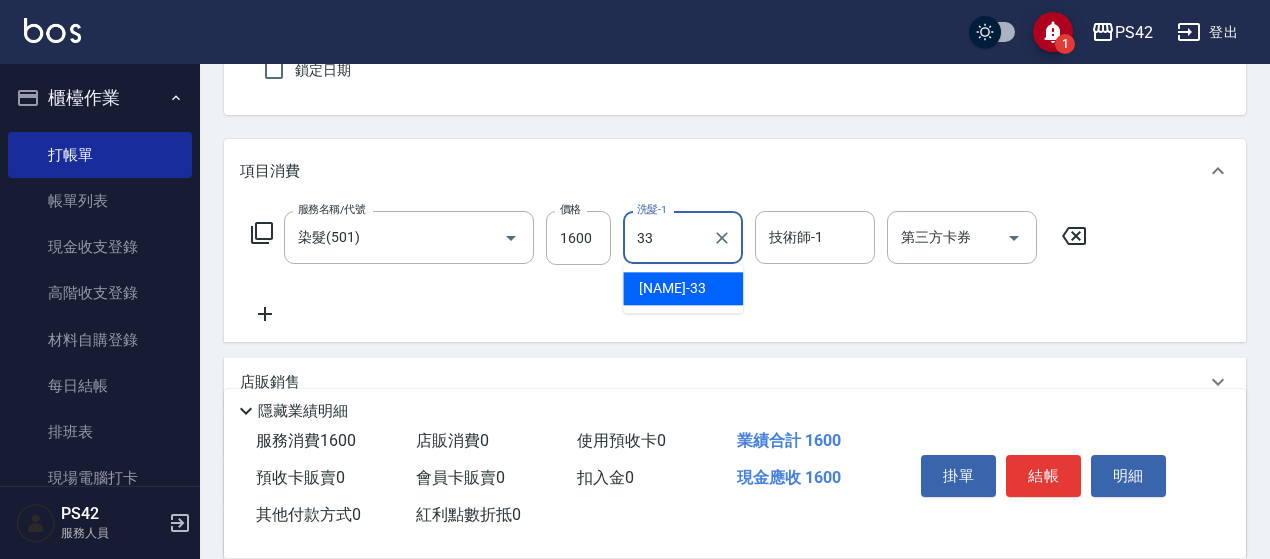 type on "[LAST]-33" 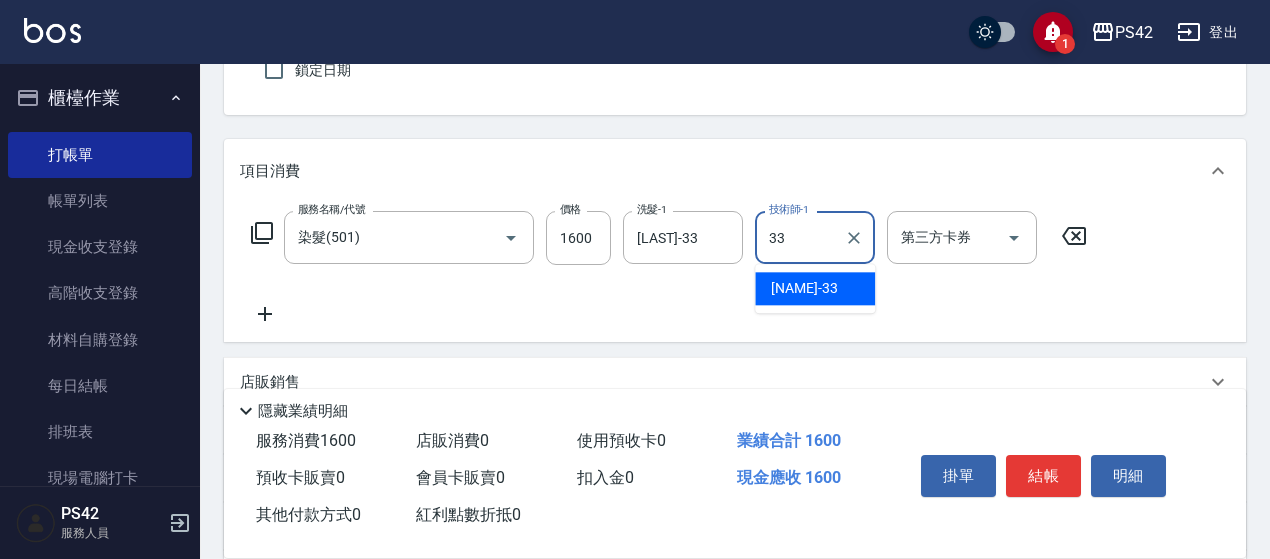 type on "[LAST]-33" 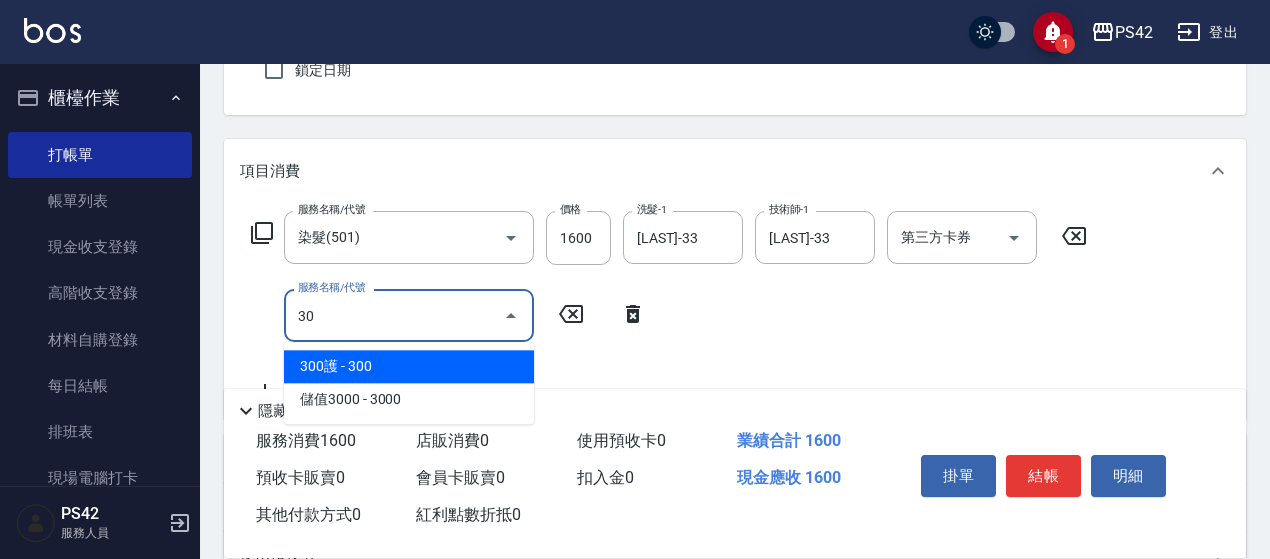 type on "3" 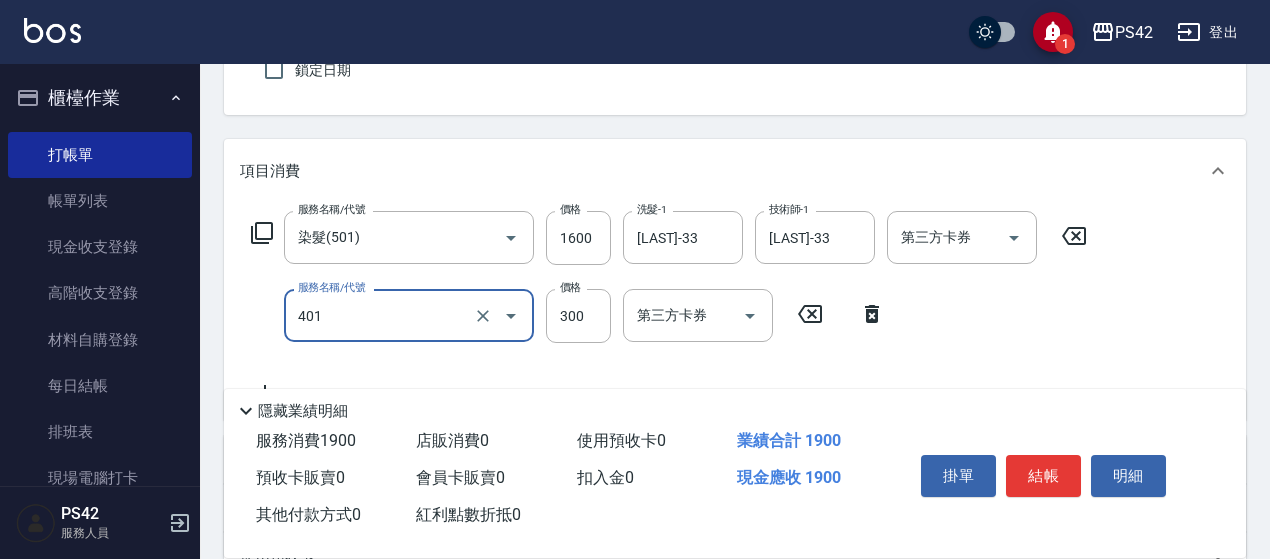 type on "300護(401)" 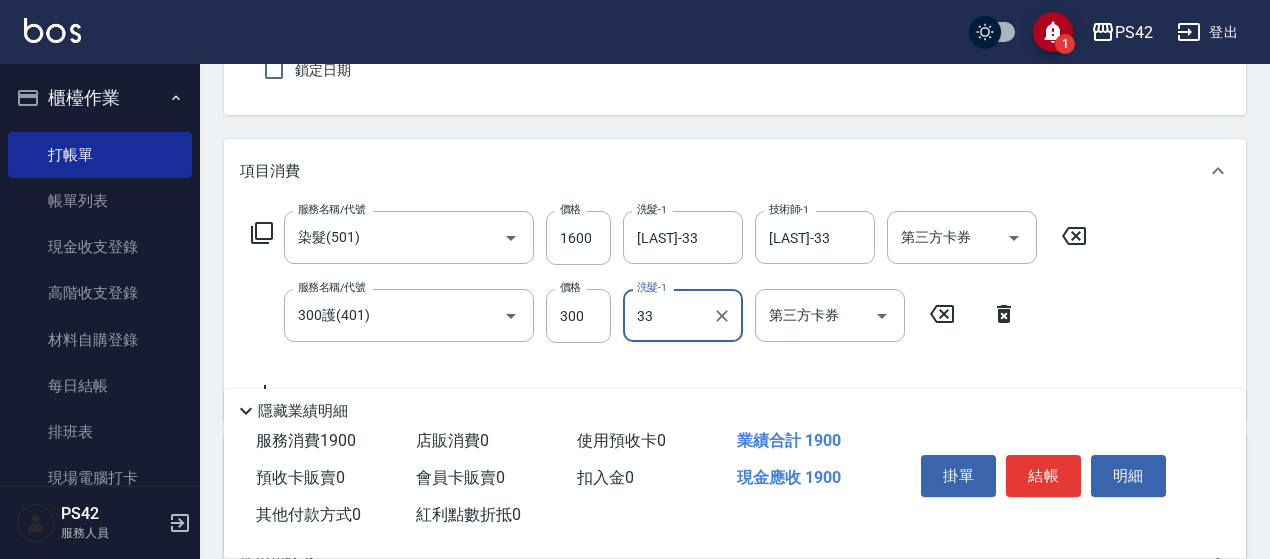 type on "[LAST]-33" 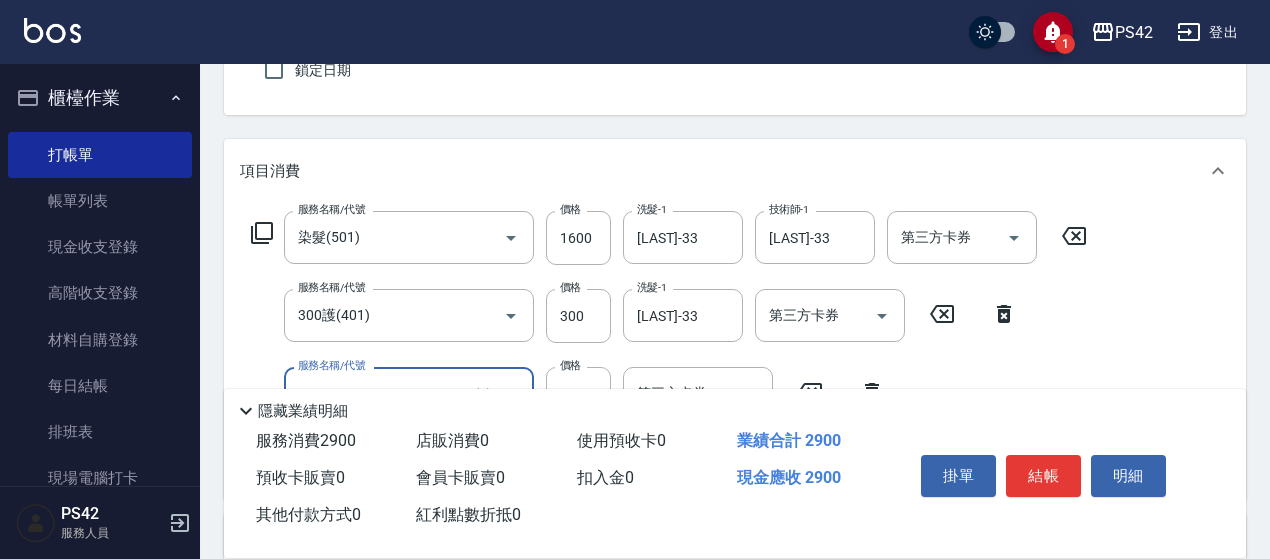 type on "1000護(404)" 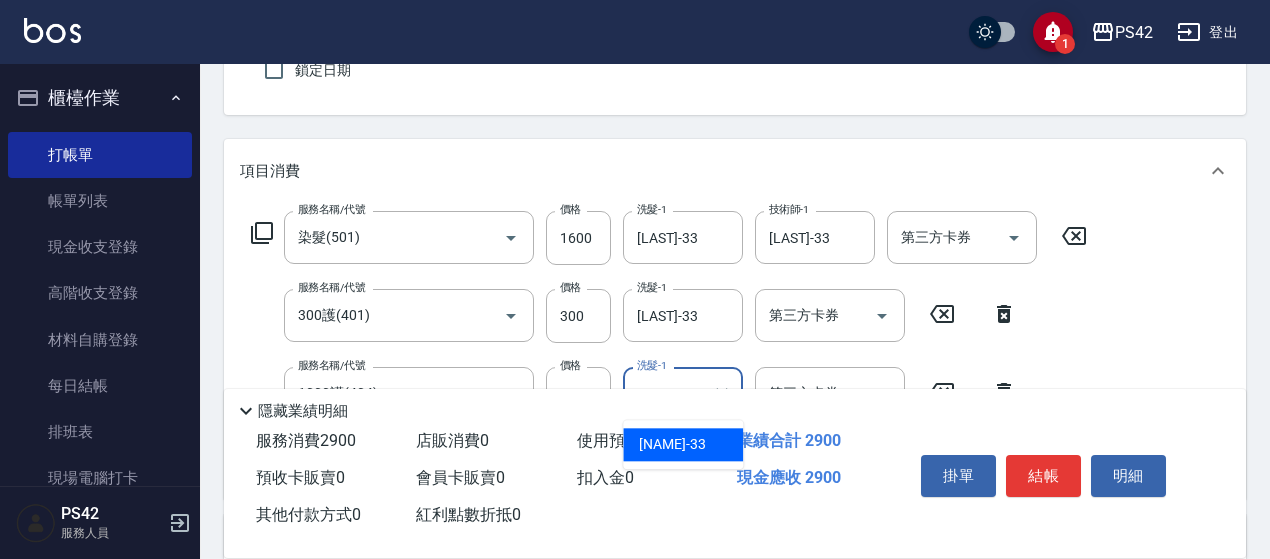 type on "[LAST]-33" 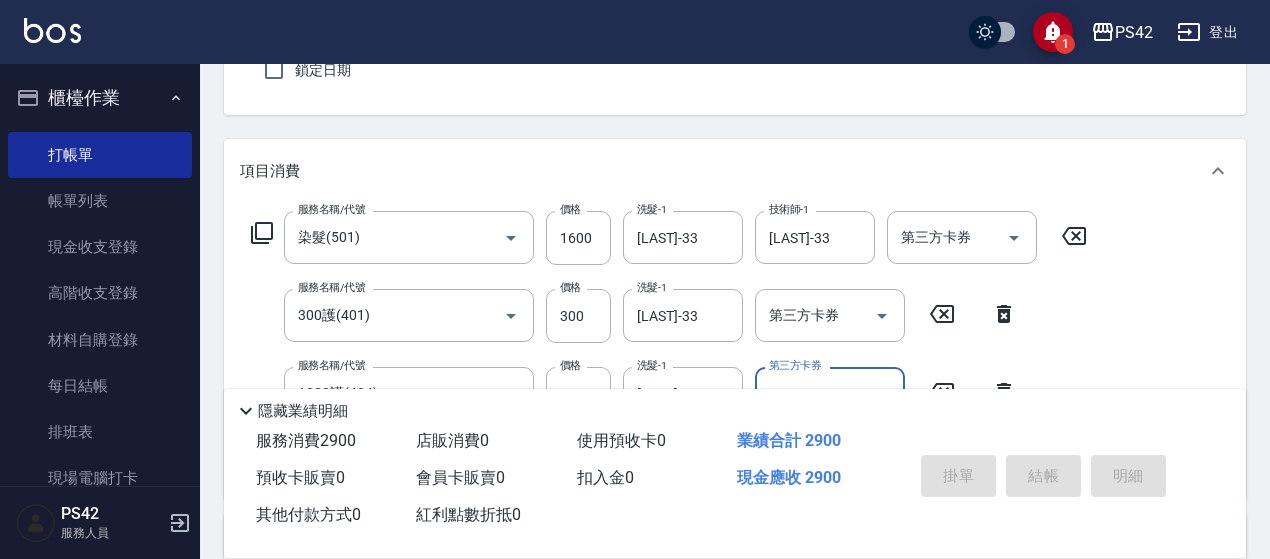 type 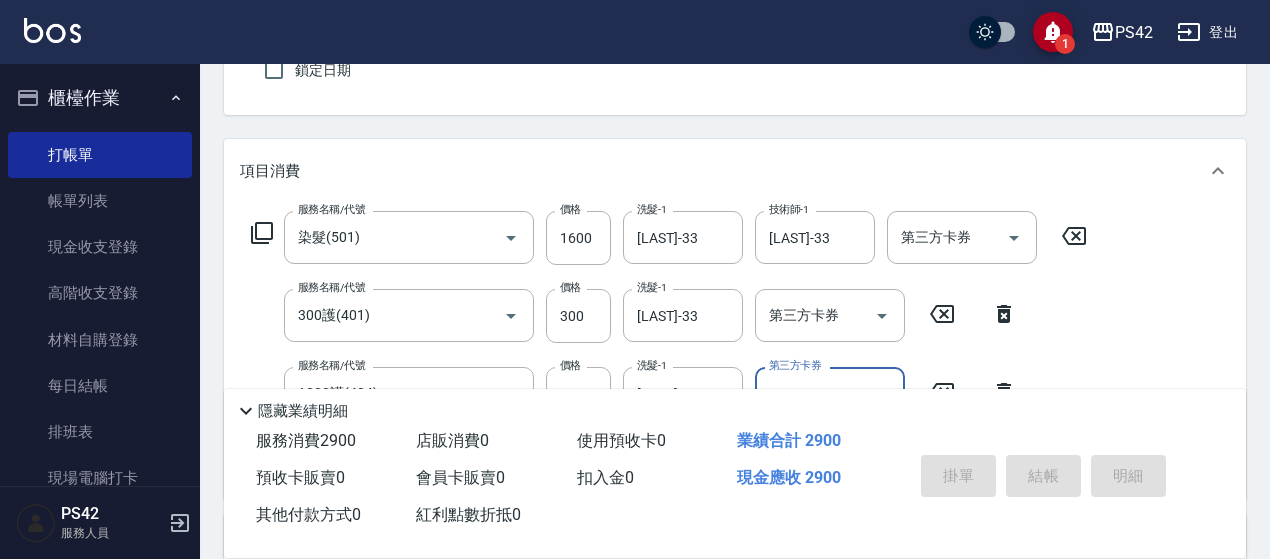 type 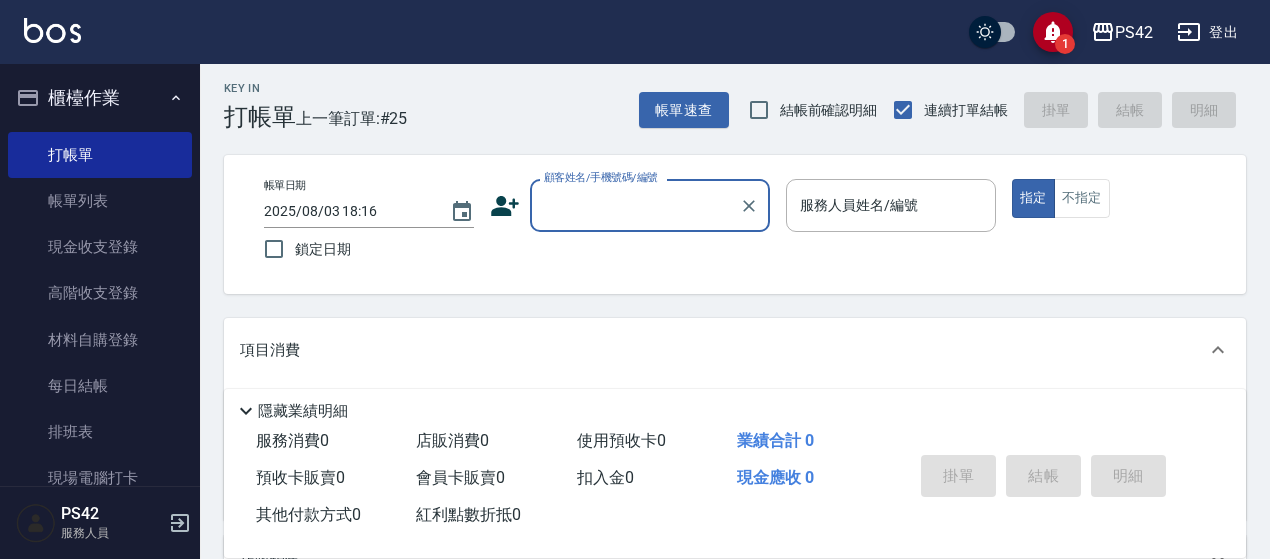 scroll, scrollTop: 0, scrollLeft: 0, axis: both 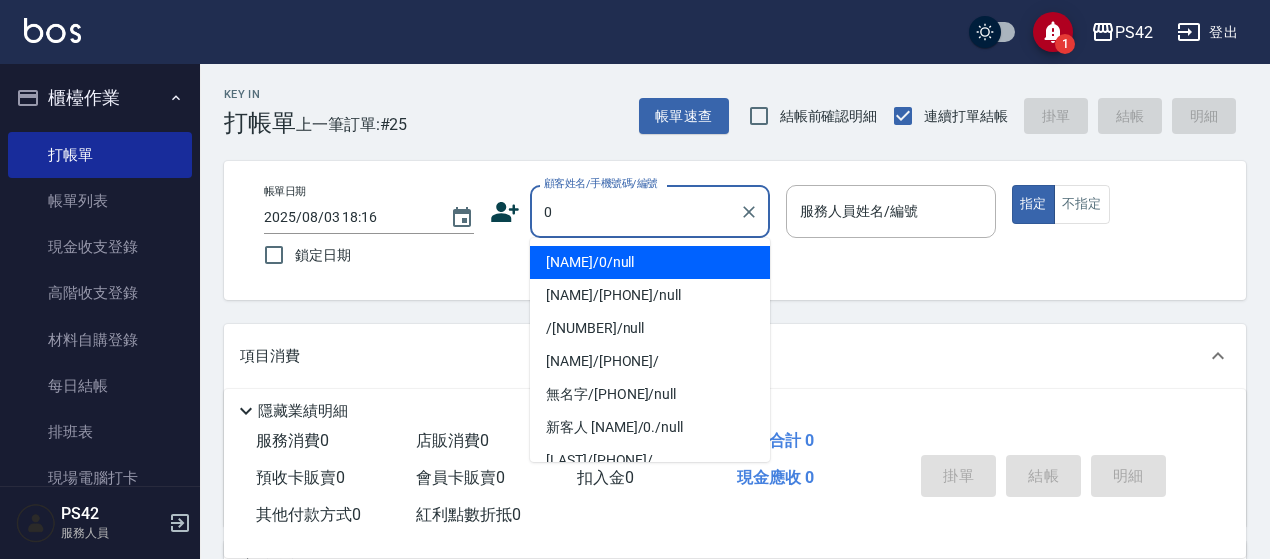 type on "[NAME]/0/null" 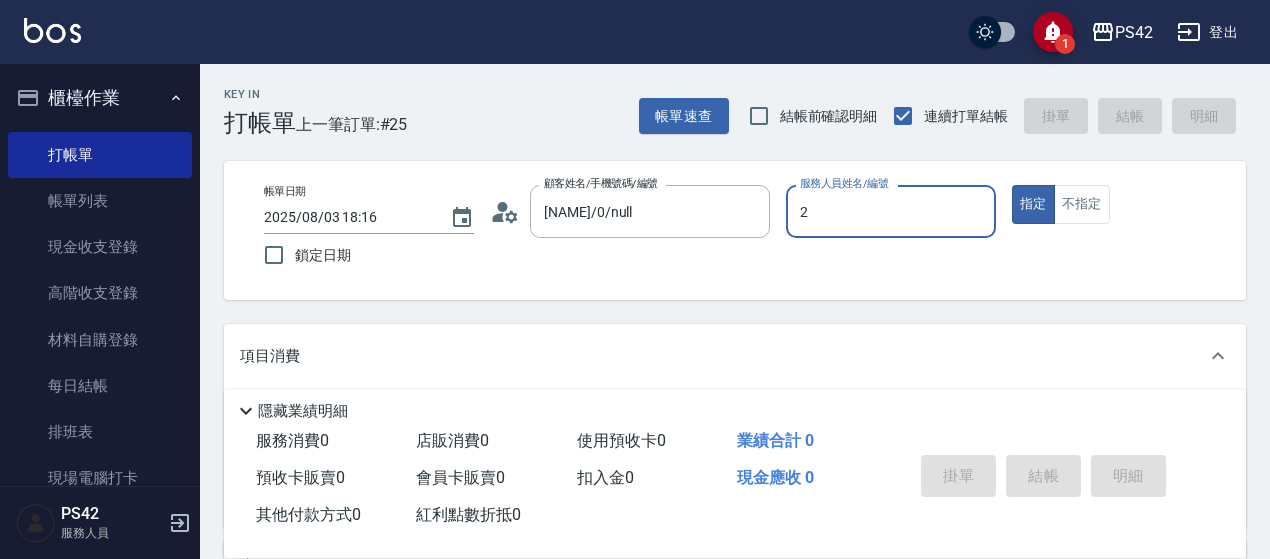 type on "[NAME]-[NUMBER]" 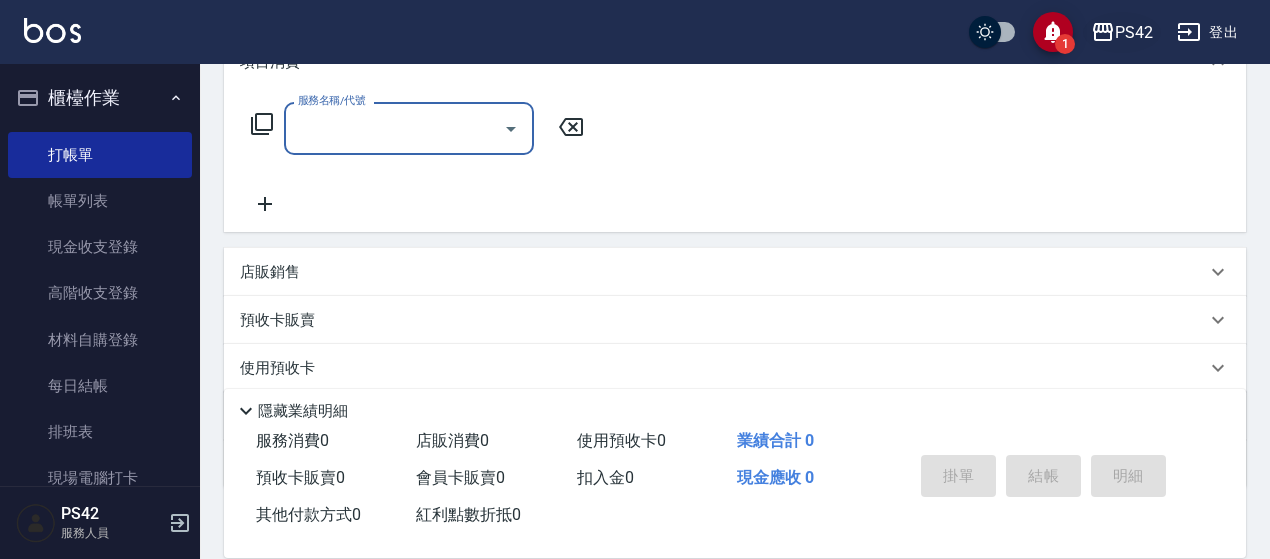 scroll, scrollTop: 300, scrollLeft: 0, axis: vertical 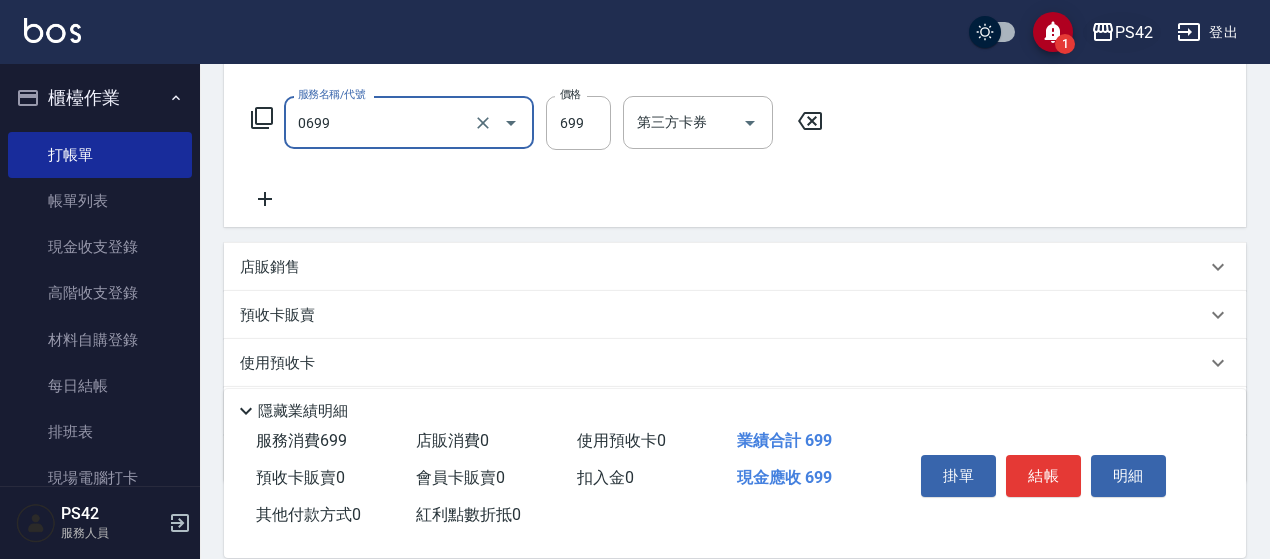 type on "精油SPA(0699)" 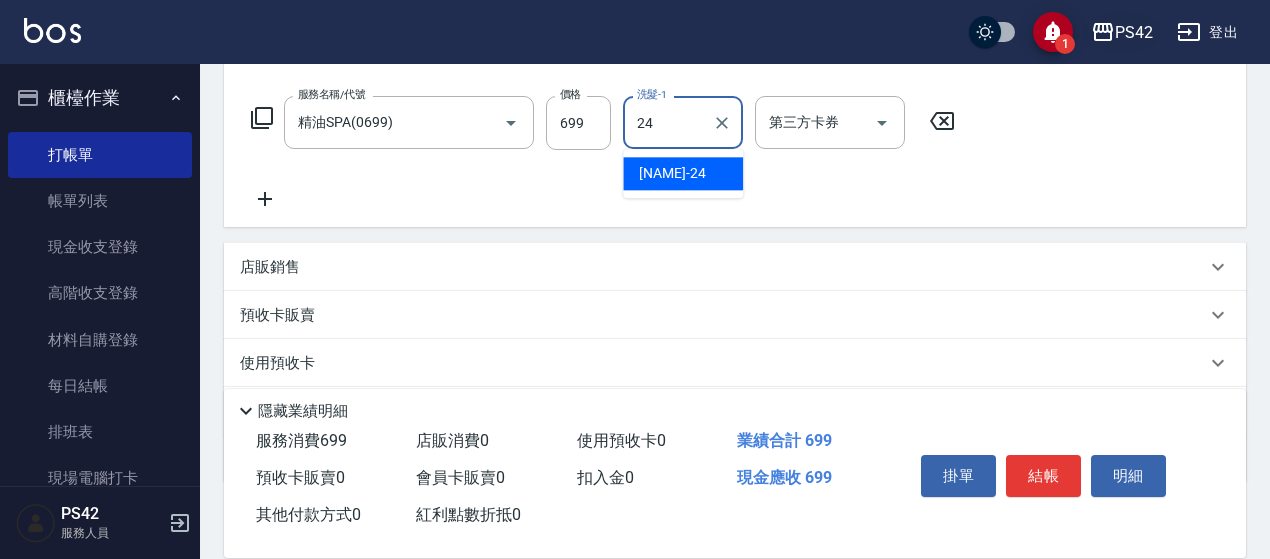type on "[NAME]-[NUMBER]" 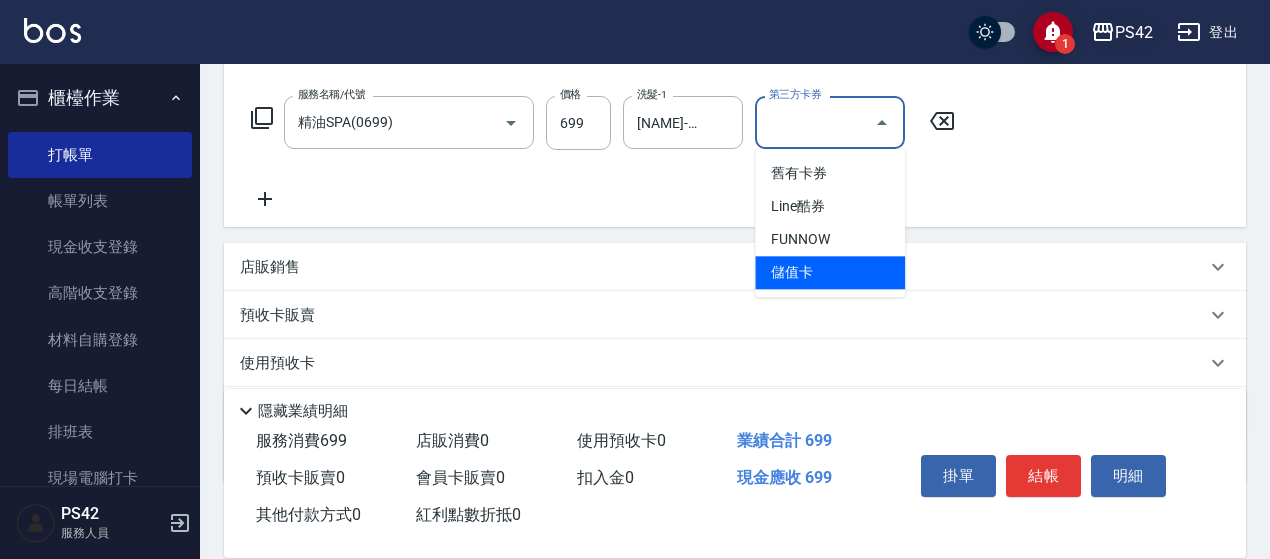 type on "儲值卡" 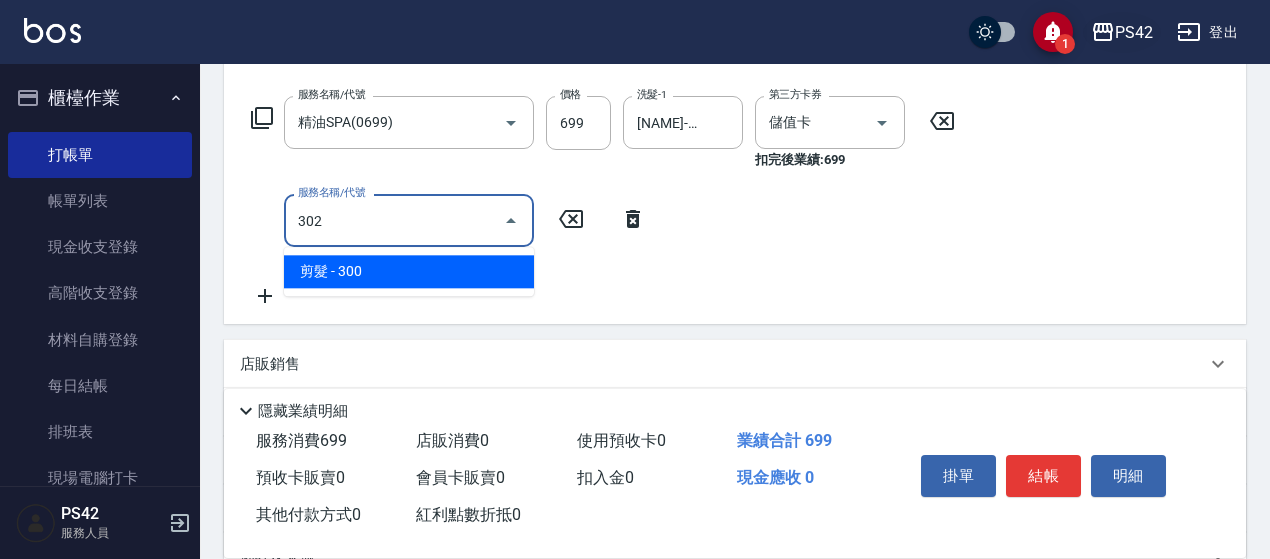 type on "剪髮(302)" 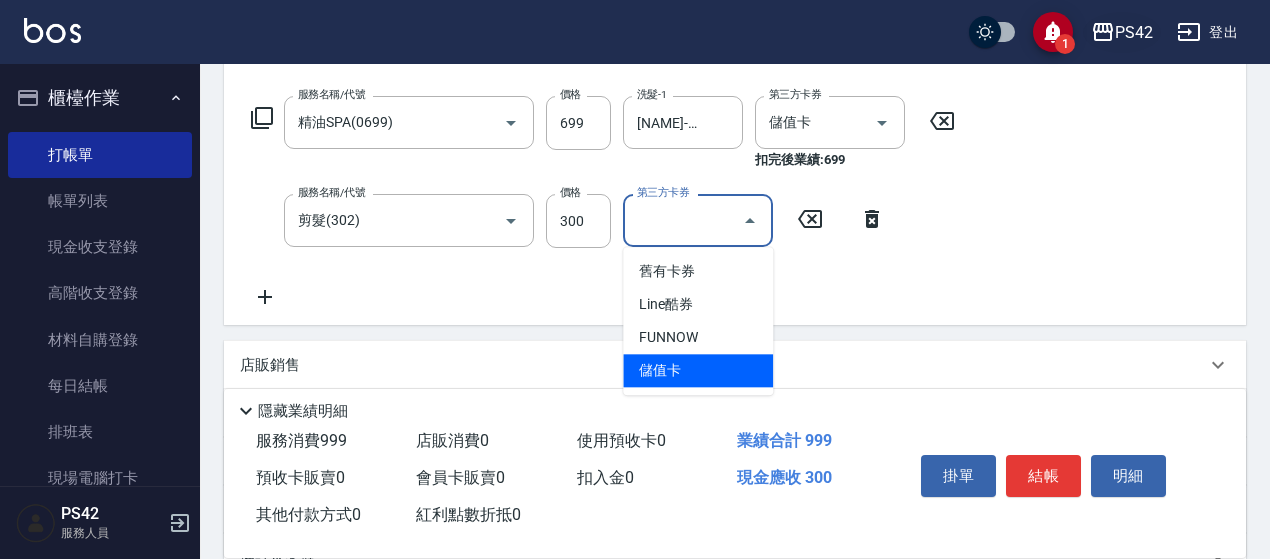 type on "儲值卡" 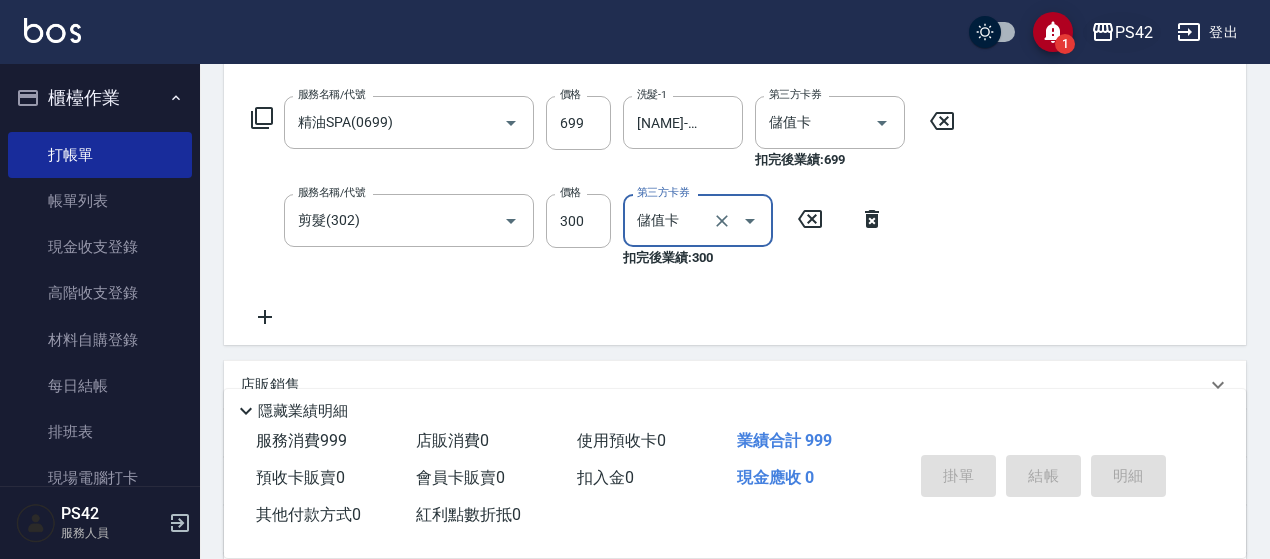 type 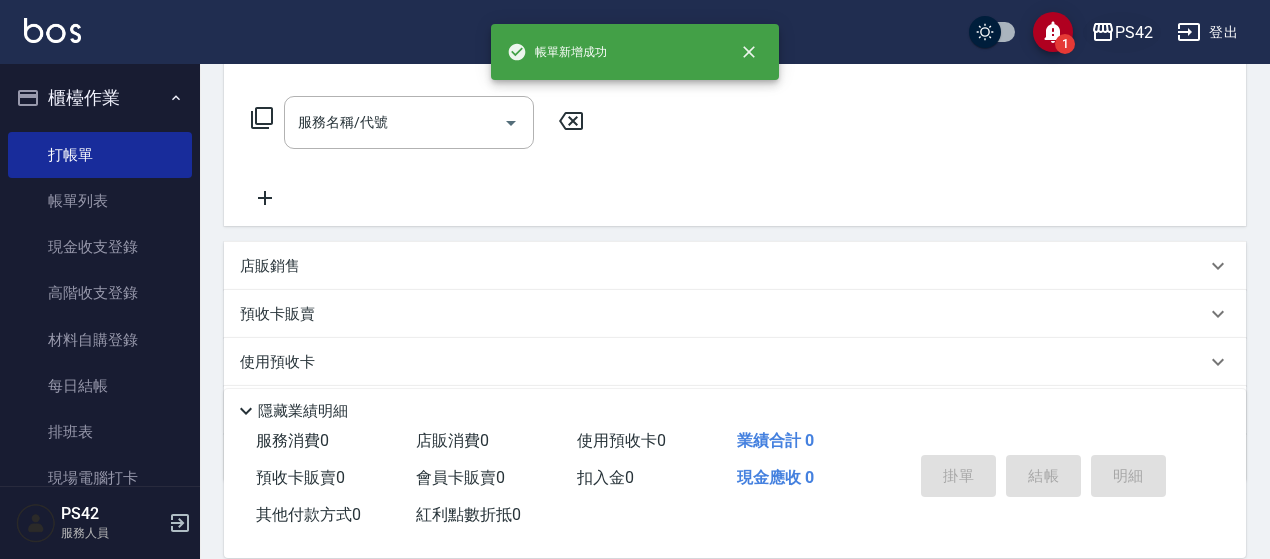 scroll, scrollTop: 0, scrollLeft: 0, axis: both 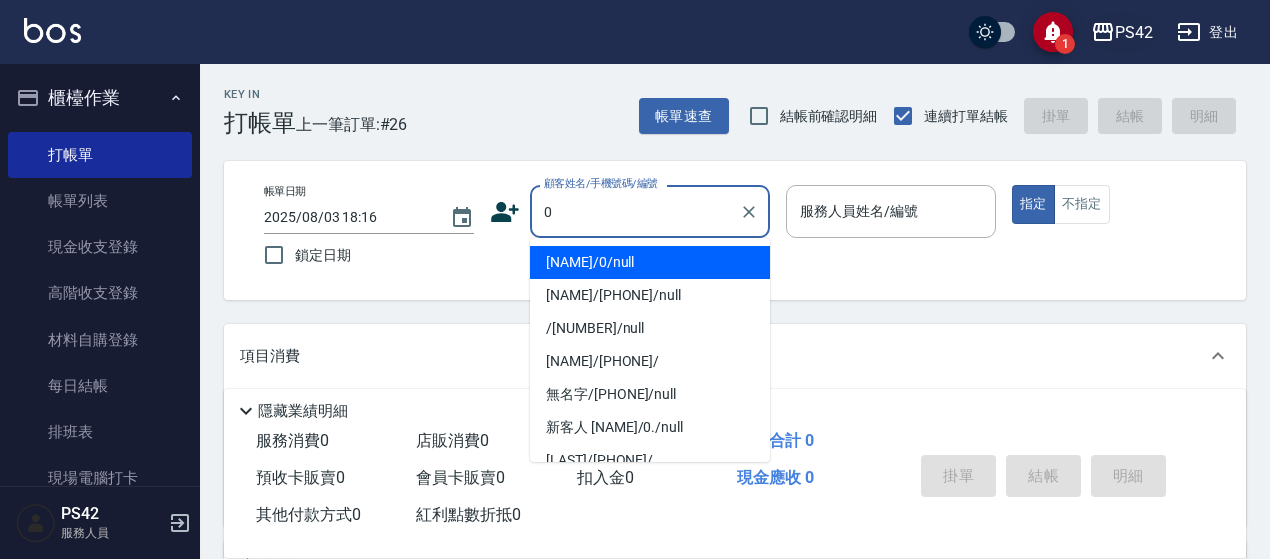type on "[NAME]/0/null" 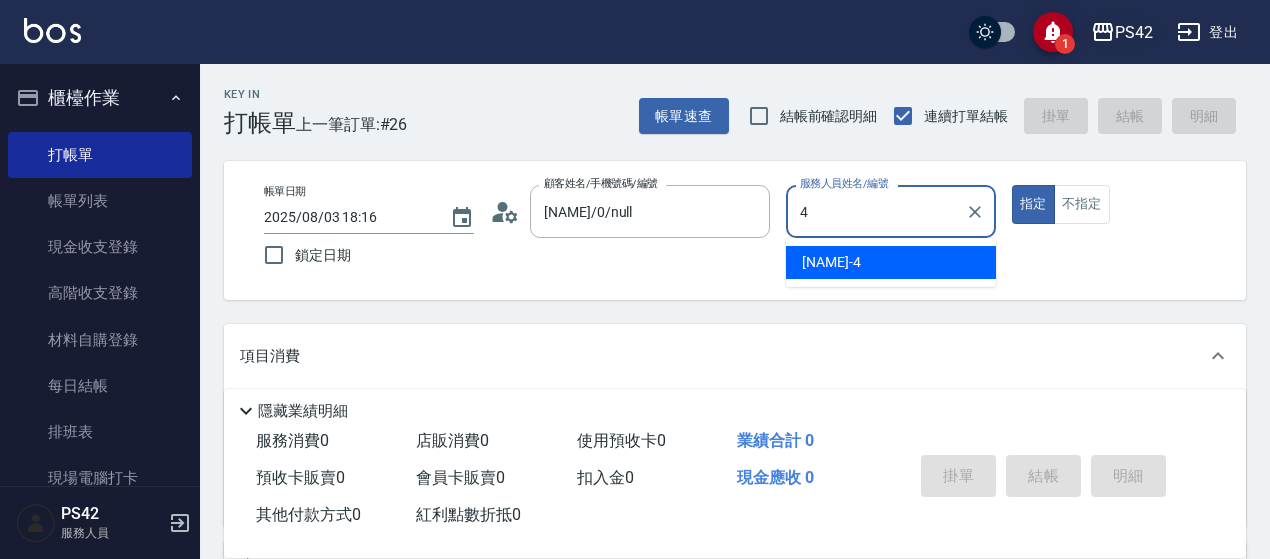 type on "[NAME]-[NUMBER]" 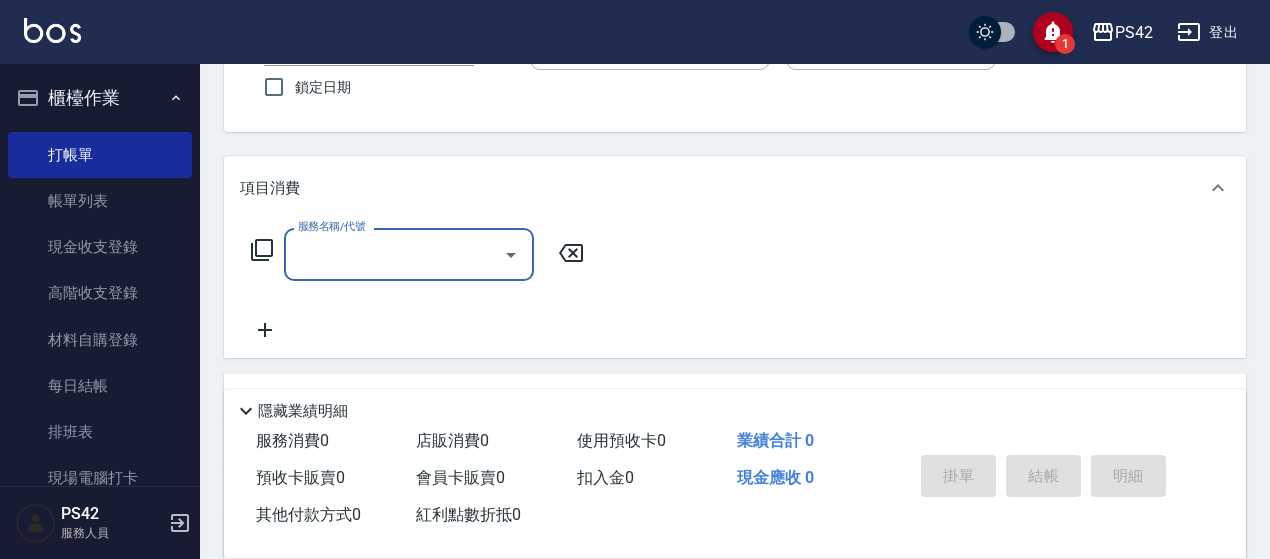 scroll, scrollTop: 200, scrollLeft: 0, axis: vertical 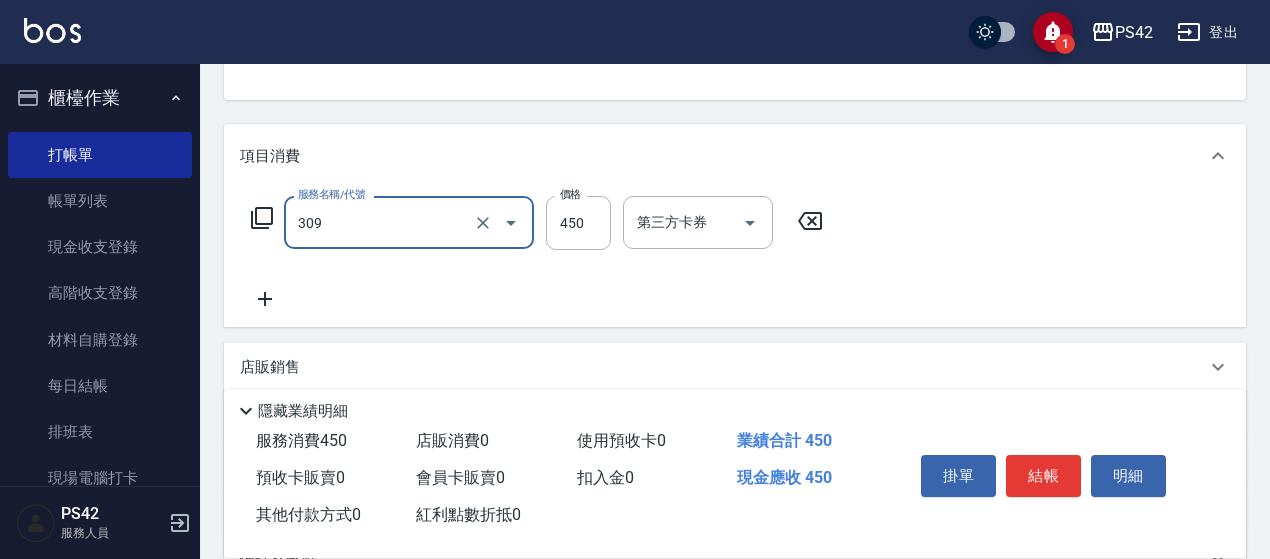 type on "洗+剪([NUMBER])" 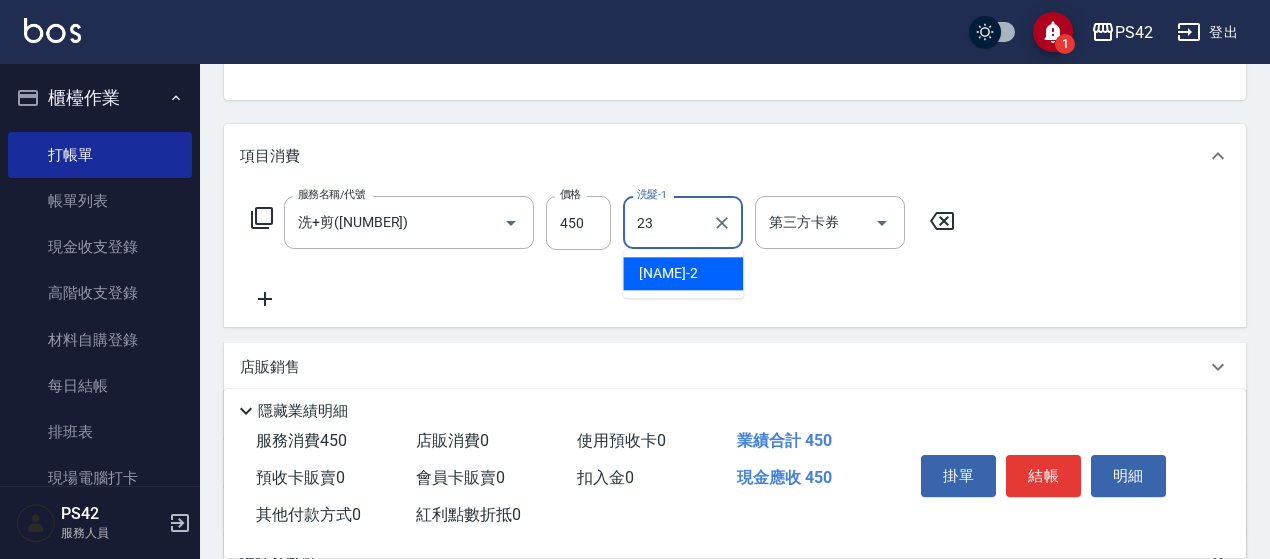type on "[NAME]-[NUMBER]" 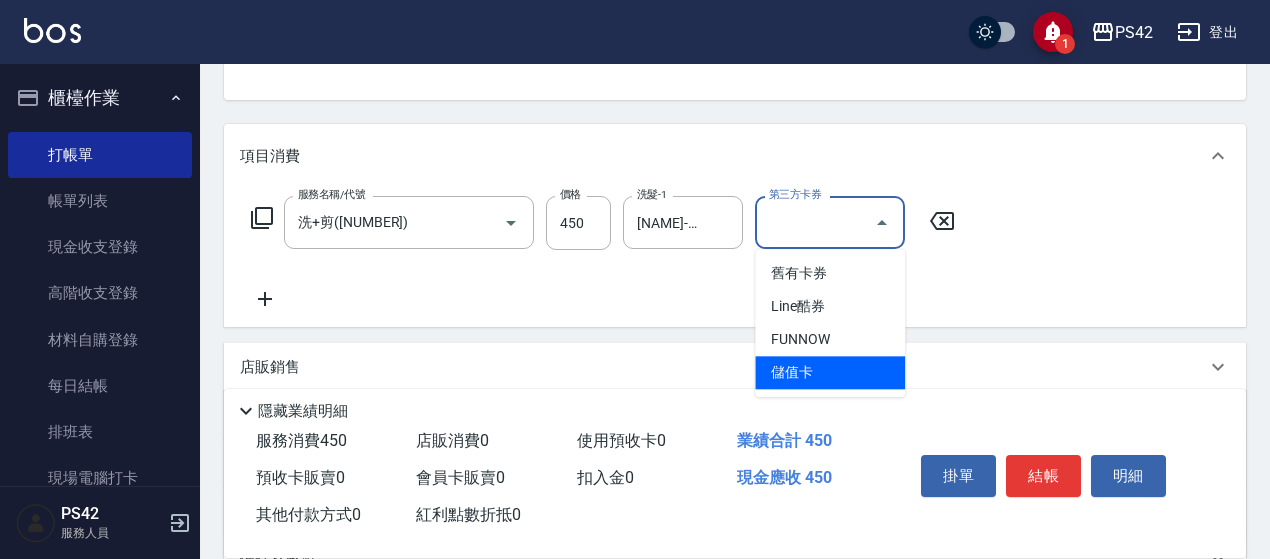 type on "儲值卡" 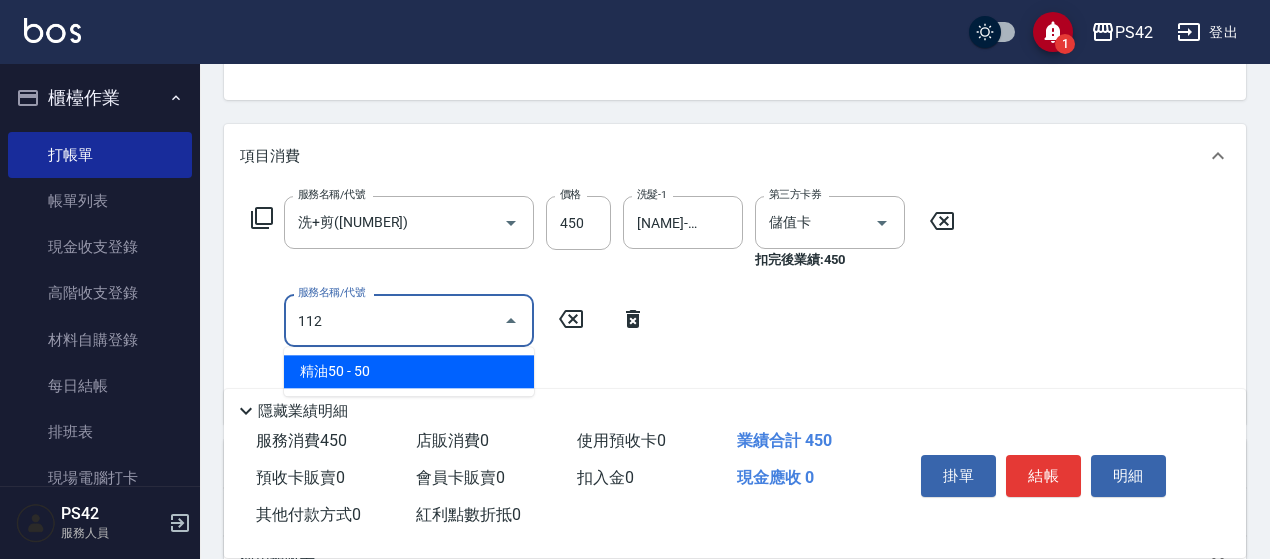 type on "精油50(112)" 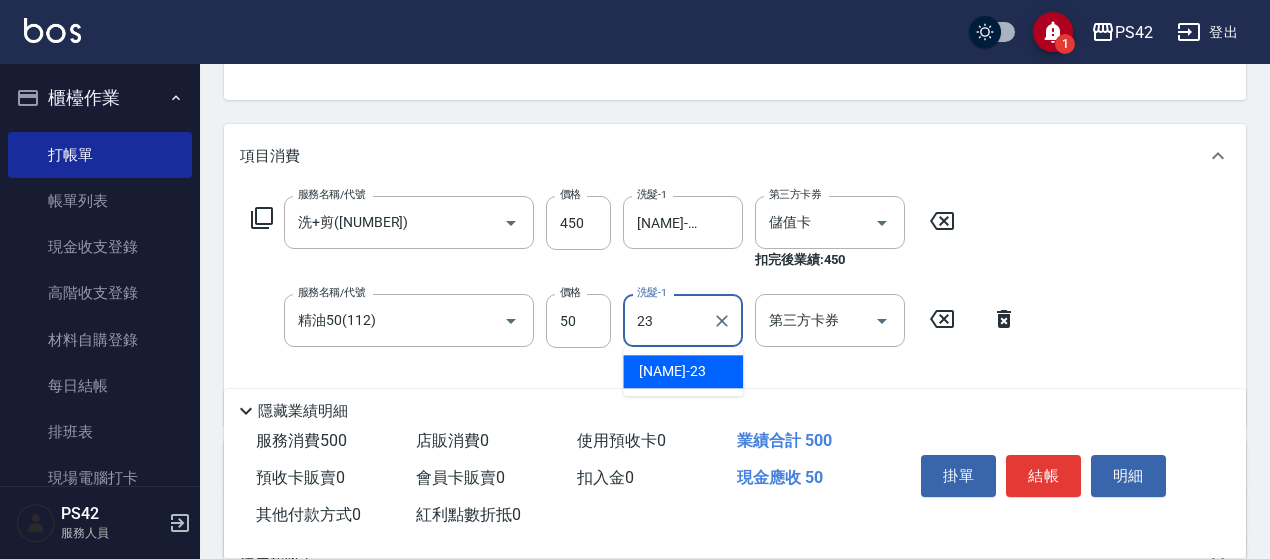type on "[NAME]-[NUMBER]" 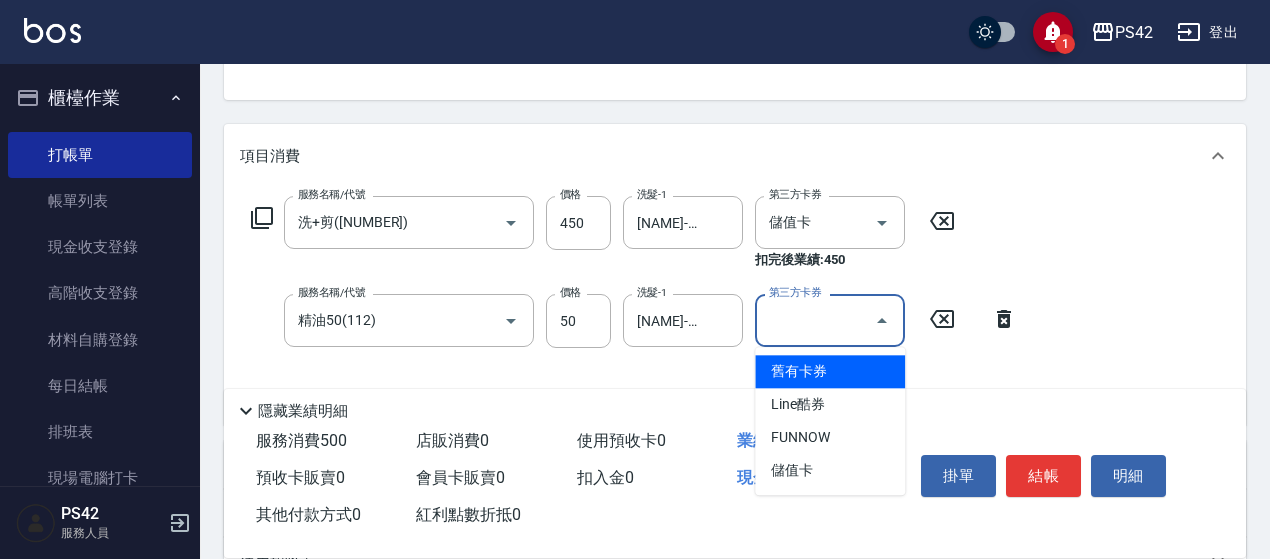 type on "儲值卡" 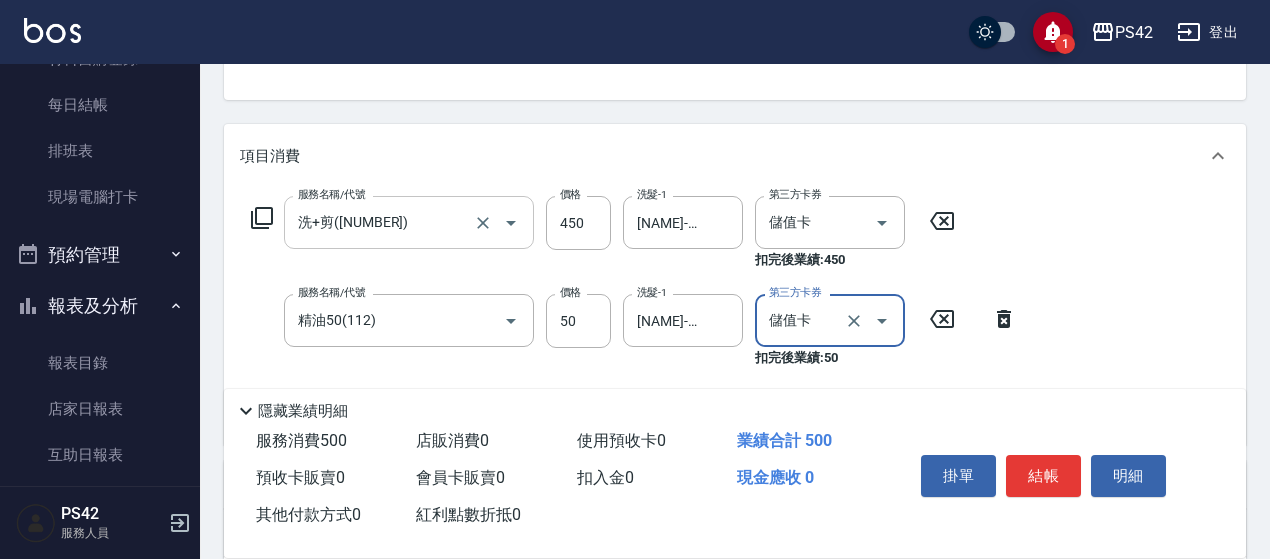 scroll, scrollTop: 300, scrollLeft: 0, axis: vertical 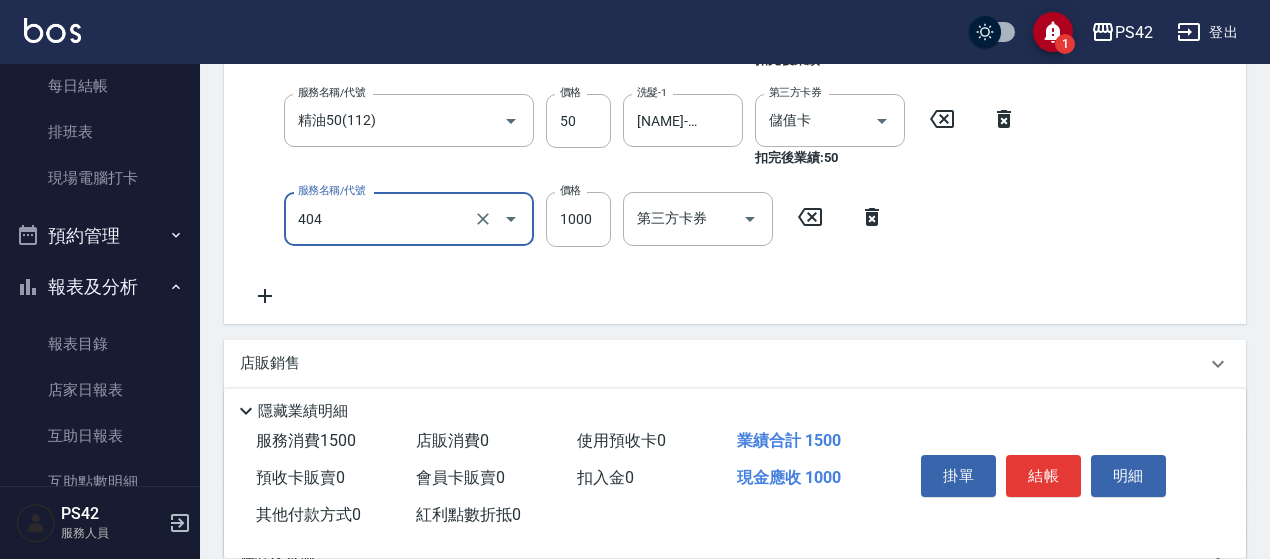 type on "1000護(404)" 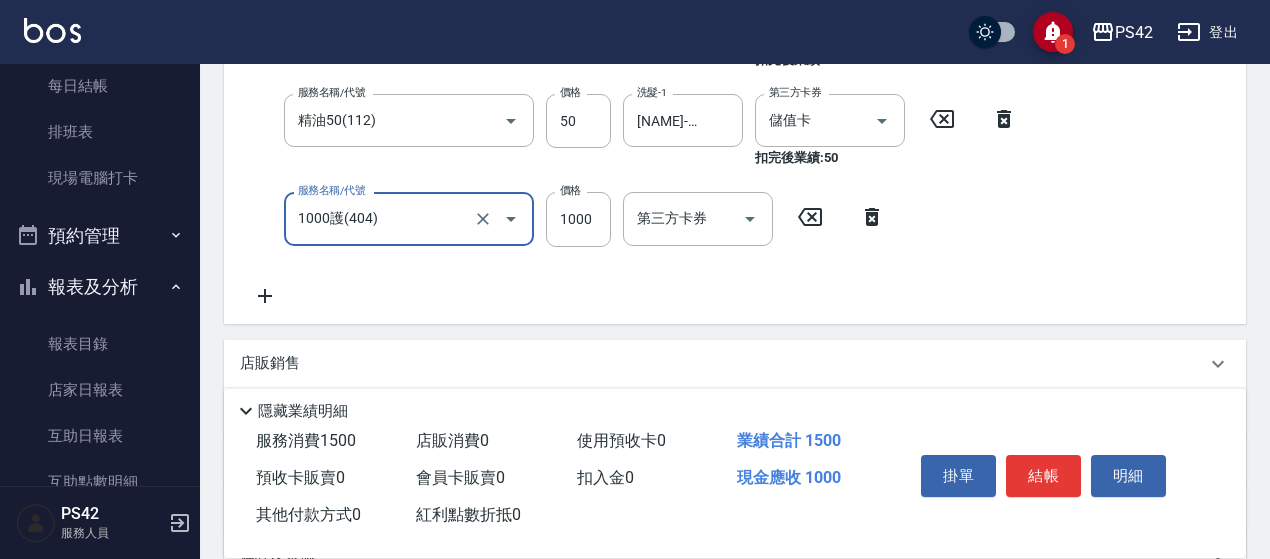 scroll, scrollTop: 396, scrollLeft: 0, axis: vertical 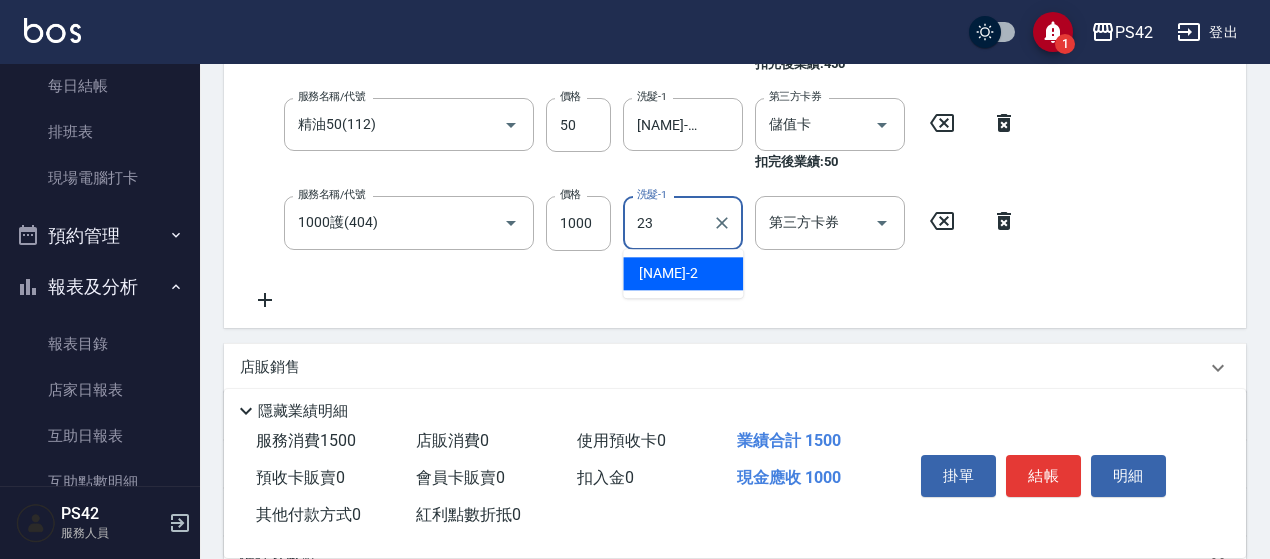 type on "[NAME]-[NUMBER]" 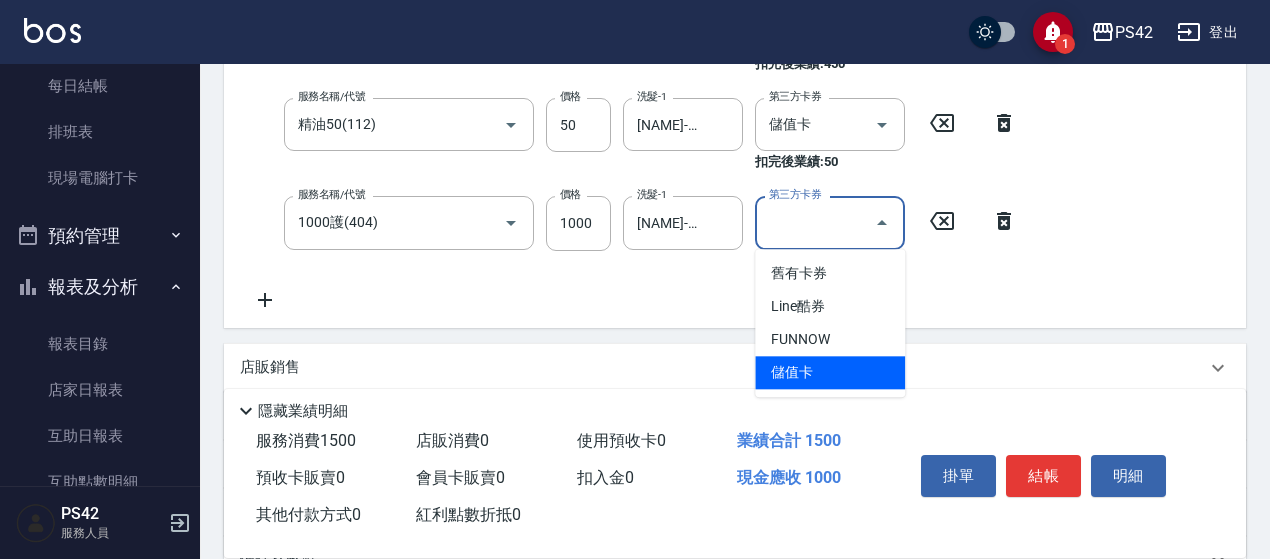type on "儲值卡" 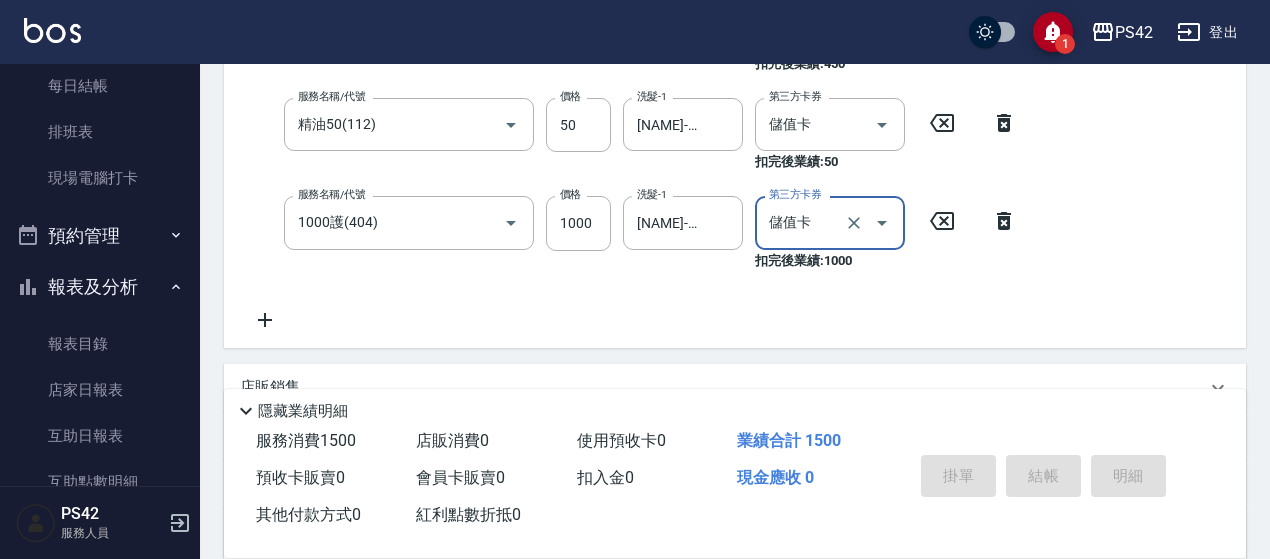 type on "2025/08/03 18:17" 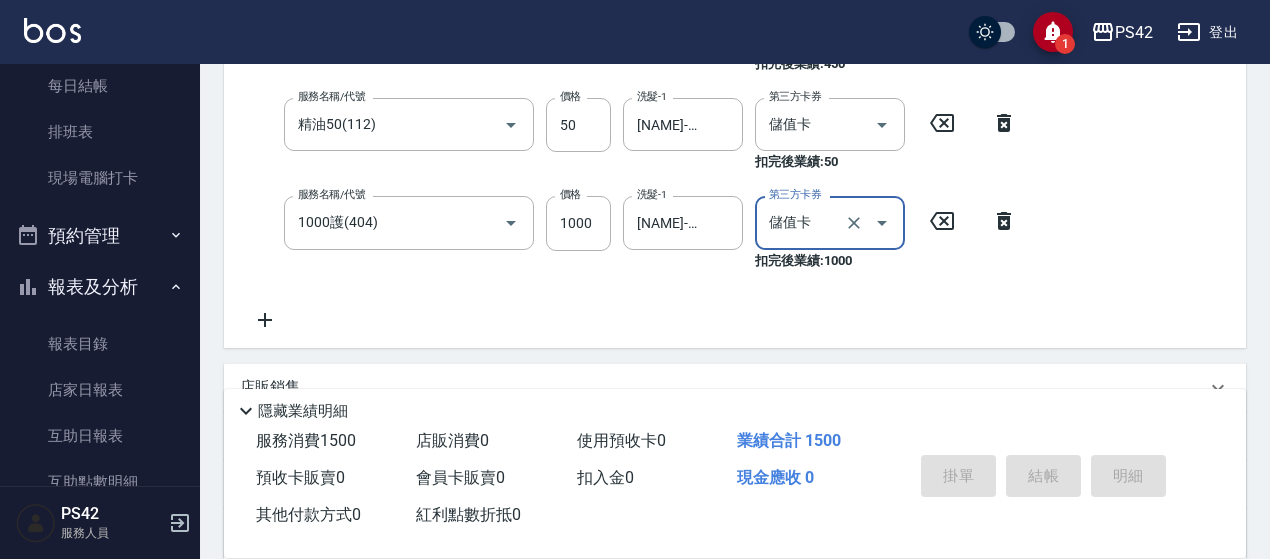 type 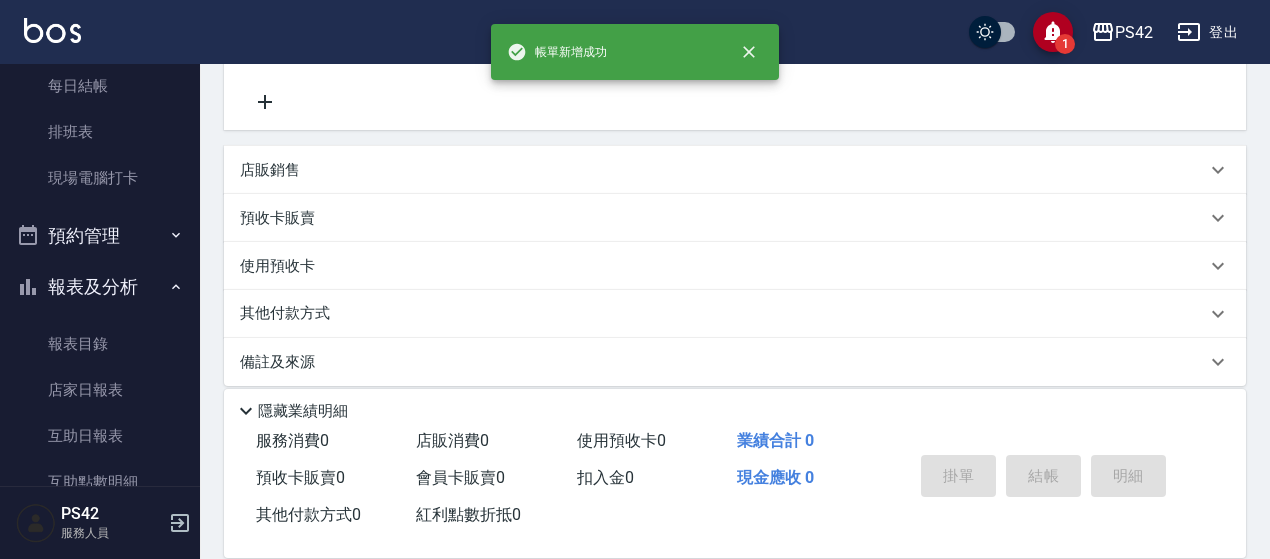 scroll, scrollTop: 0, scrollLeft: 0, axis: both 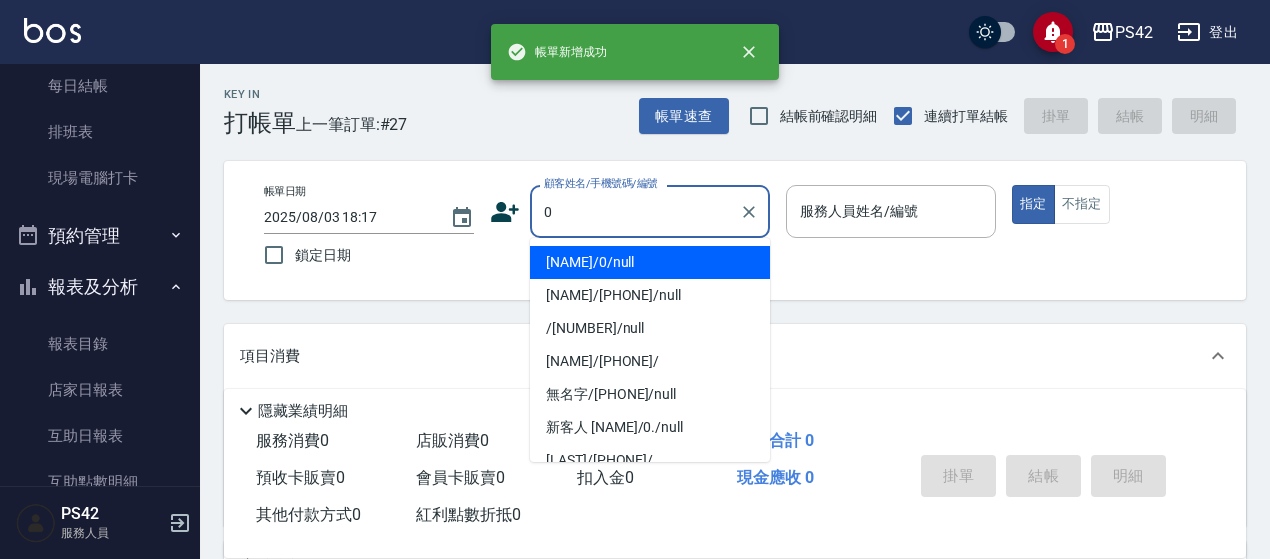 type on "[NAME]/0/null" 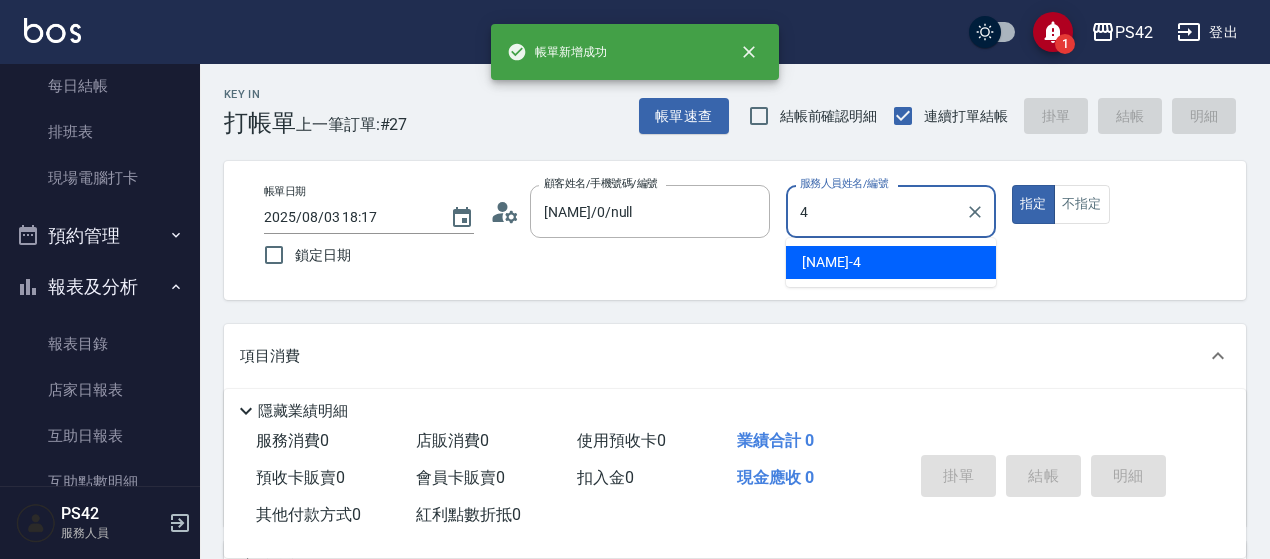 type on "[NAME]-[NUMBER]" 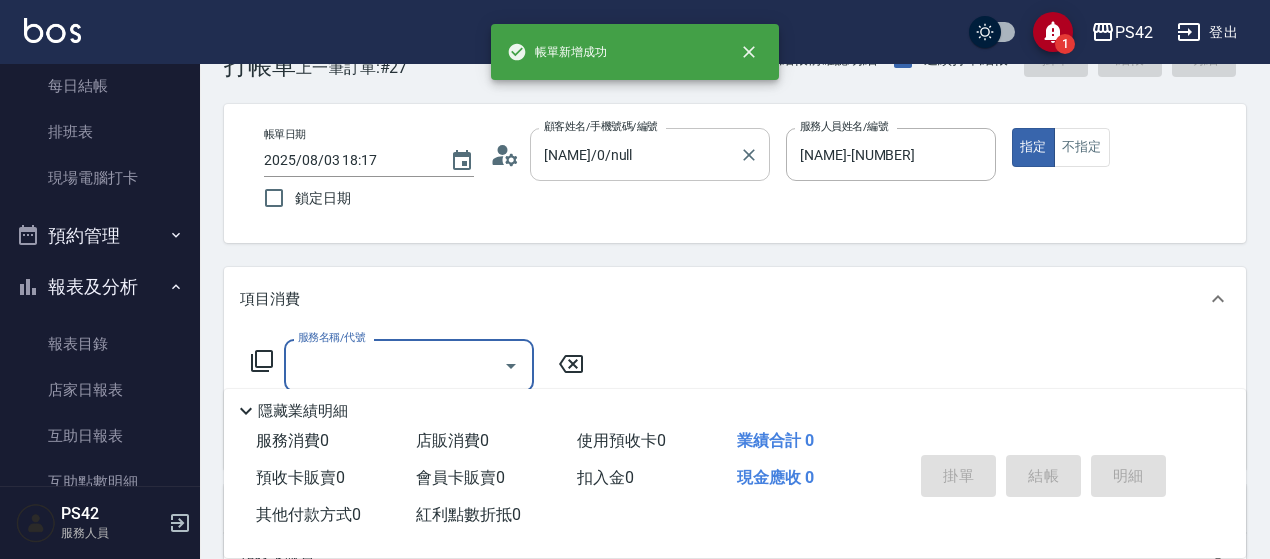 scroll, scrollTop: 100, scrollLeft: 0, axis: vertical 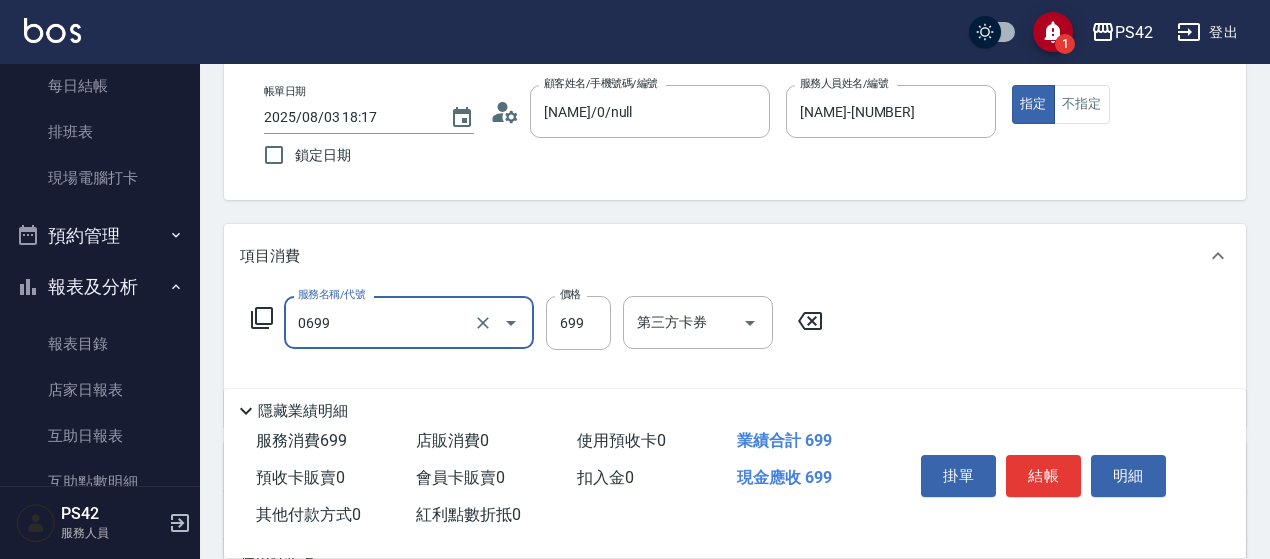 type on "精油SPA(0699)" 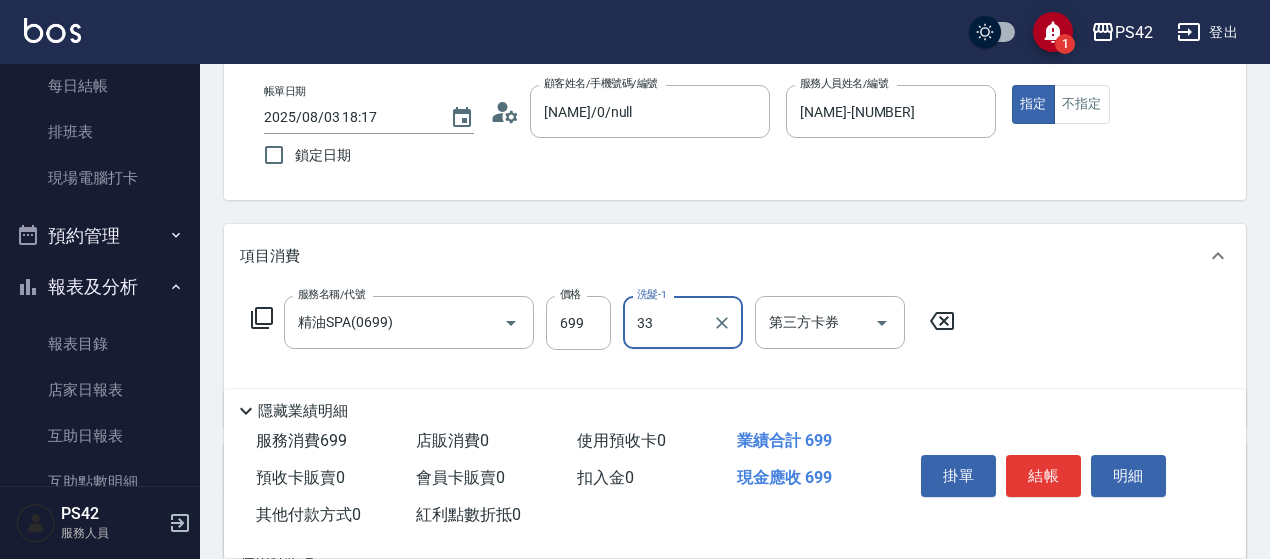 type on "[LAST]-33" 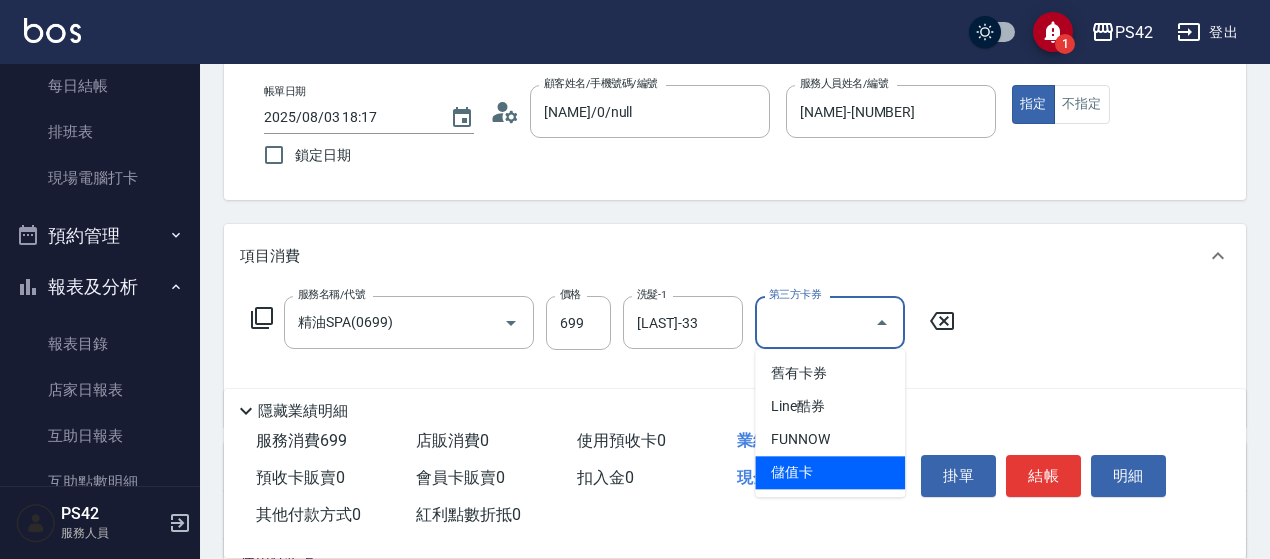 type on "儲值卡" 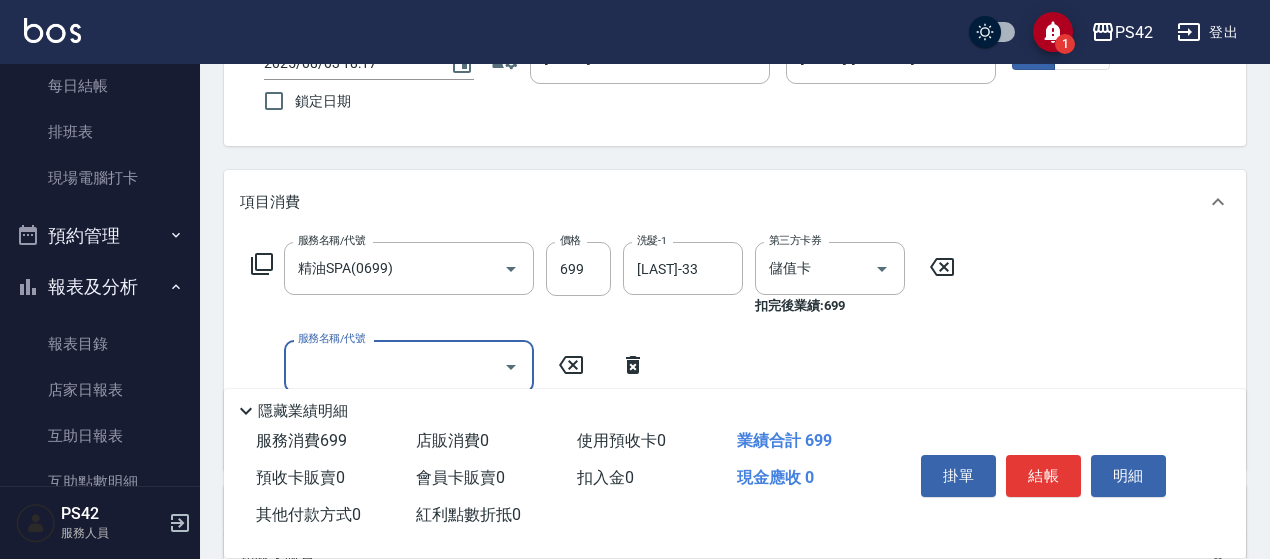 scroll, scrollTop: 200, scrollLeft: 0, axis: vertical 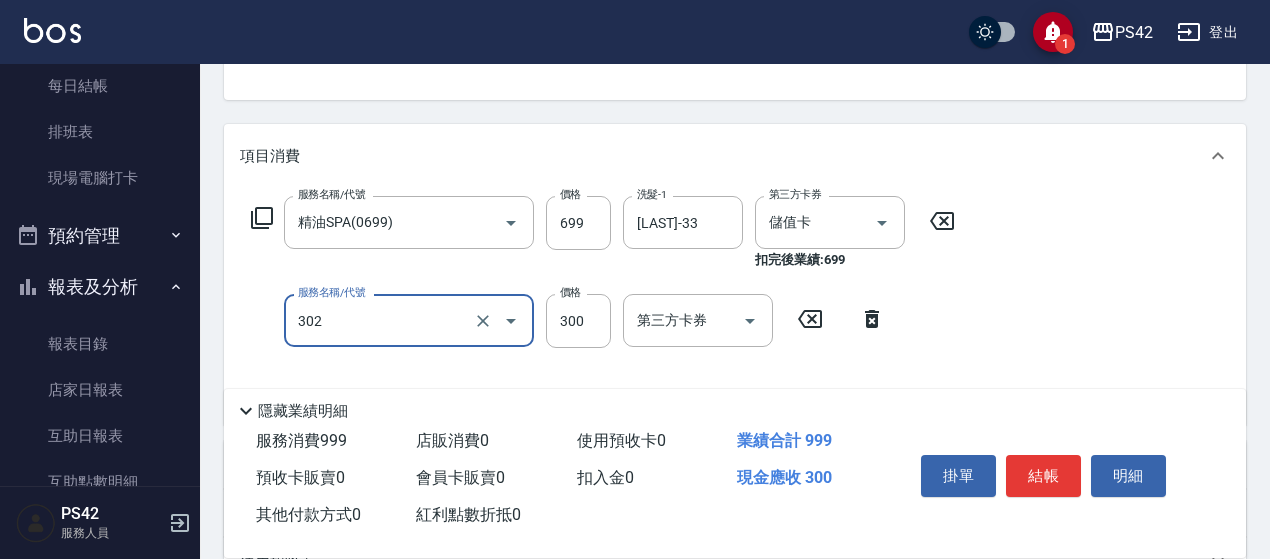 type on "剪髮(302)" 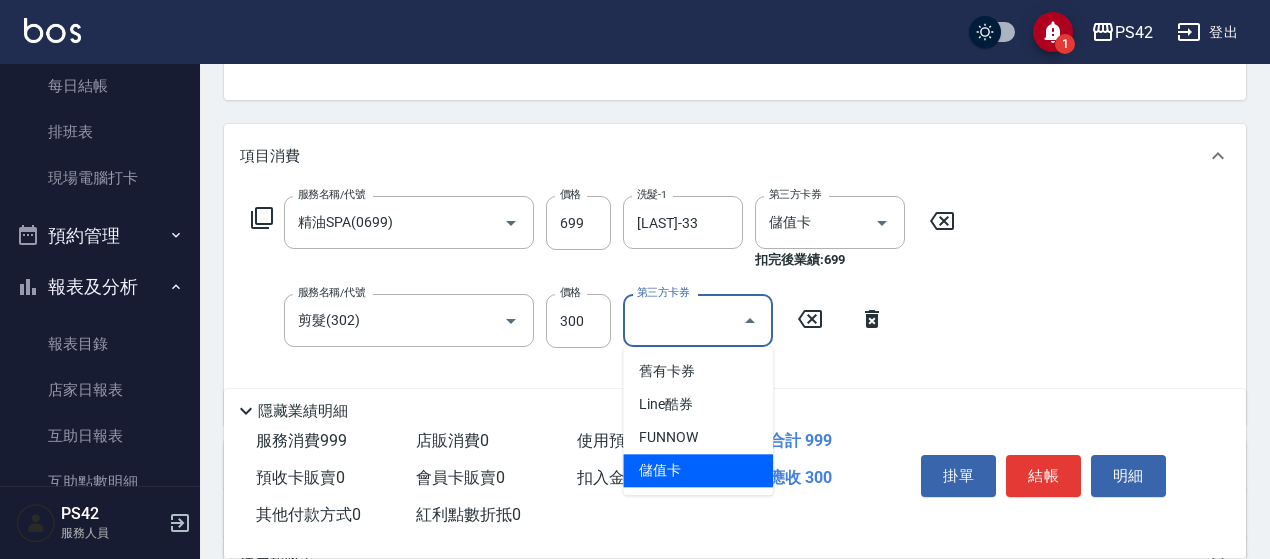 type on "儲值卡" 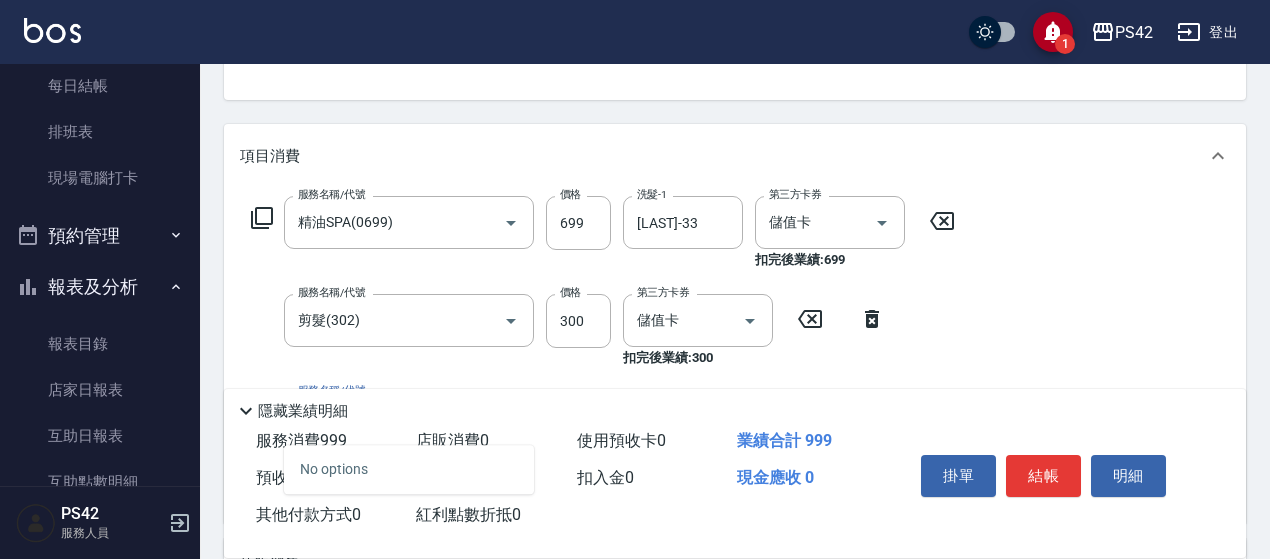 scroll, scrollTop: 300, scrollLeft: 0, axis: vertical 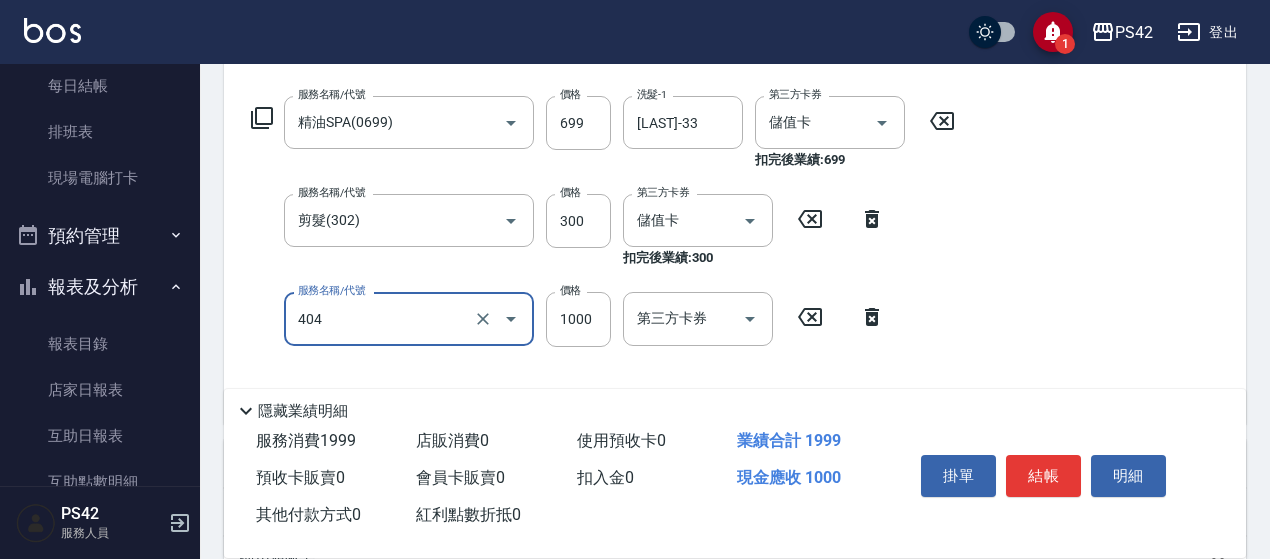 type on "1000護(404)" 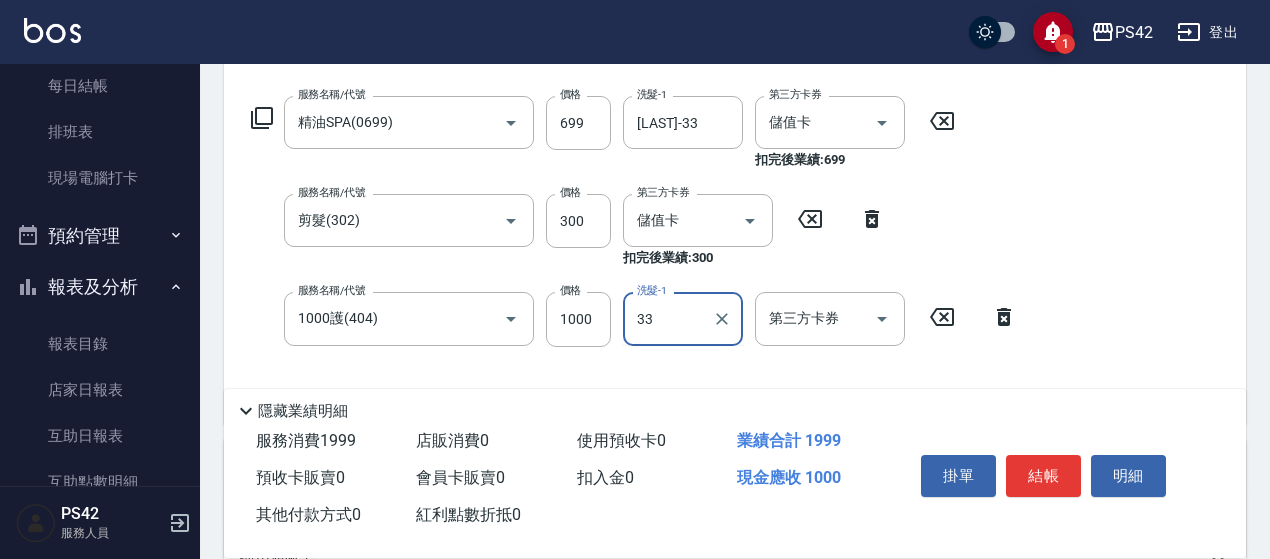 type on "[LAST]-33" 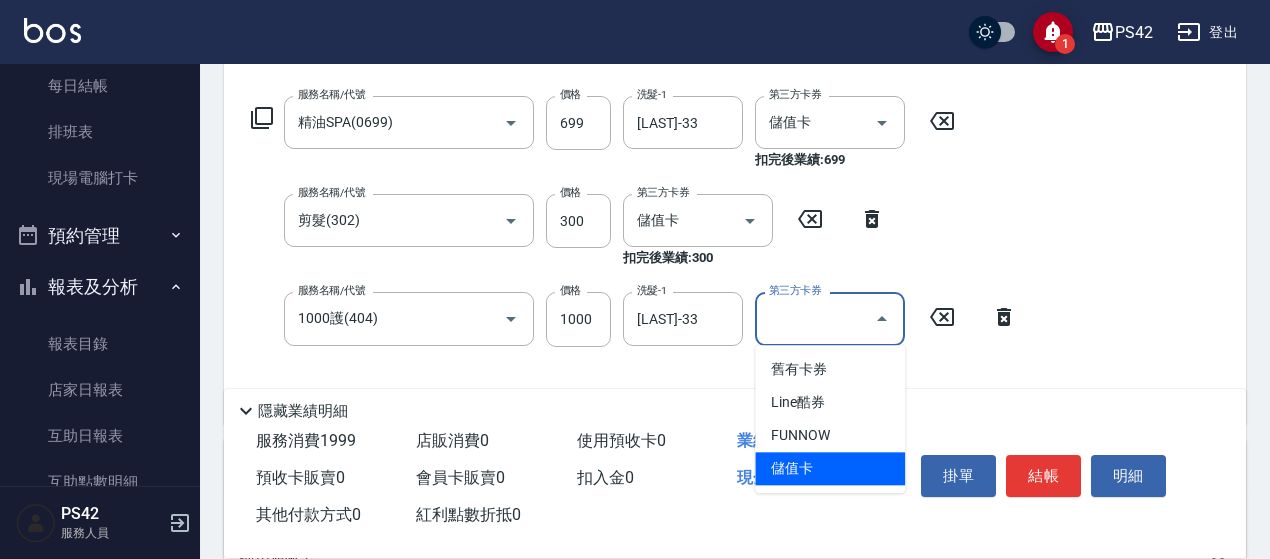 type on "儲值卡" 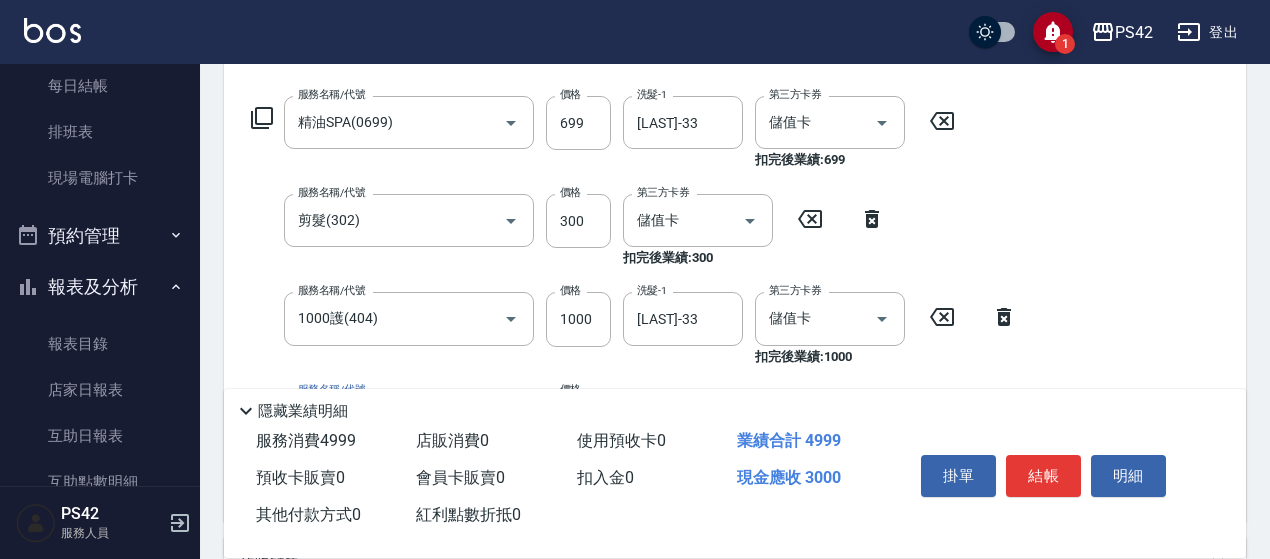 type on "儲值3000(901)" 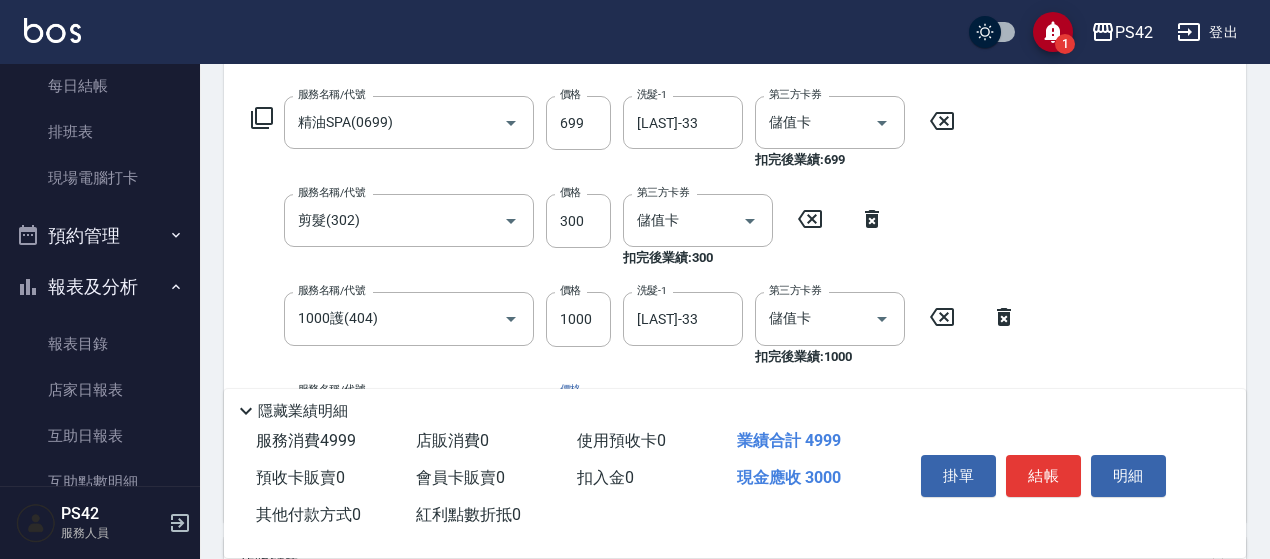 scroll, scrollTop: 300, scrollLeft: 0, axis: vertical 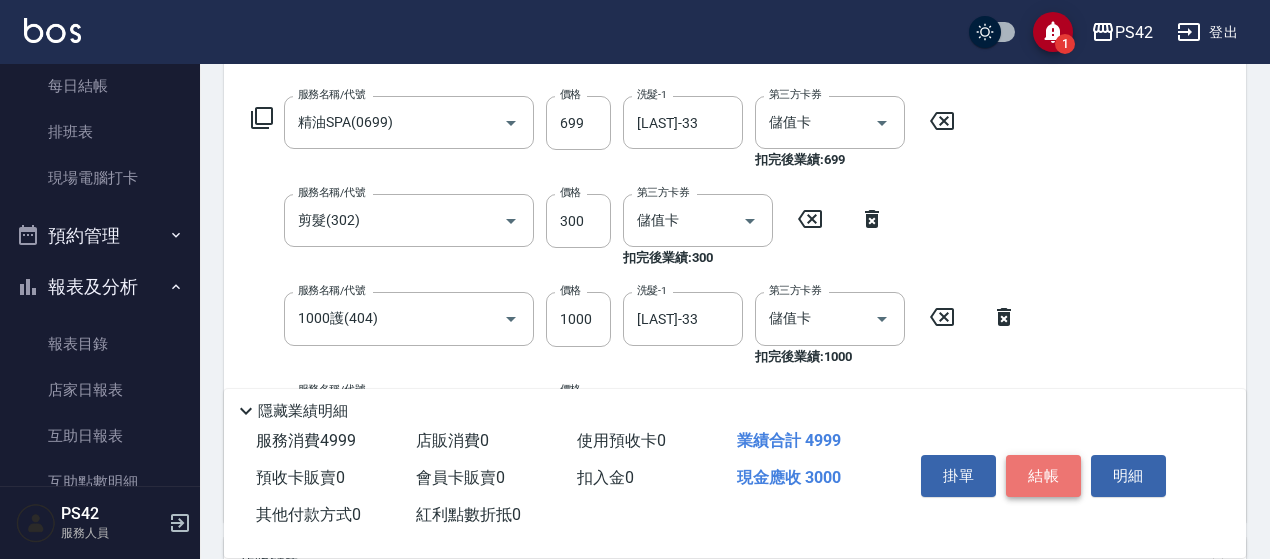 click on "結帳" at bounding box center (1043, 476) 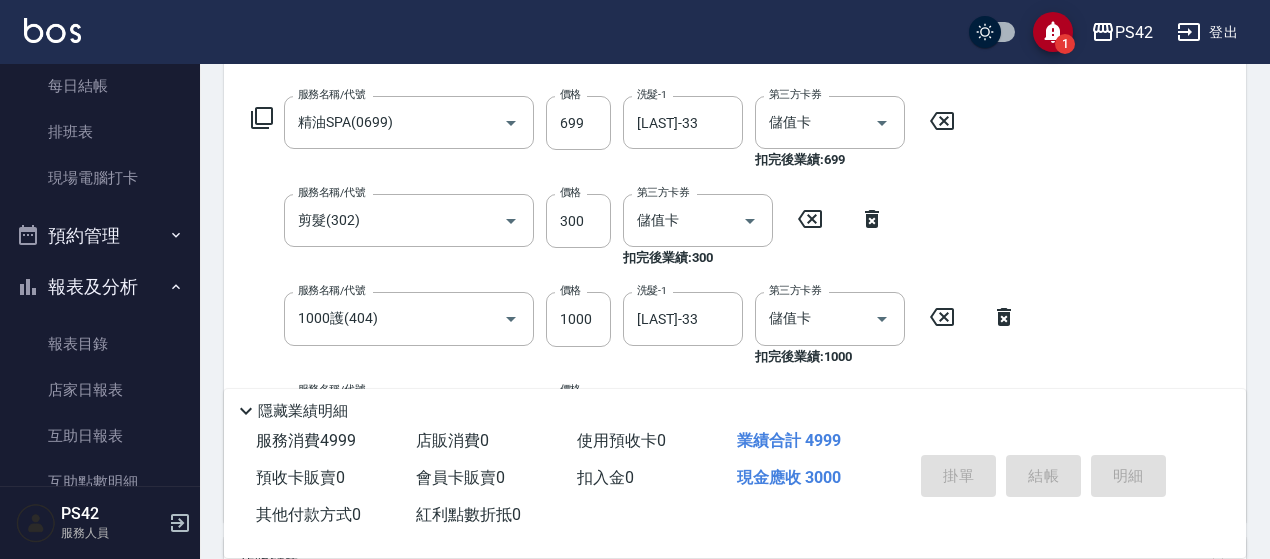 type 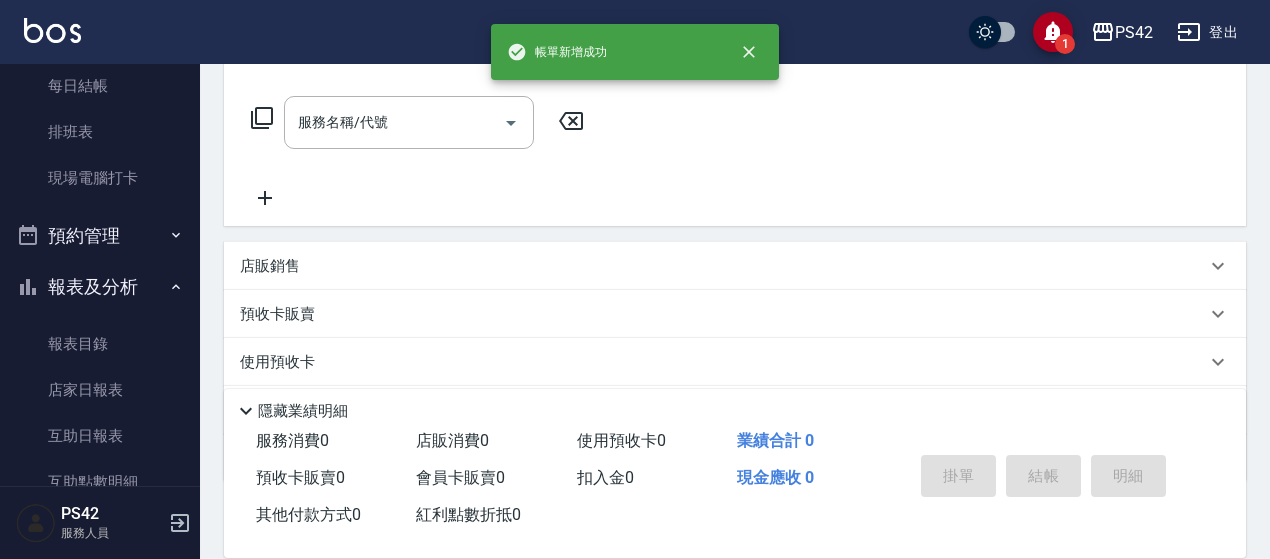 scroll, scrollTop: 0, scrollLeft: 0, axis: both 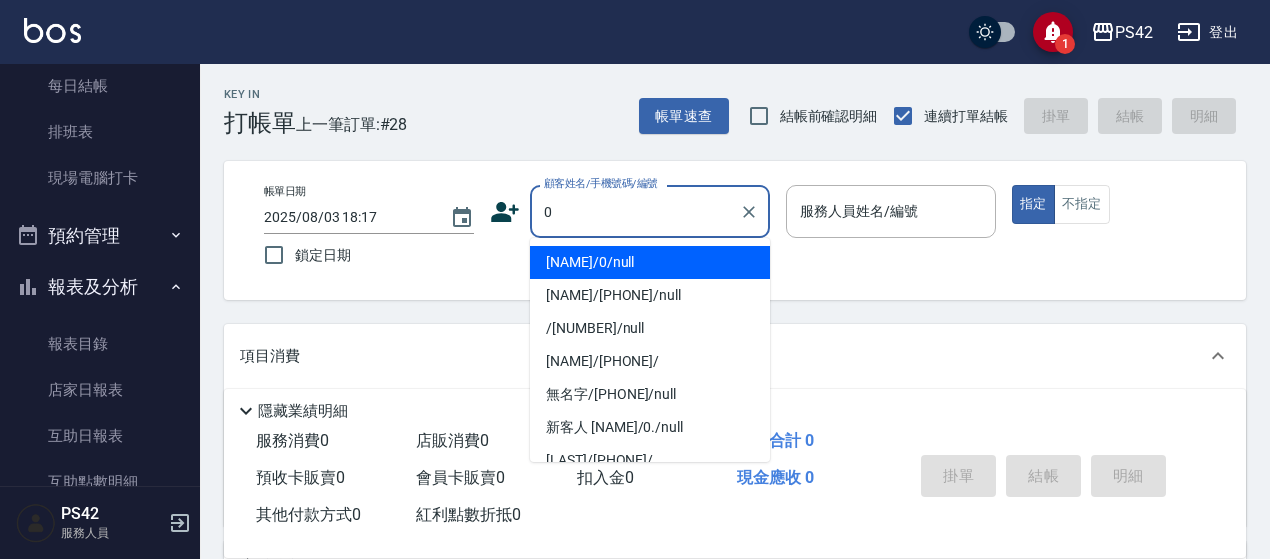 type on "[NAME]/0/null" 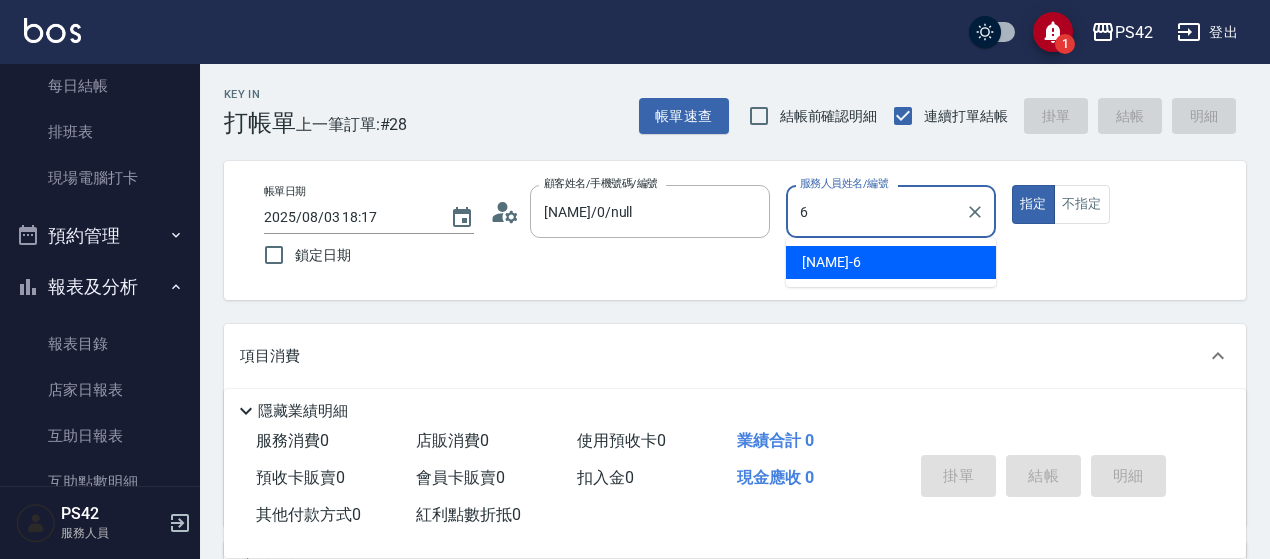 type on "[NAME]-[NUMBER]" 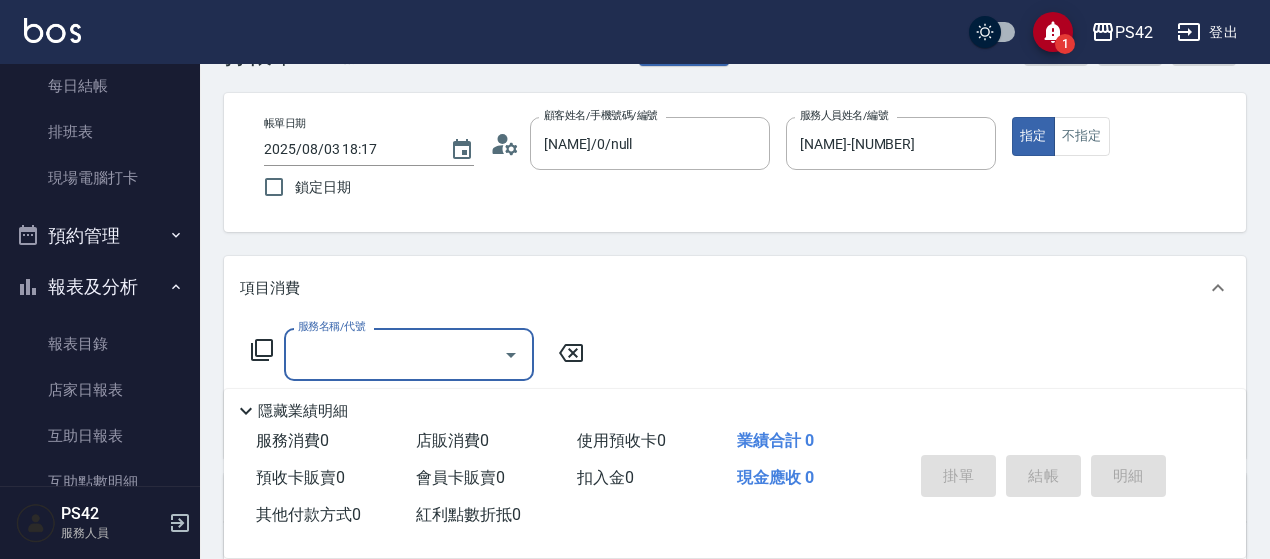 scroll, scrollTop: 100, scrollLeft: 0, axis: vertical 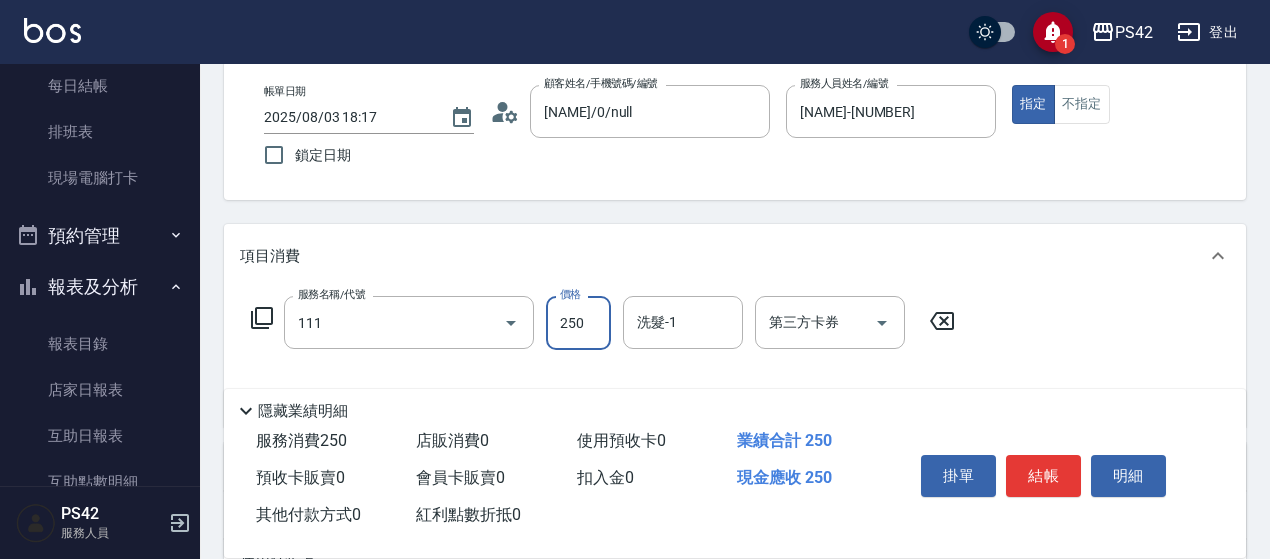 type on "200(111)" 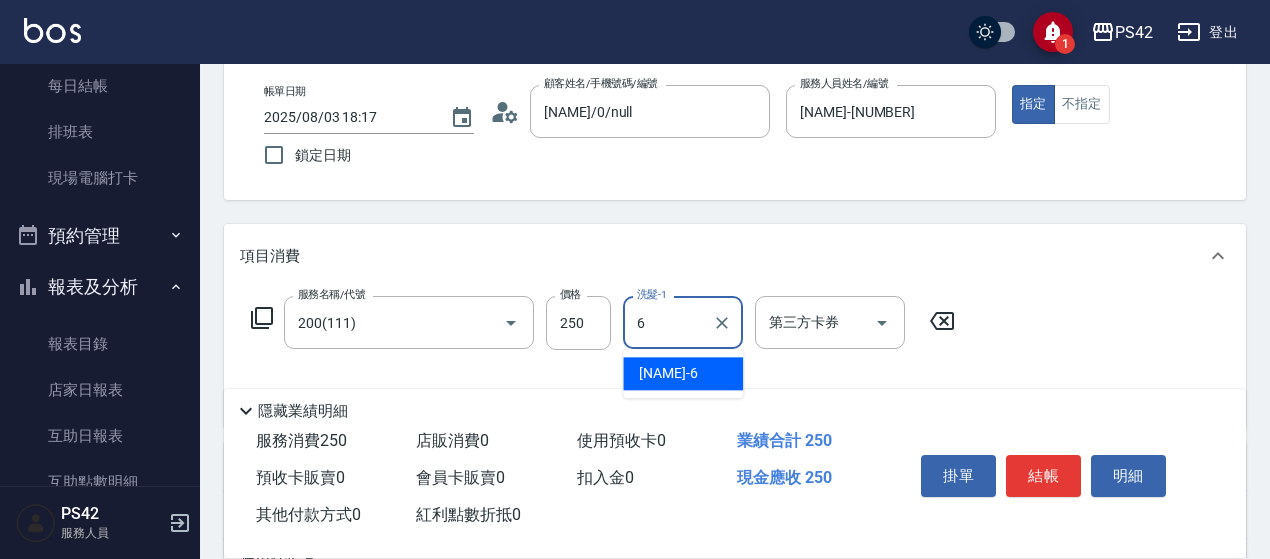 type on "[NAME]-[NUMBER]" 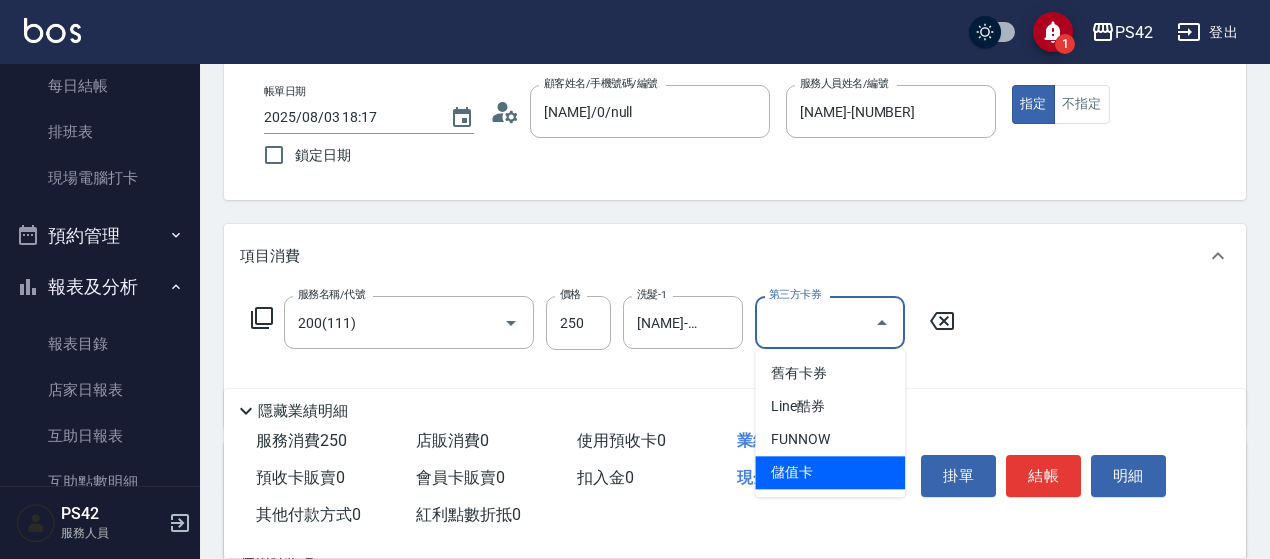 type on "儲值卡" 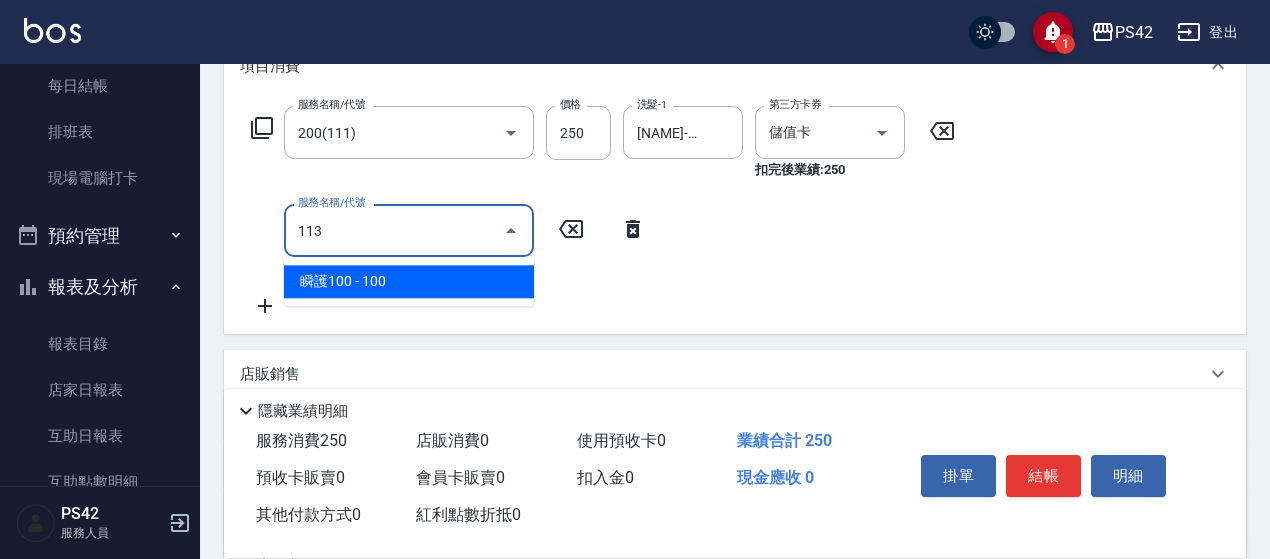 scroll, scrollTop: 300, scrollLeft: 0, axis: vertical 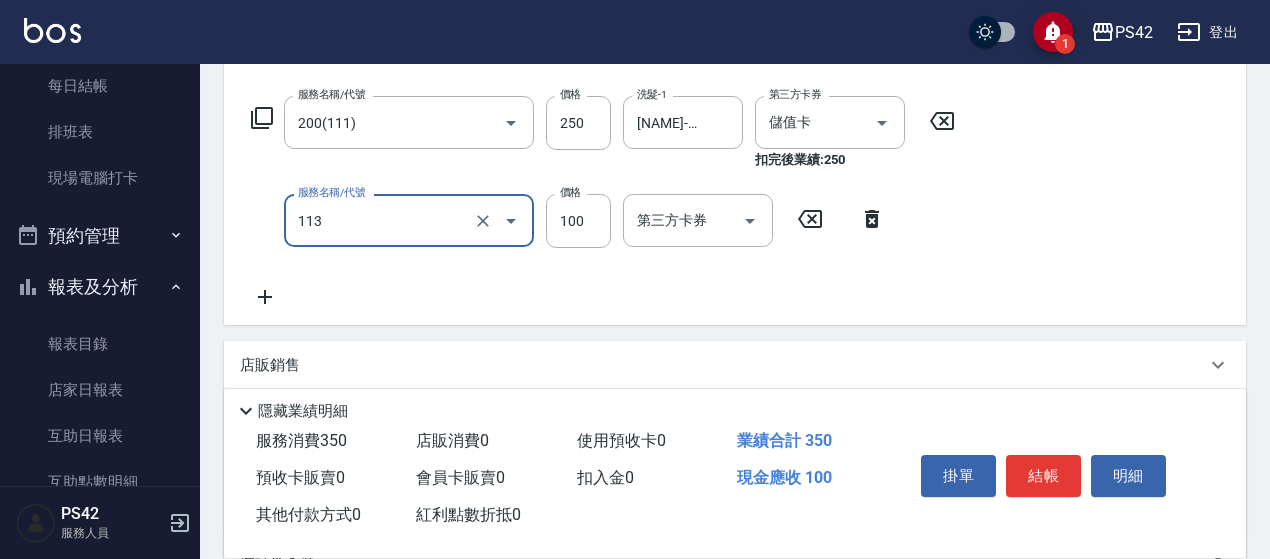 type on "瞬護100(113)" 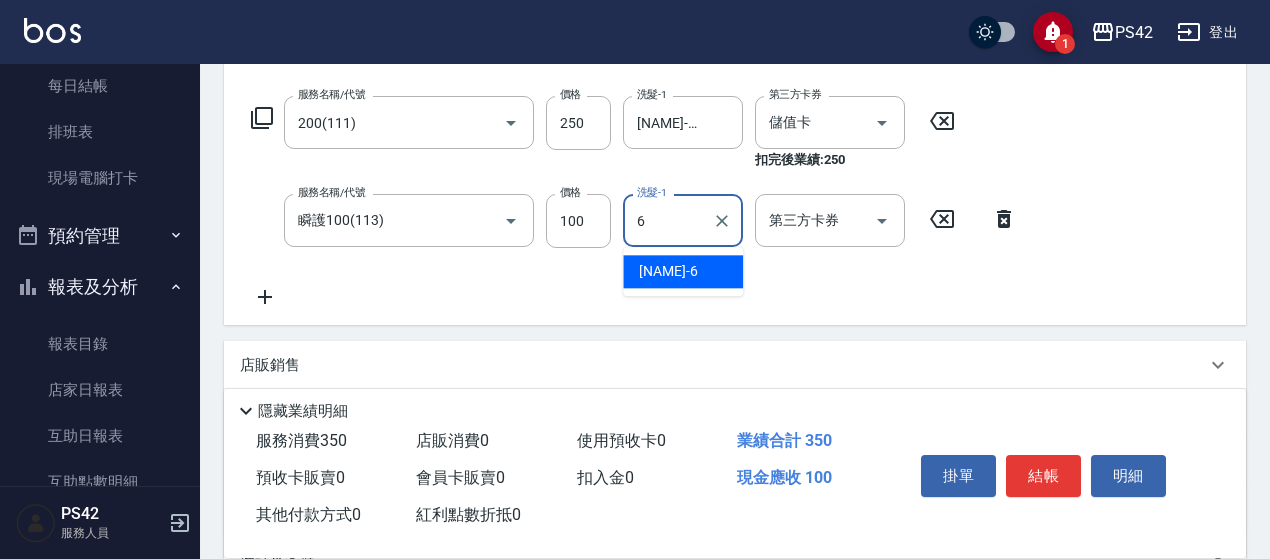 type on "[NAME]-[NUMBER]" 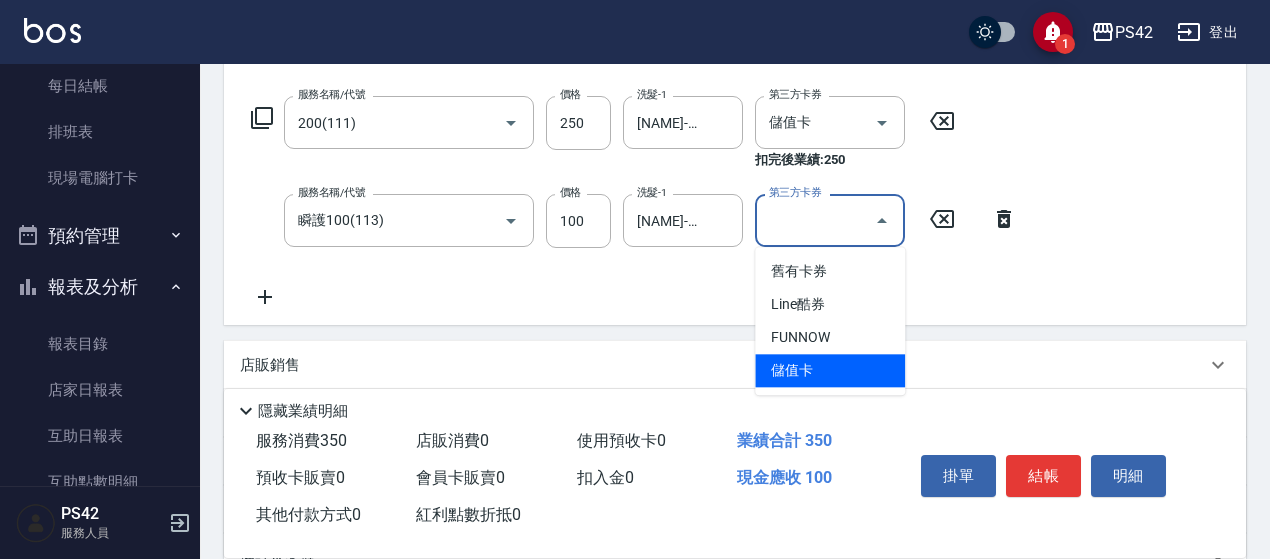type on "儲值卡" 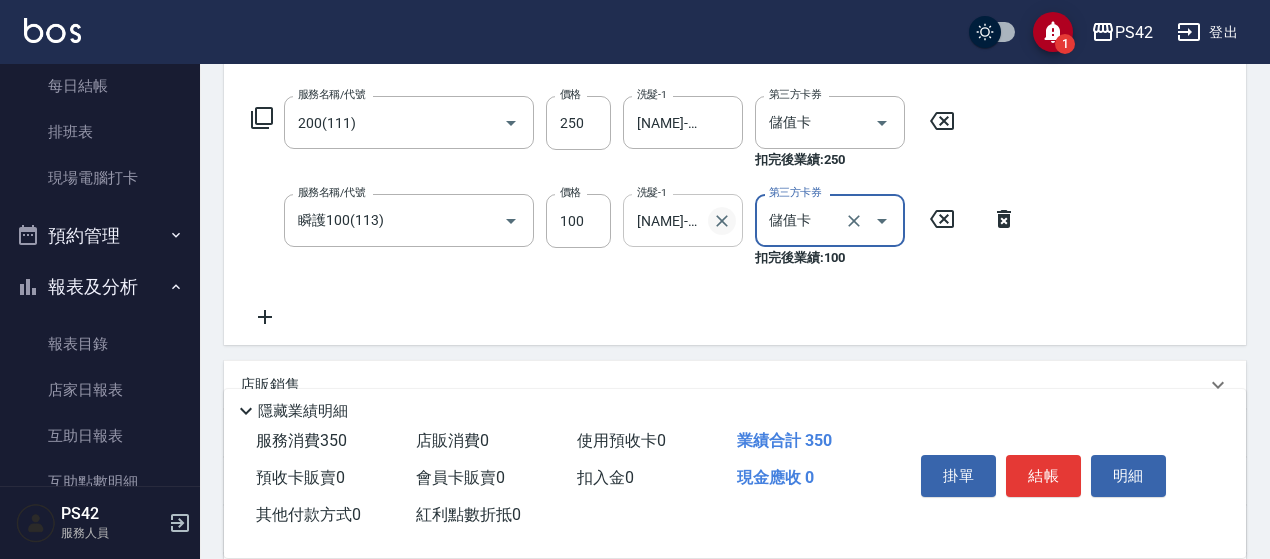 click 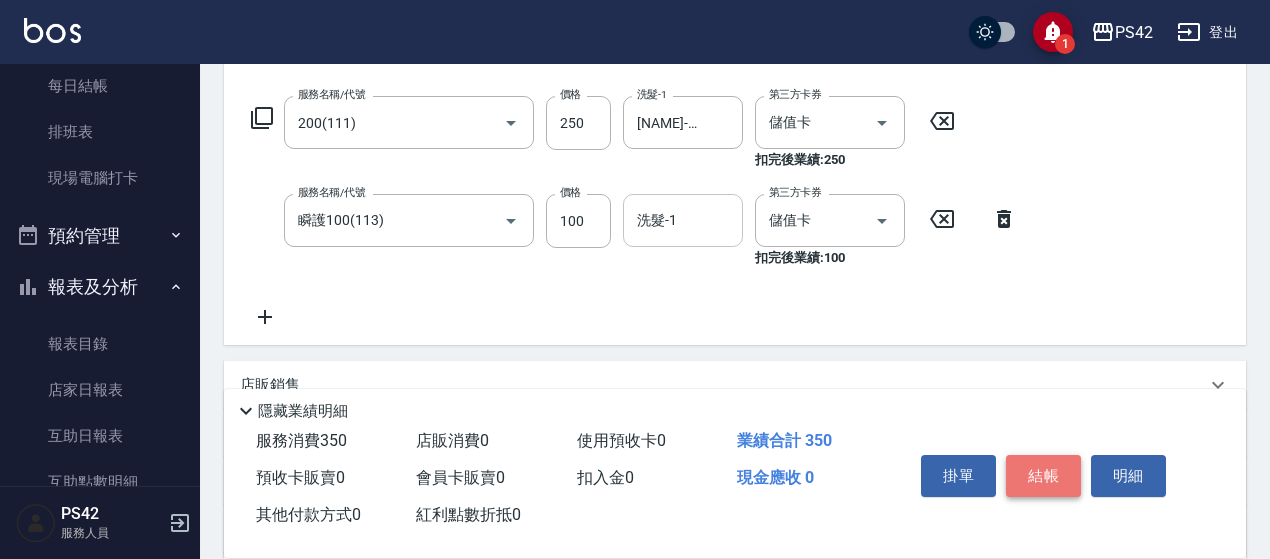 click on "結帳" at bounding box center [1043, 476] 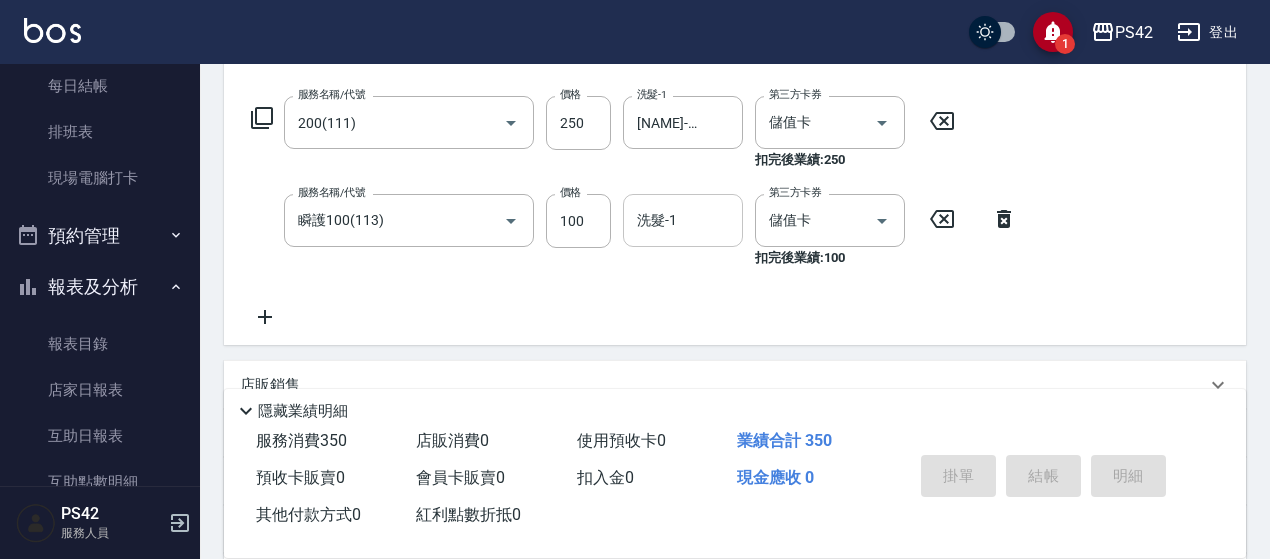 type 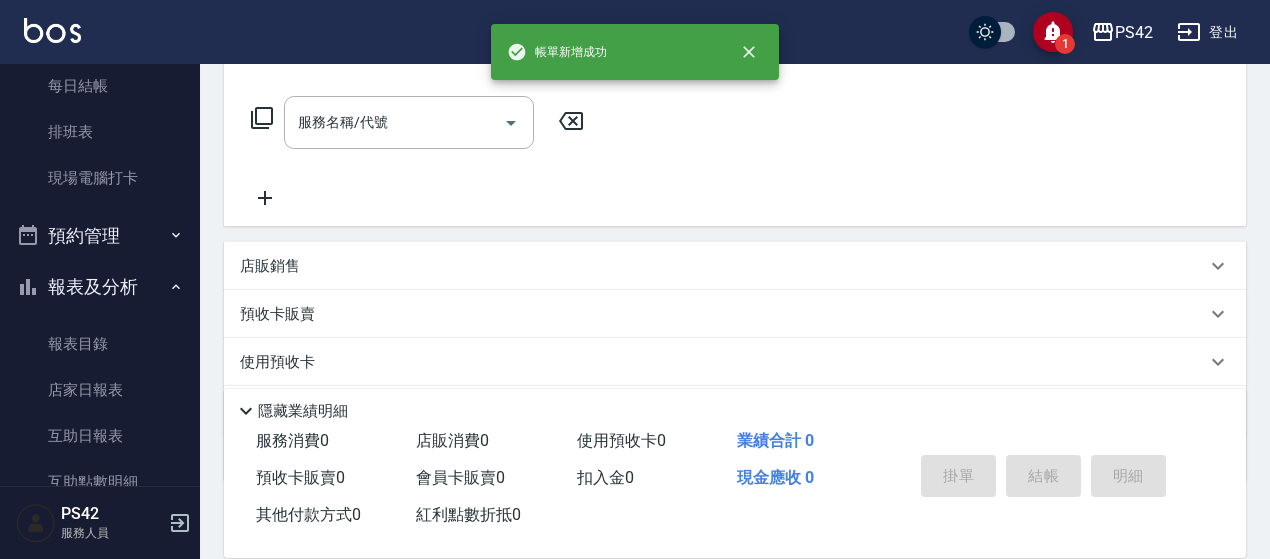 scroll, scrollTop: 0, scrollLeft: 0, axis: both 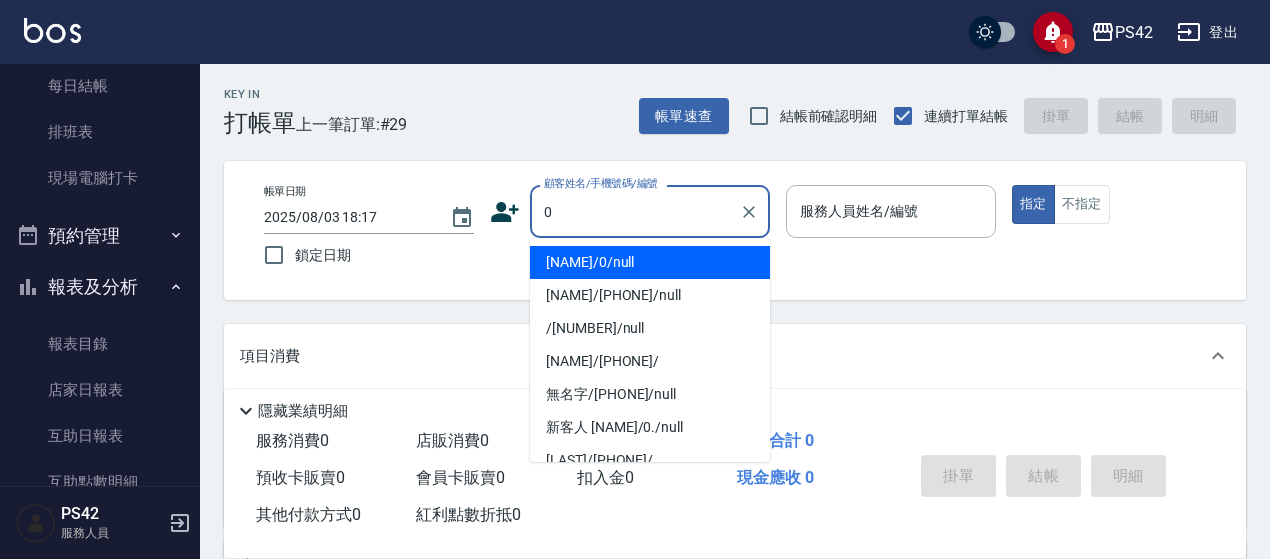 type on "[NAME]/0/null" 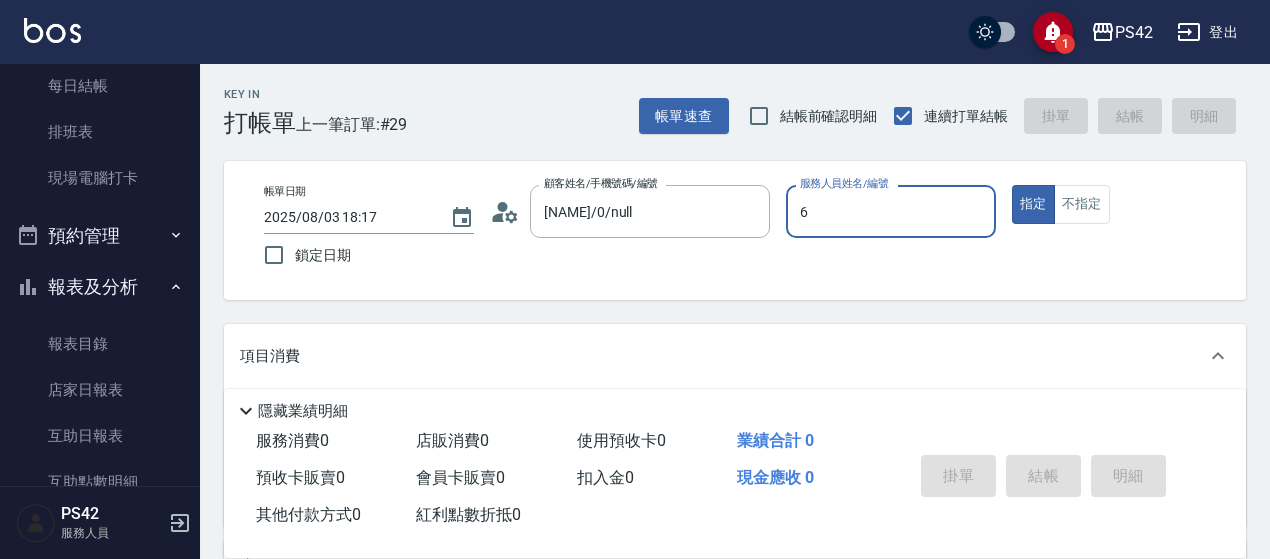 type on "[NAME]-[NUMBER]" 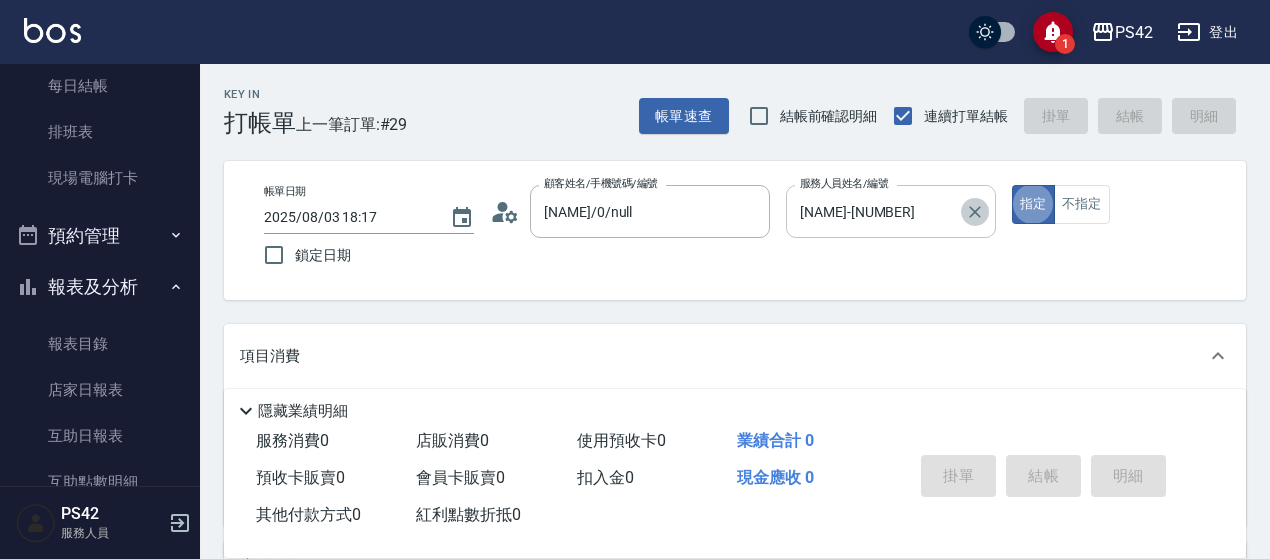 click 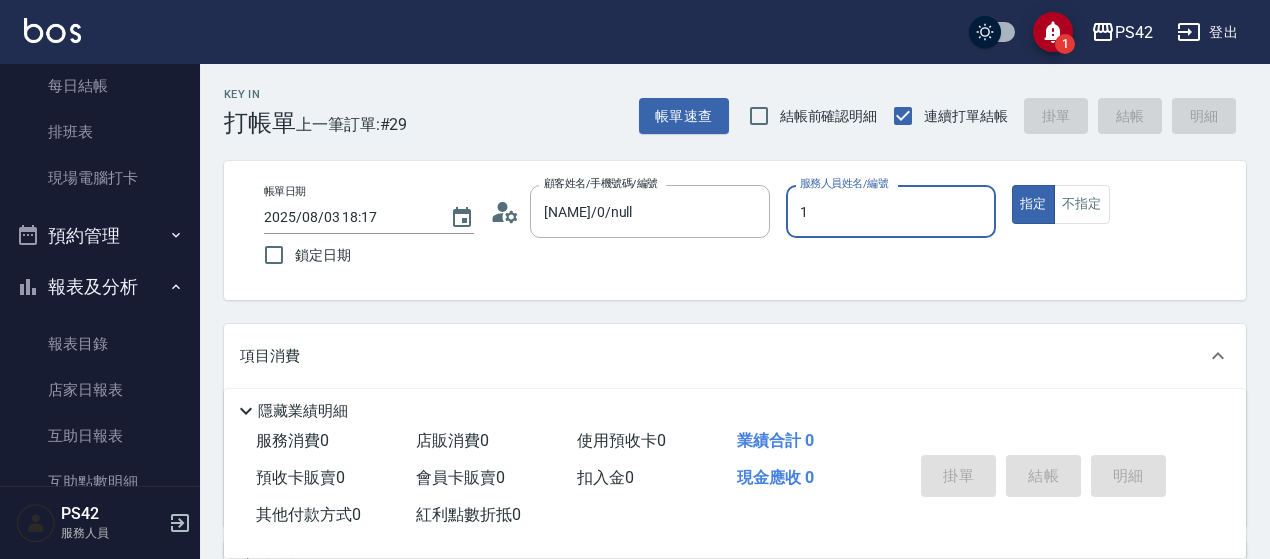 type on "[NAME]-[NUMBER]" 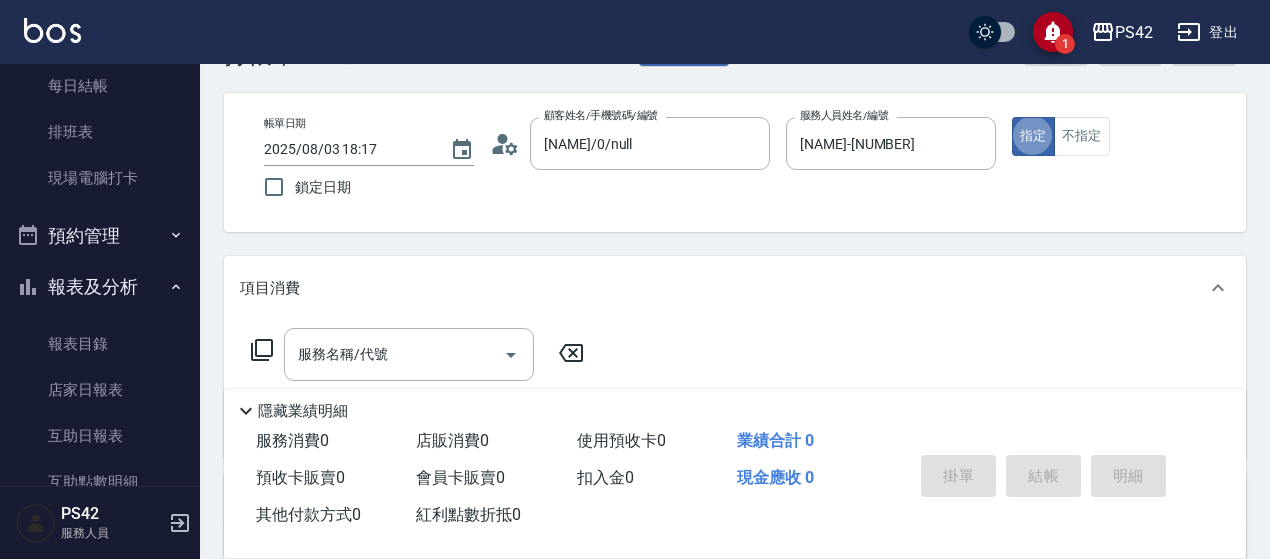 scroll, scrollTop: 100, scrollLeft: 0, axis: vertical 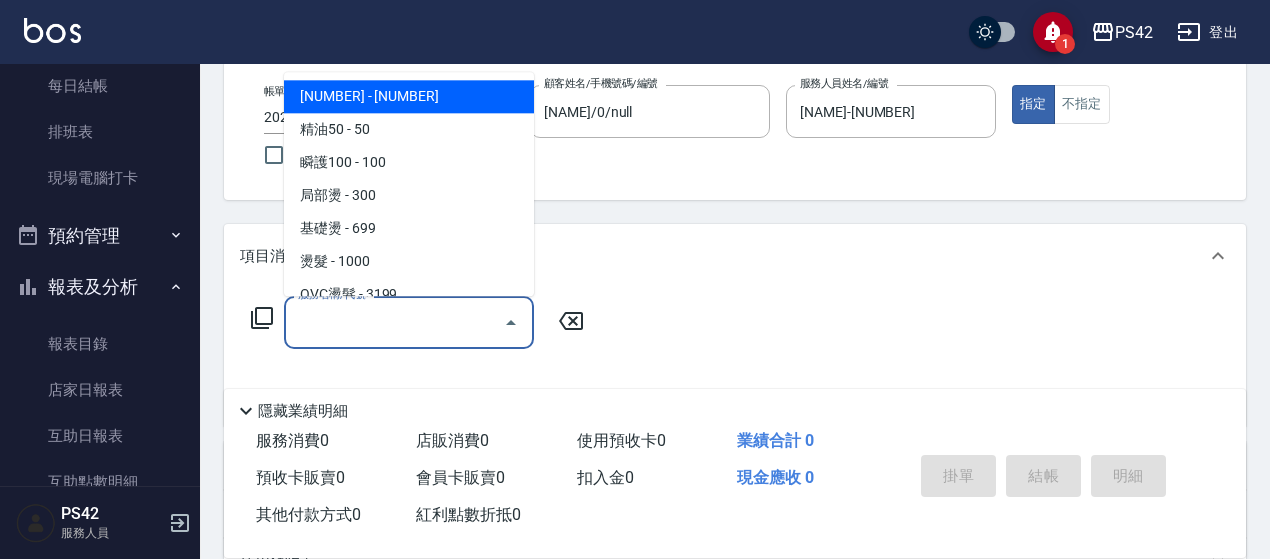 drag, startPoint x: 357, startPoint y: 328, endPoint x: 354, endPoint y: 307, distance: 21.213203 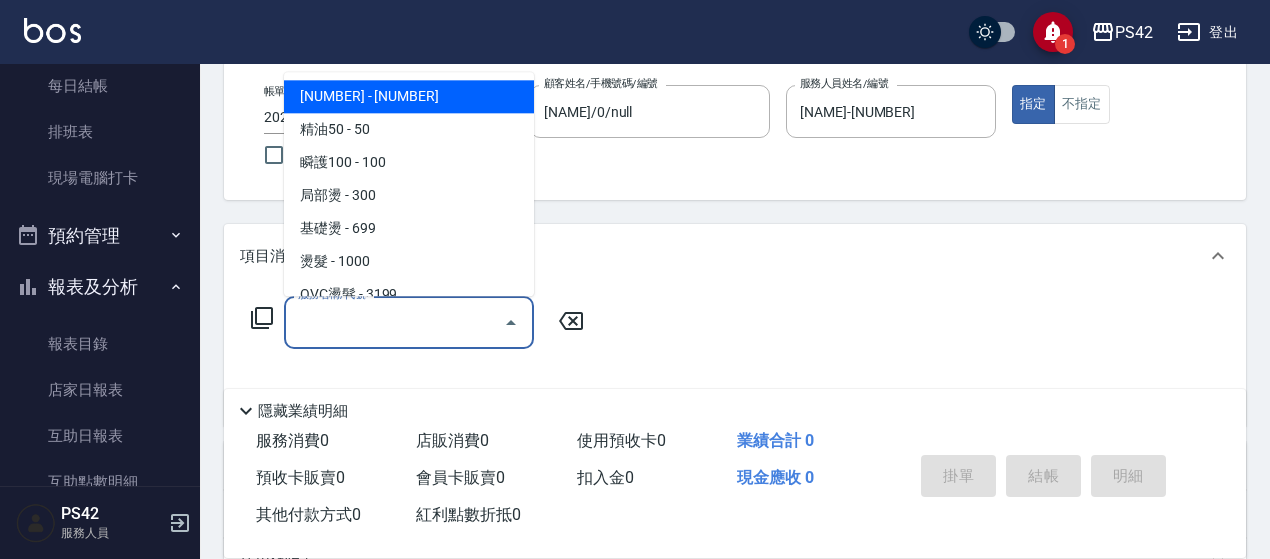 click on "服務名稱/代號 服務名稱/代號" at bounding box center [409, 322] 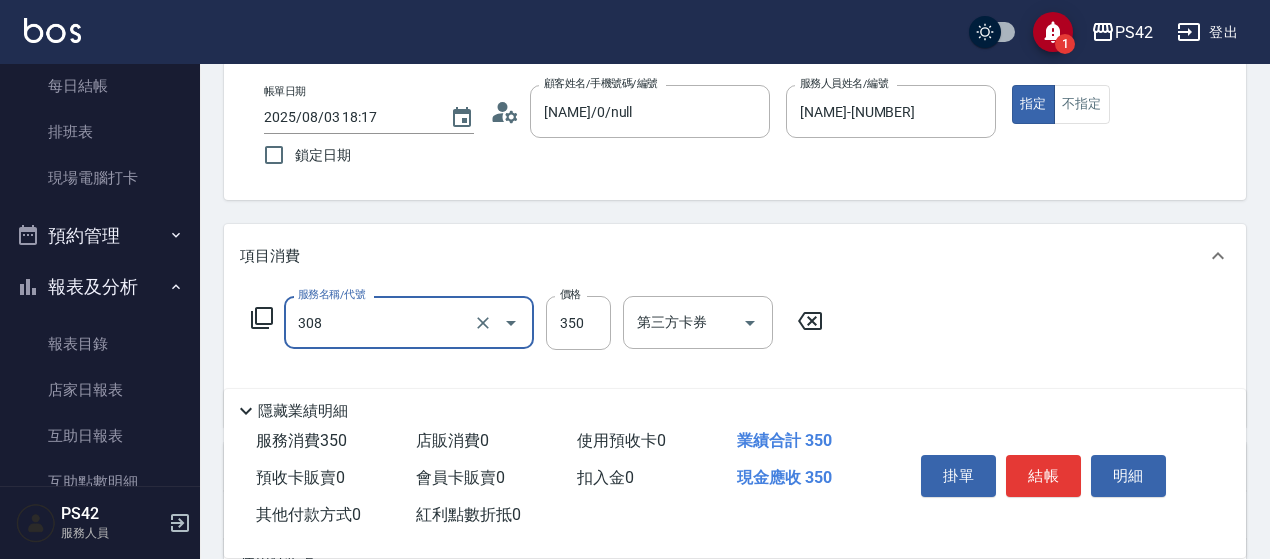 type on "洗+剪(308)" 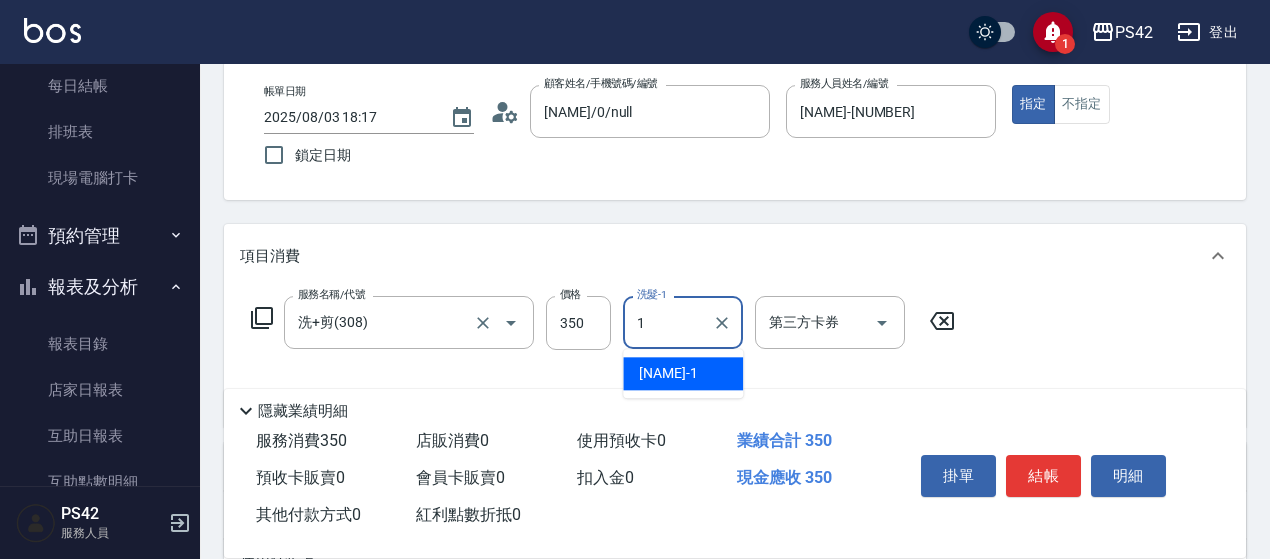 type on "[NAME]-[NUMBER]" 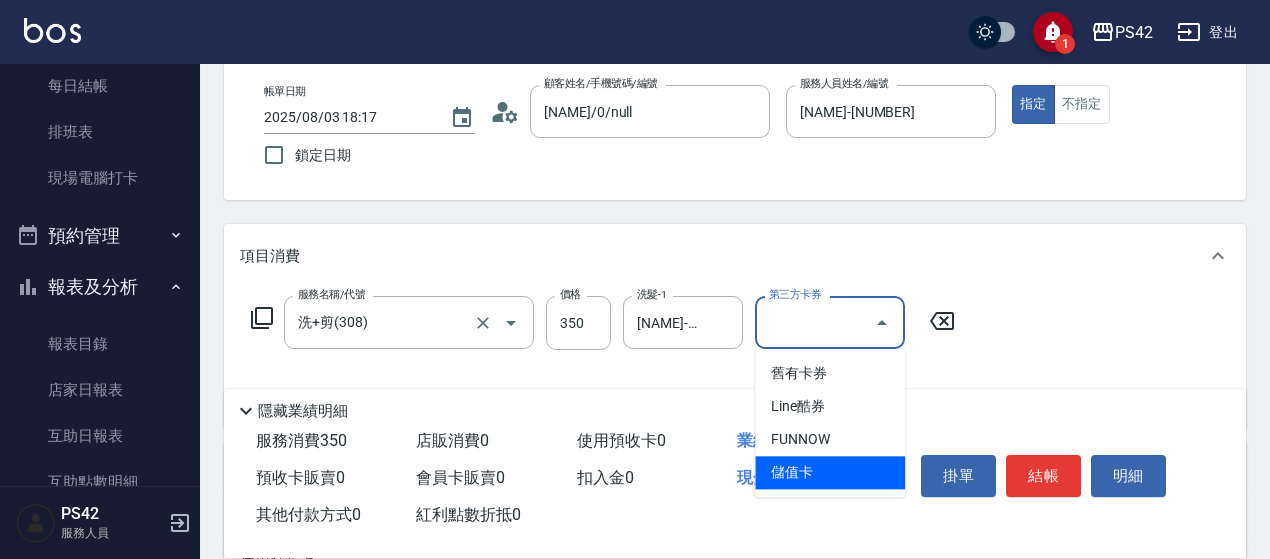 type on "儲值卡" 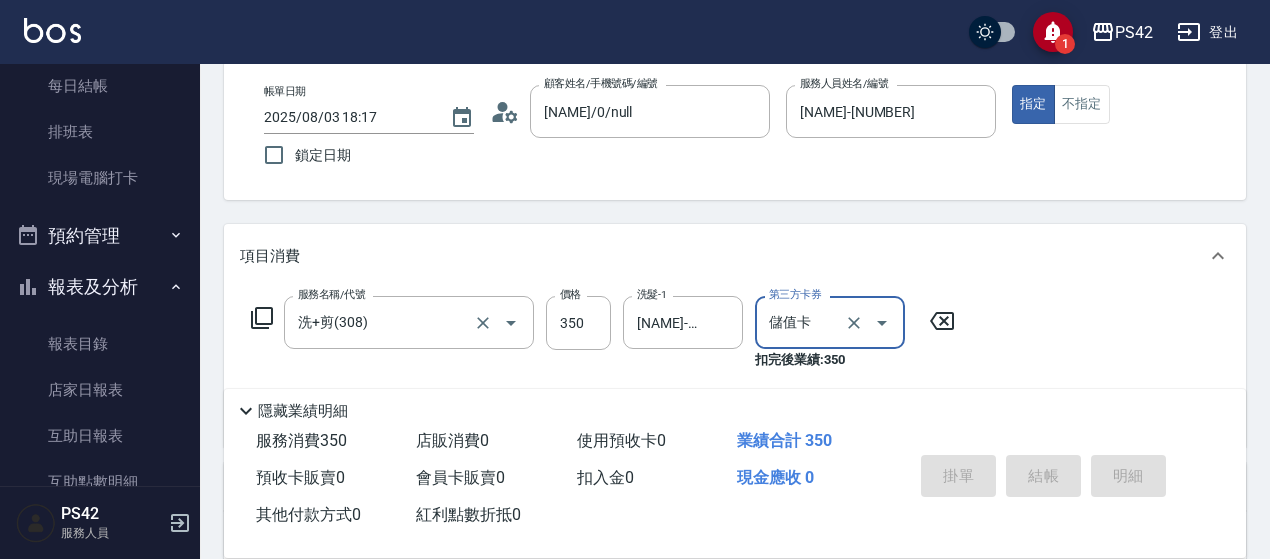 type on "2025/08/03 18:25" 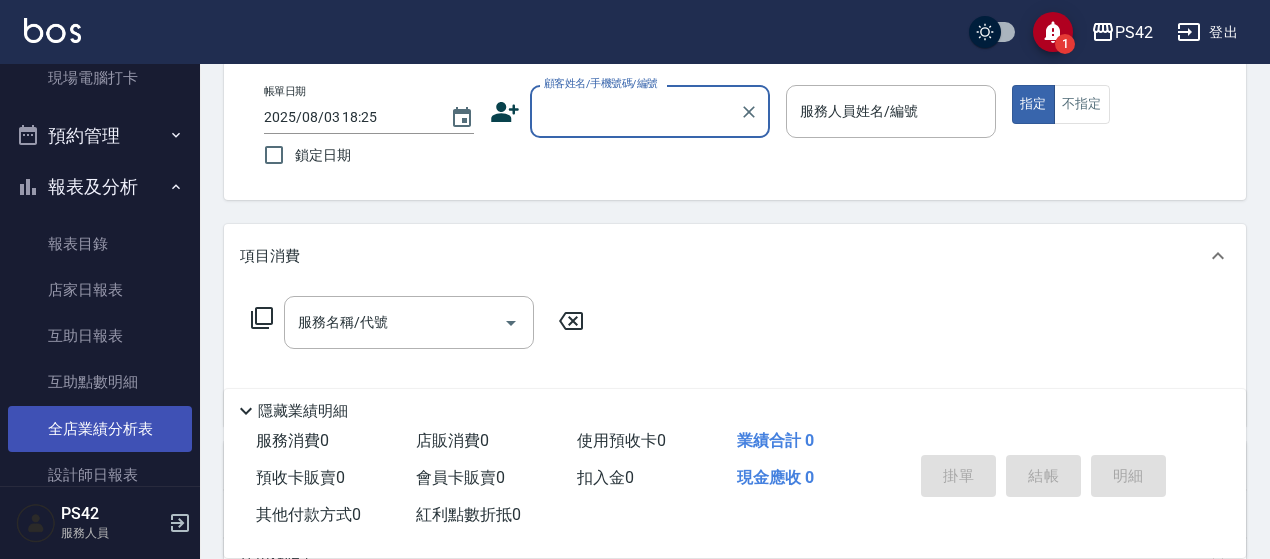 scroll, scrollTop: 500, scrollLeft: 0, axis: vertical 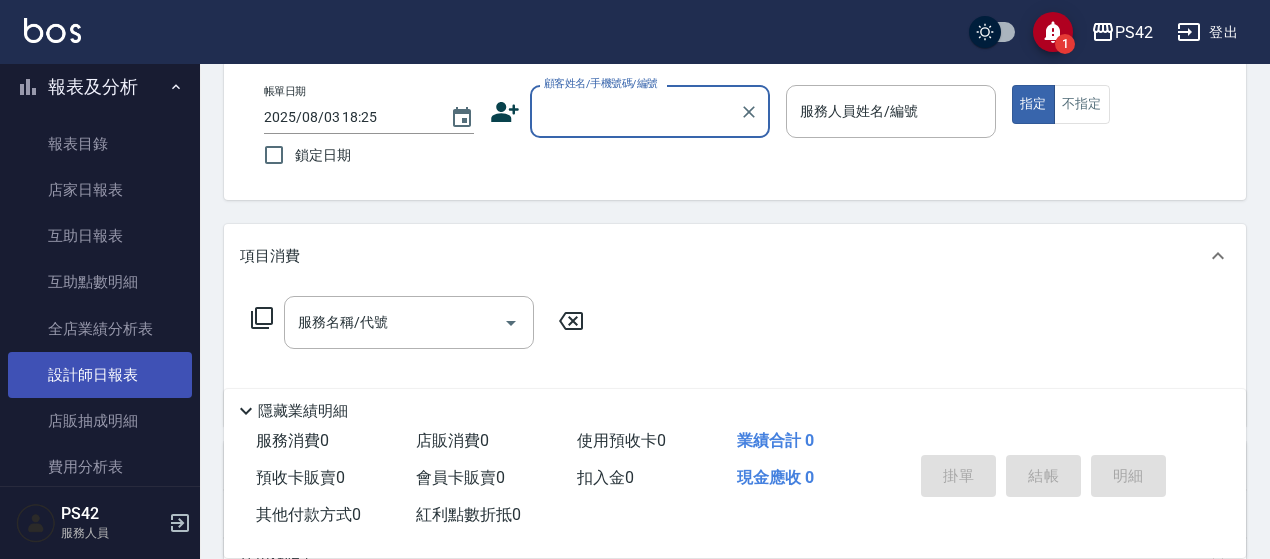 click on "設計師日報表" at bounding box center [100, 375] 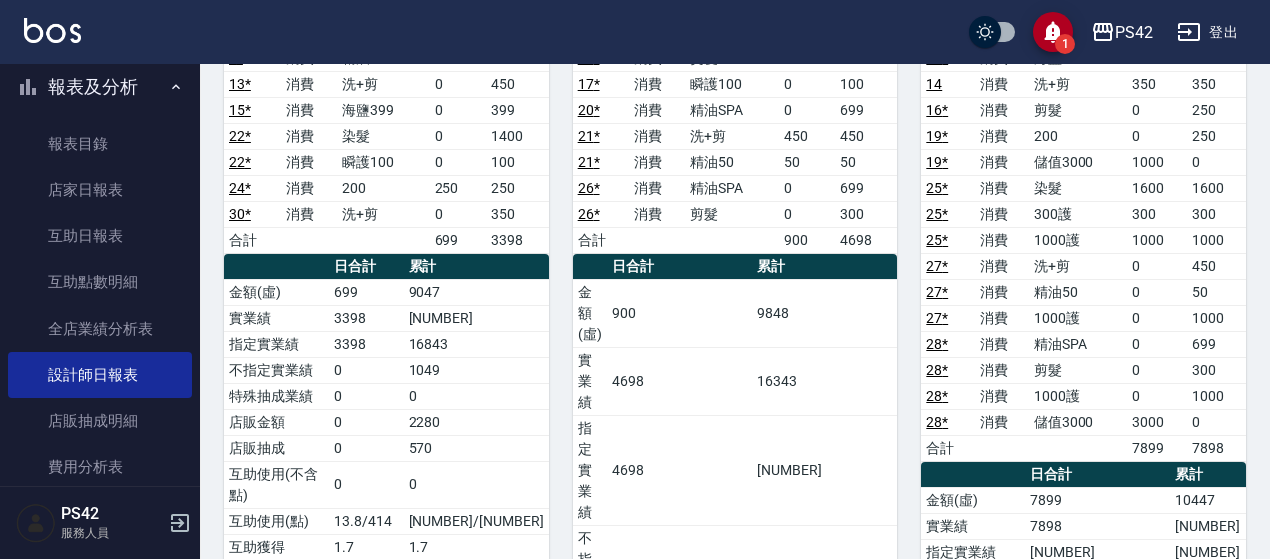 scroll, scrollTop: 300, scrollLeft: 0, axis: vertical 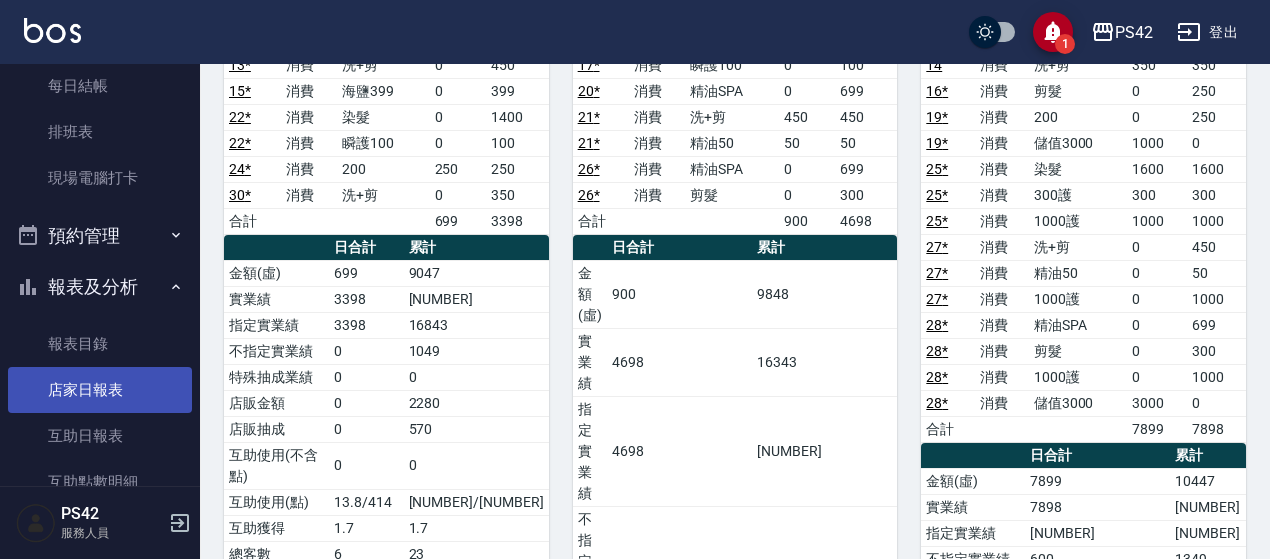 click on "店家日報表" at bounding box center (100, 390) 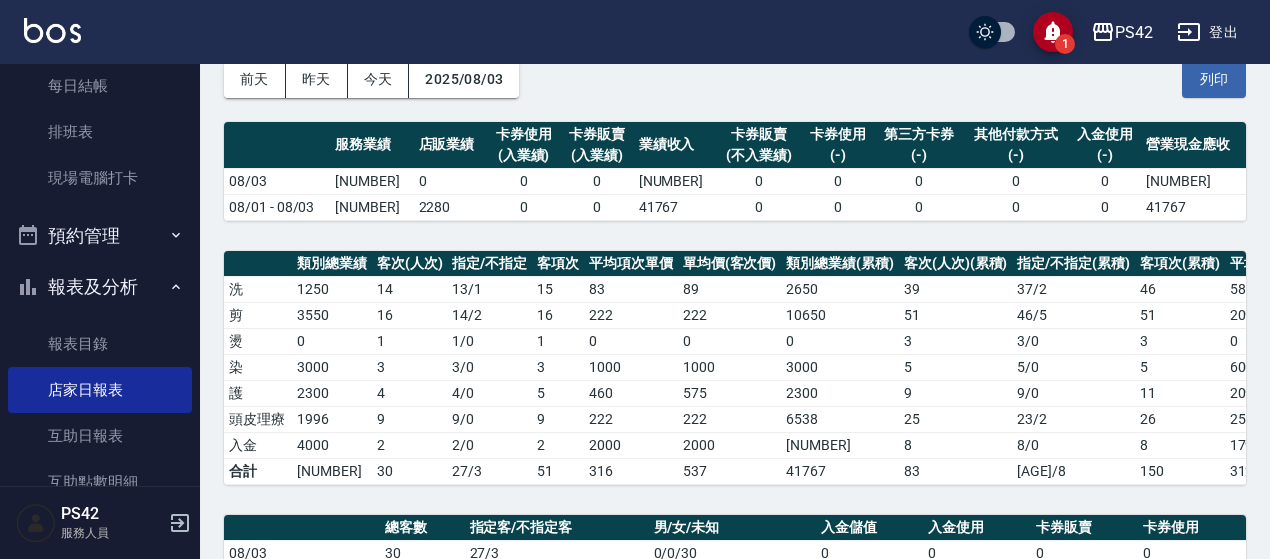 scroll, scrollTop: 0, scrollLeft: 0, axis: both 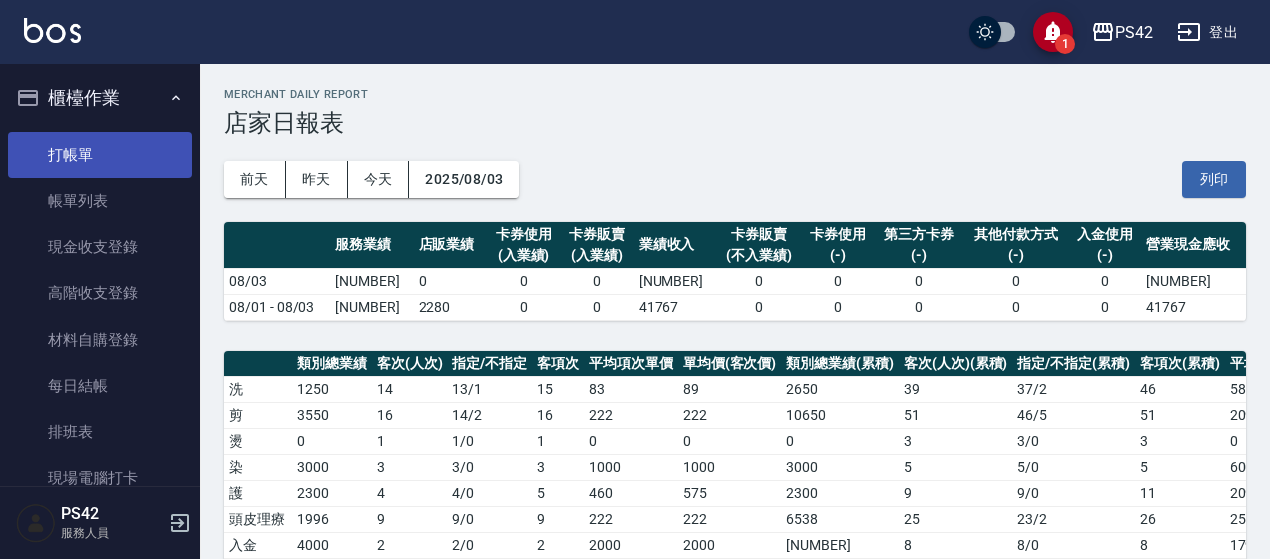 click on "打帳單" at bounding box center [100, 155] 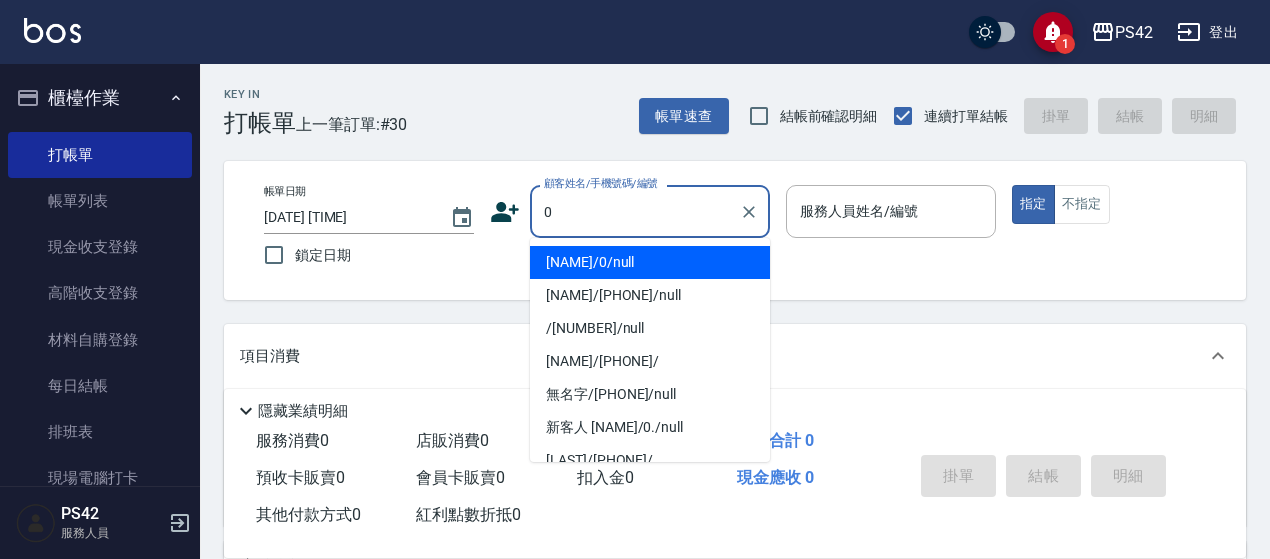 type on "[NAME]/0/null" 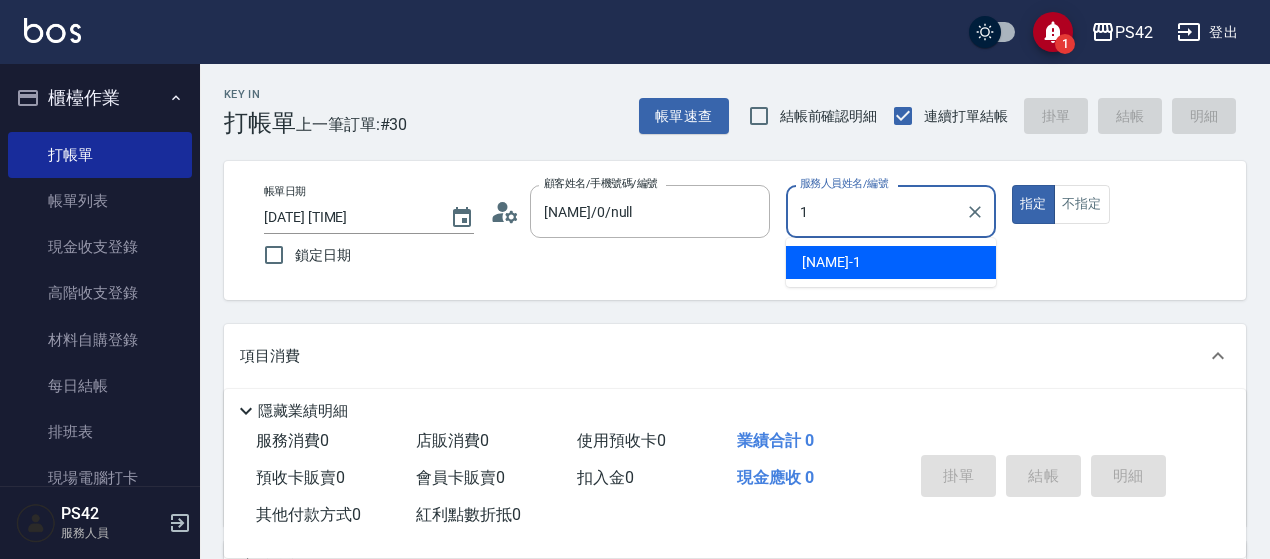 type on "[NAME]-[NUMBER]" 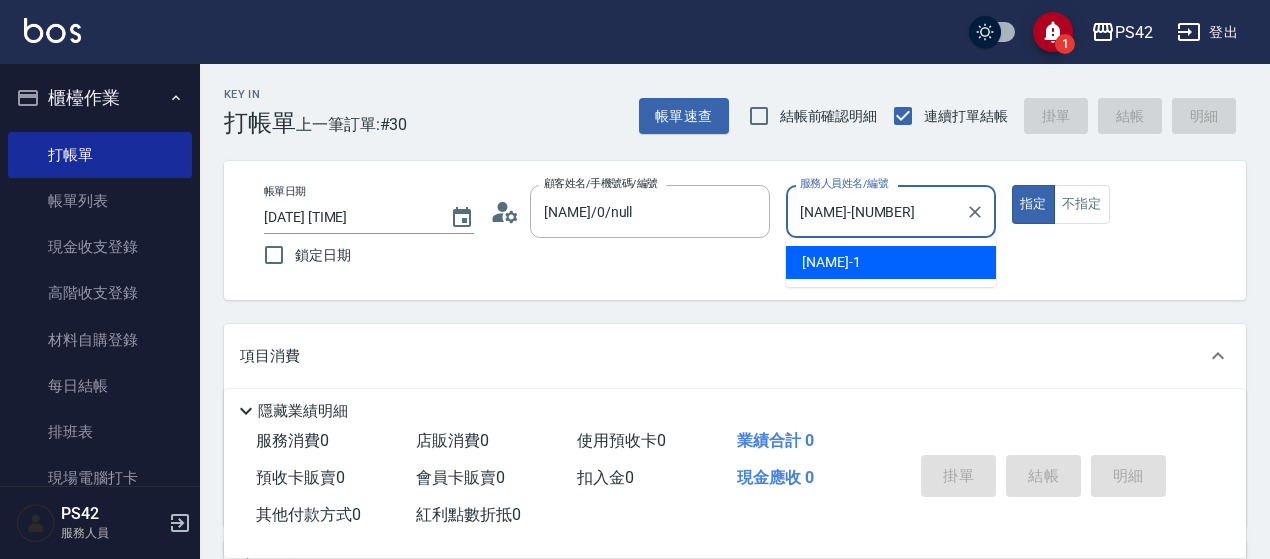 type on "true" 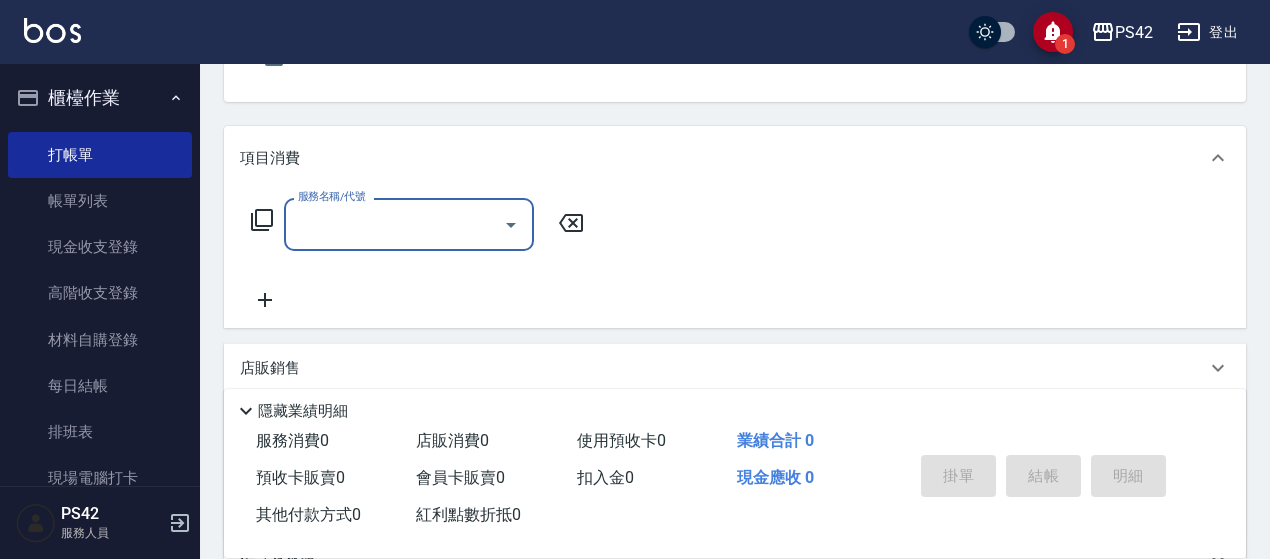 scroll, scrollTop: 200, scrollLeft: 0, axis: vertical 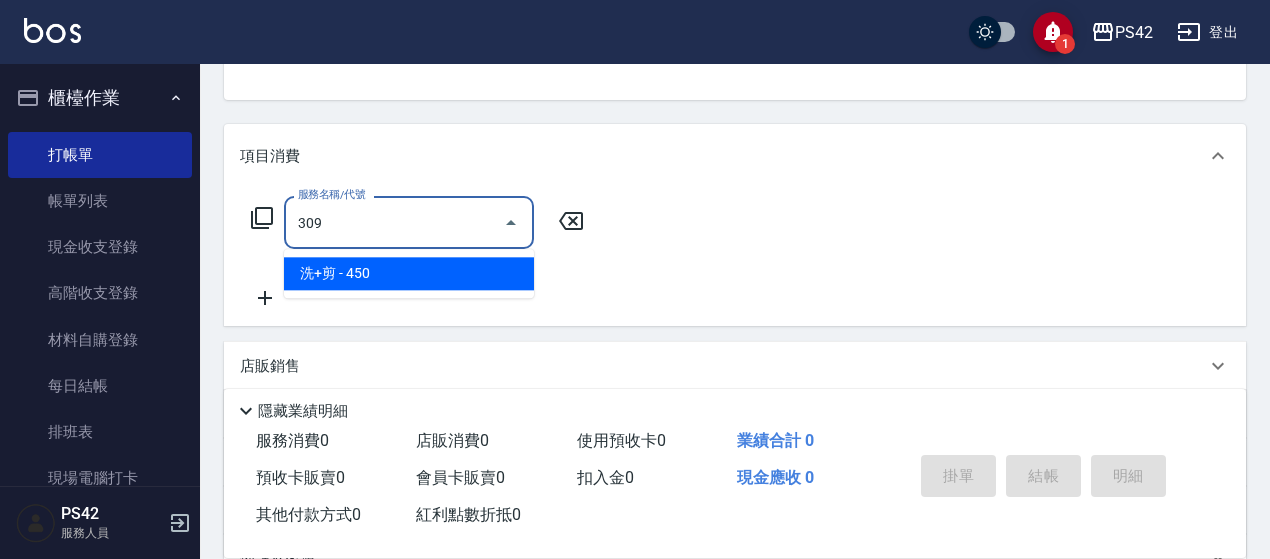 type on "洗+剪([NUMBER])" 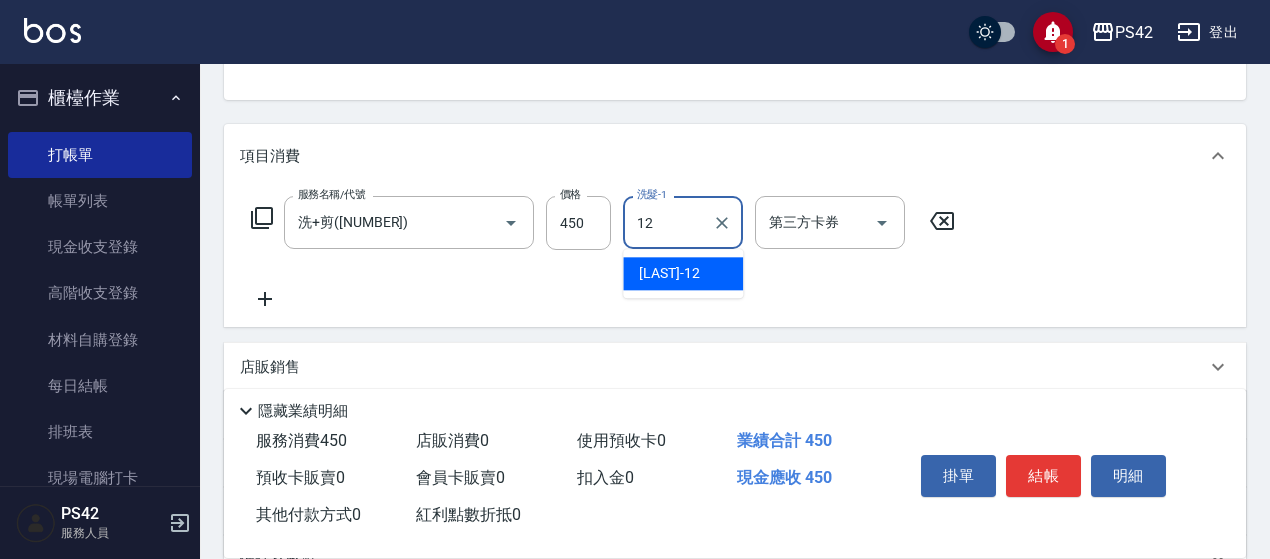 type on "[NAME]-[NUMBER]" 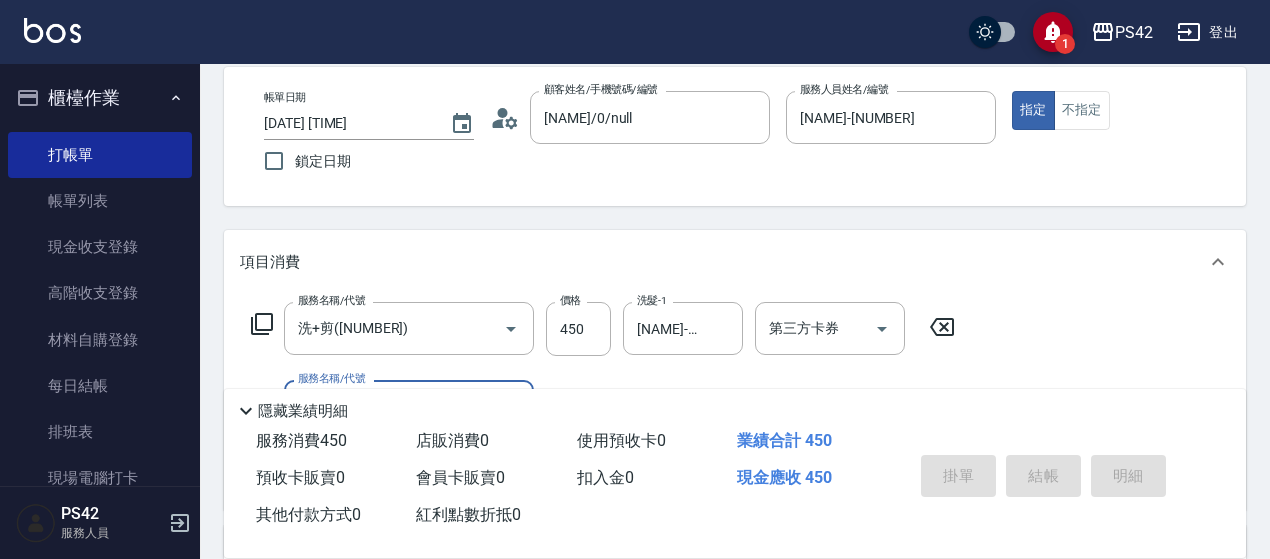 scroll, scrollTop: 0, scrollLeft: 0, axis: both 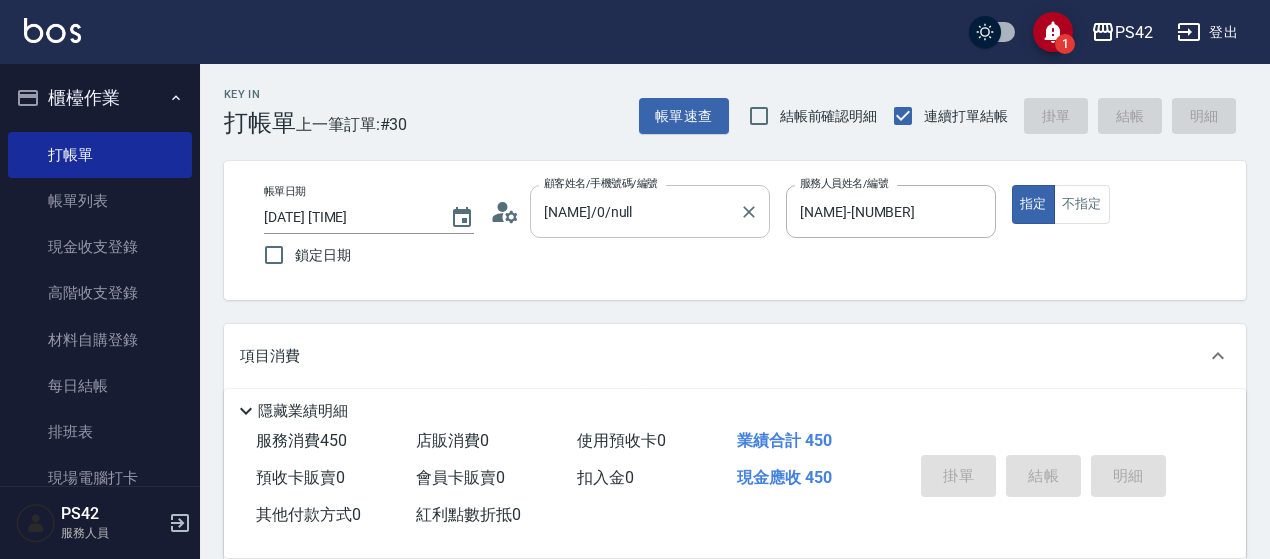 type on "2025/08/03 18:40" 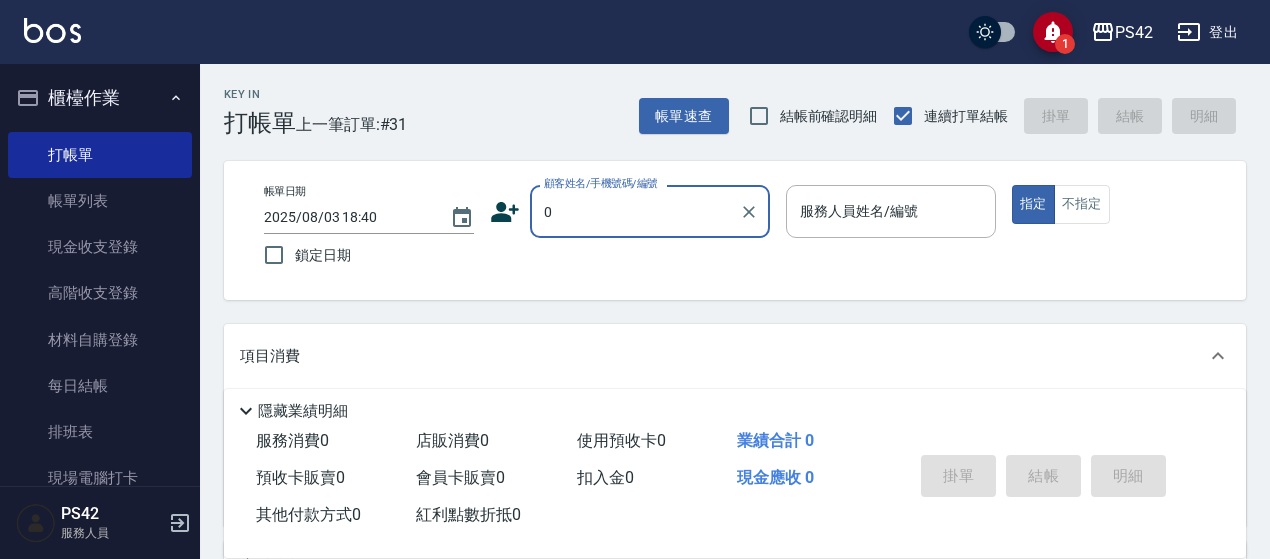 type on "[NAME]/0/null" 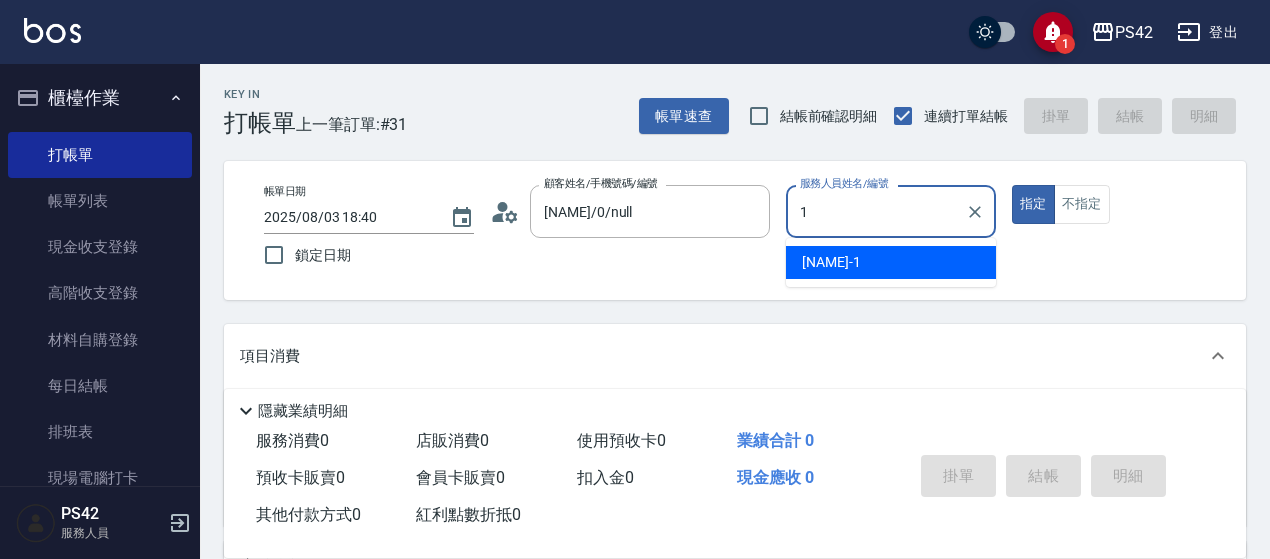 type on "[NAME]-[NUMBER]" 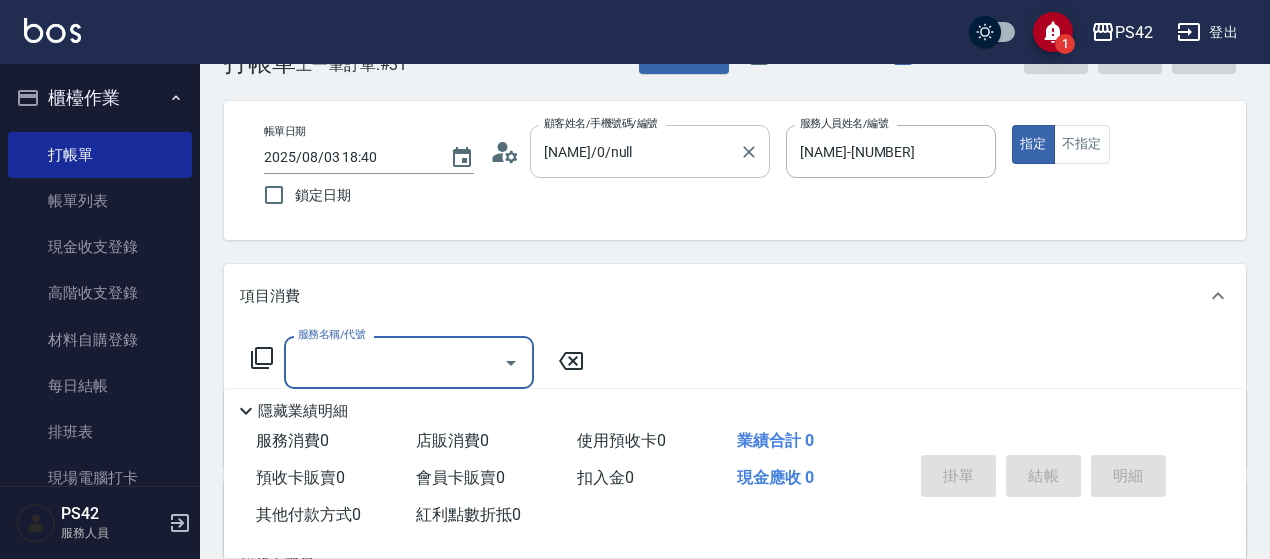 scroll, scrollTop: 200, scrollLeft: 0, axis: vertical 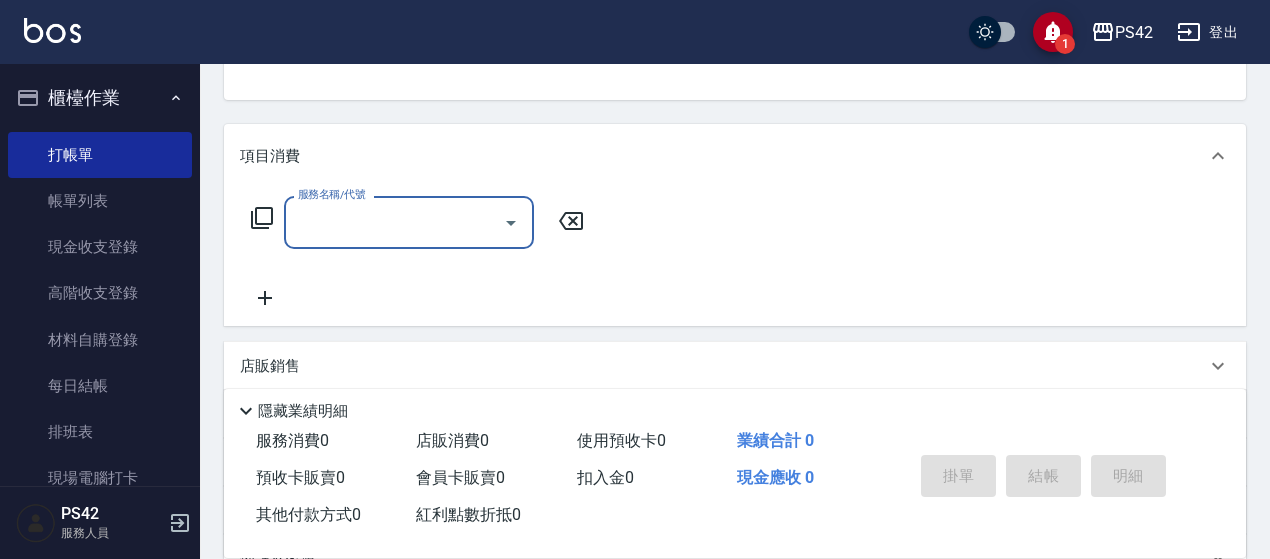 click on "服務名稱/代號" at bounding box center [394, 222] 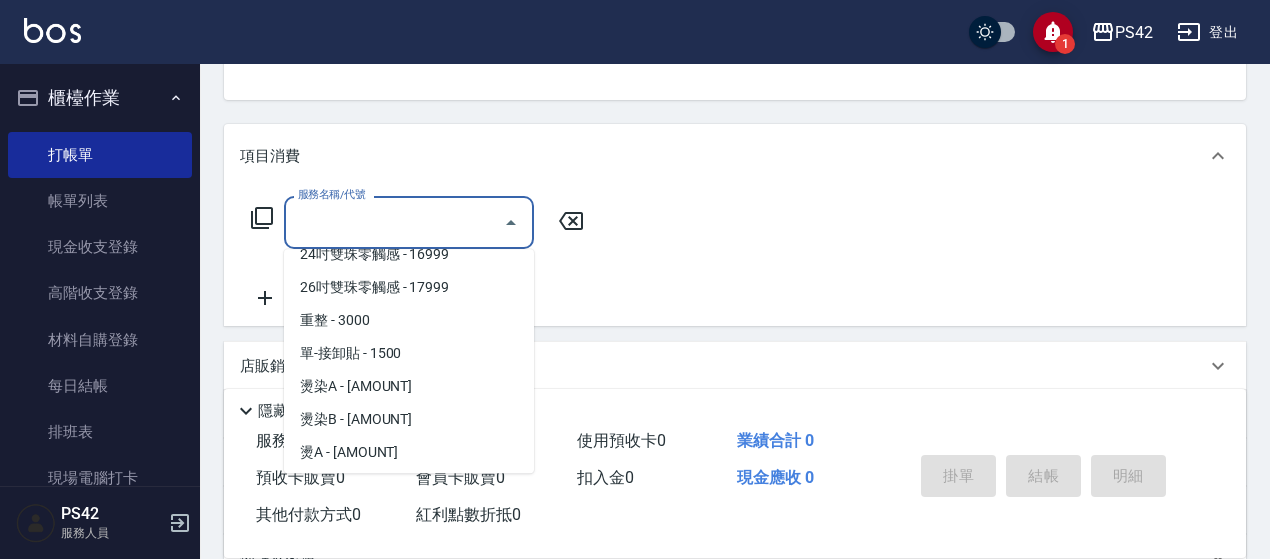 scroll, scrollTop: 1600, scrollLeft: 0, axis: vertical 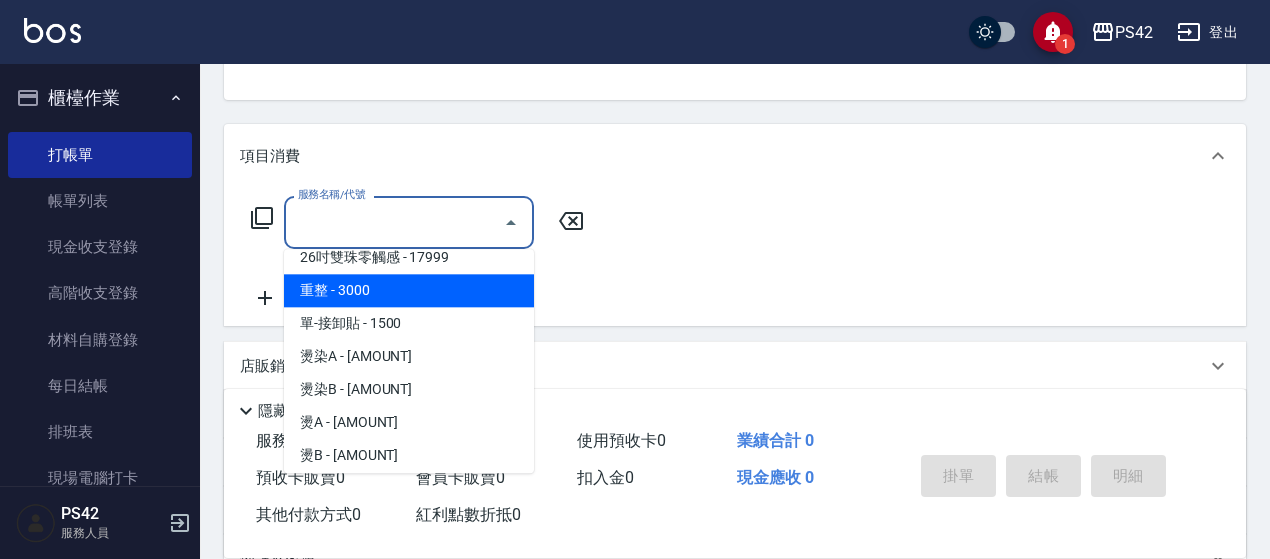 click on "重整 - 3000" at bounding box center [409, 290] 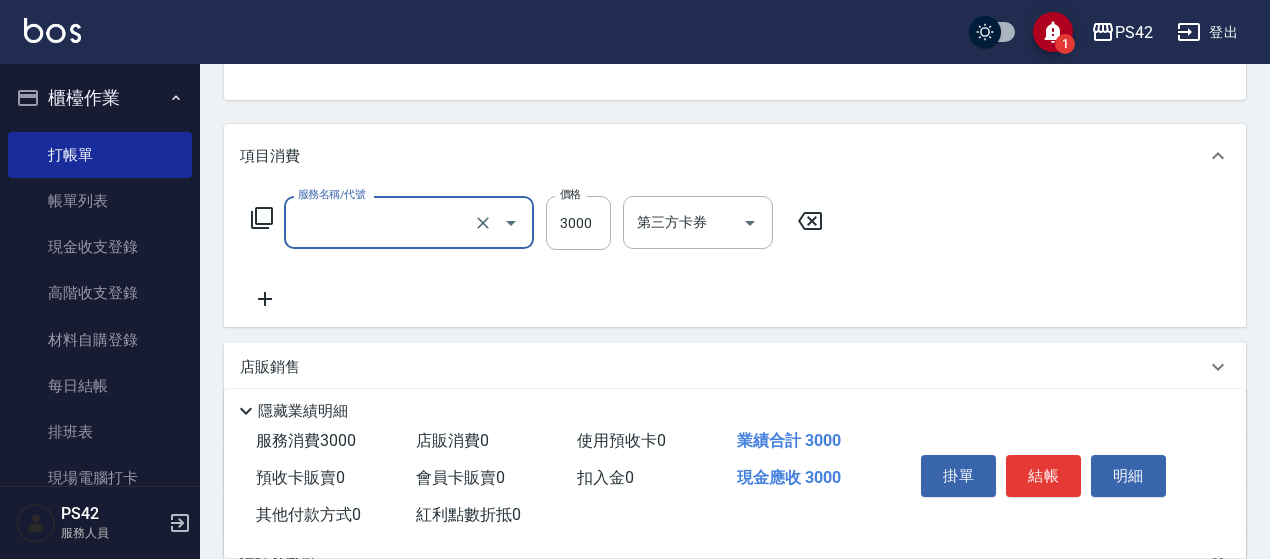 type on "重整([NUMBER])" 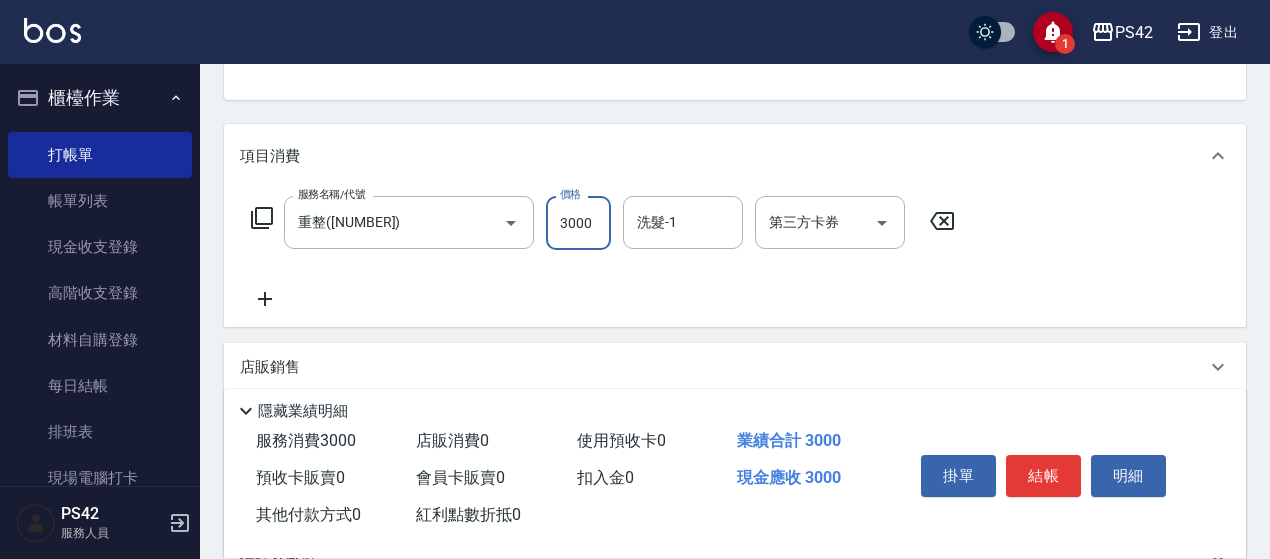 drag, startPoint x: 580, startPoint y: 237, endPoint x: 578, endPoint y: 218, distance: 19.104973 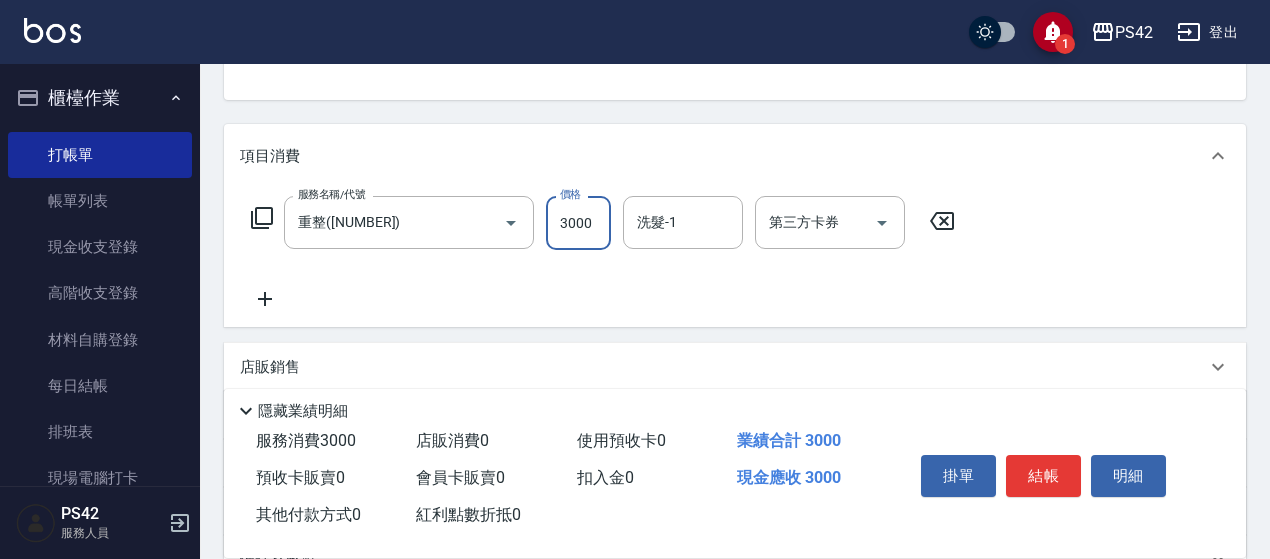 click on "3000" at bounding box center (578, 223) 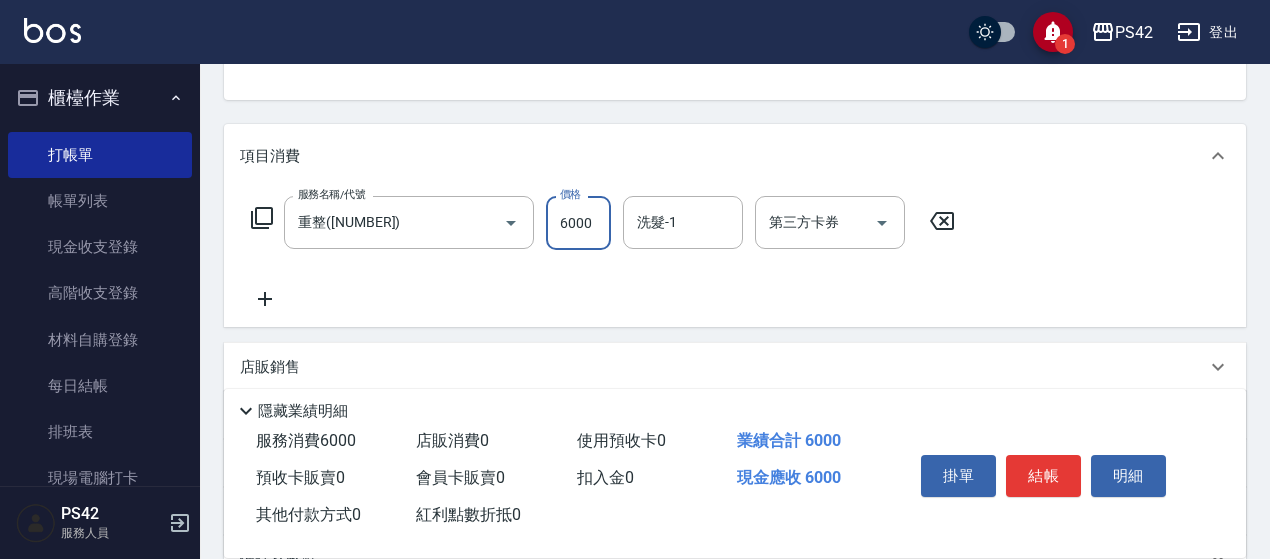 type on "6000" 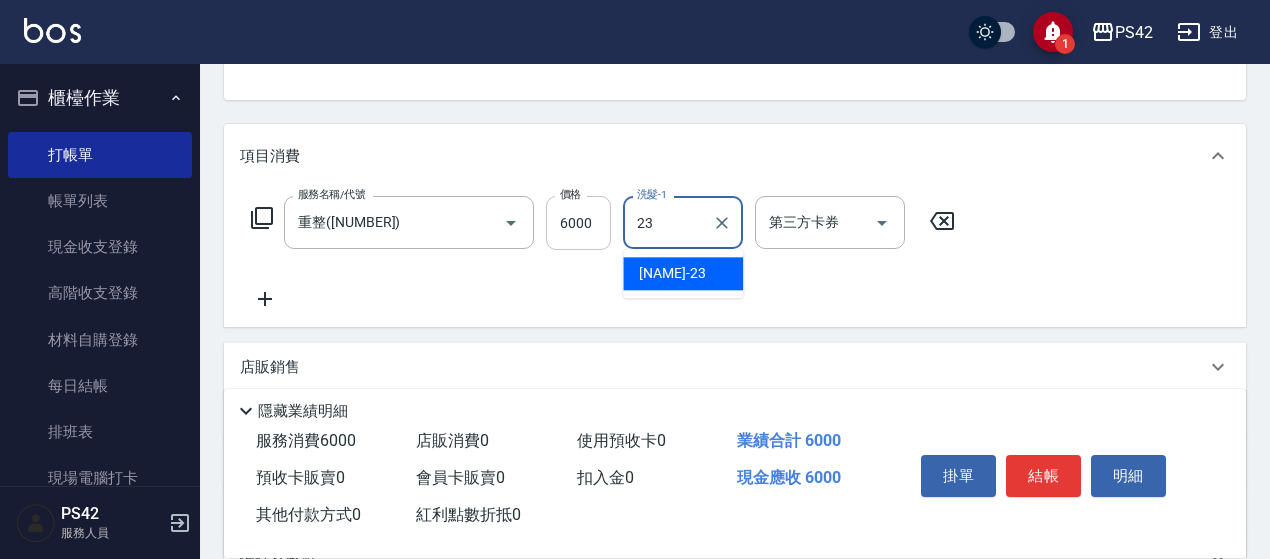 type on "2" 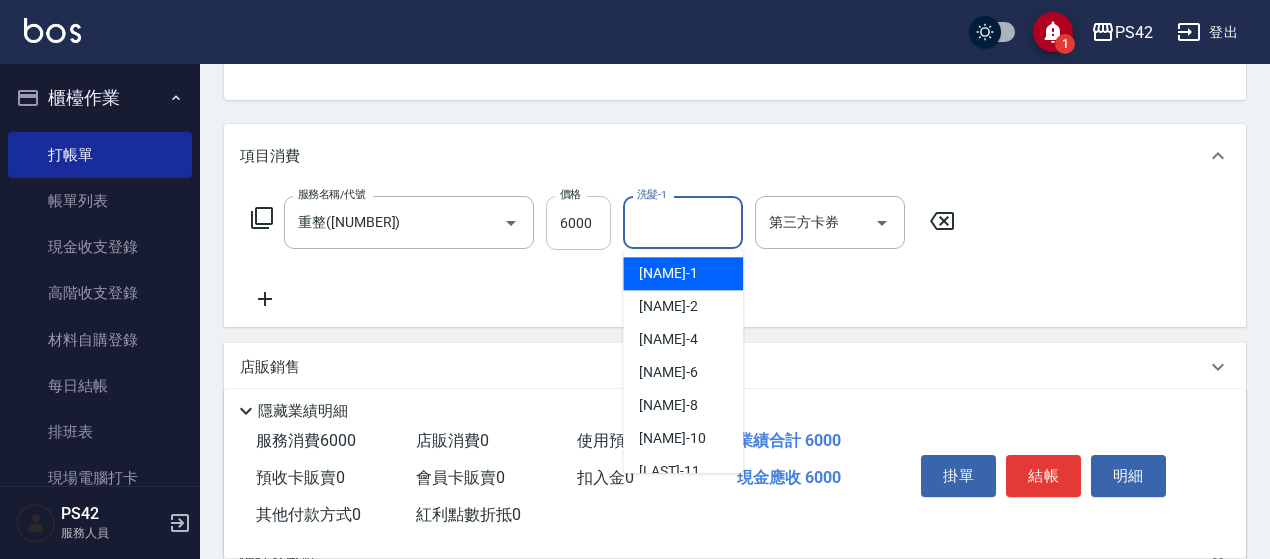 type on "[NAME]-[NUMBER]" 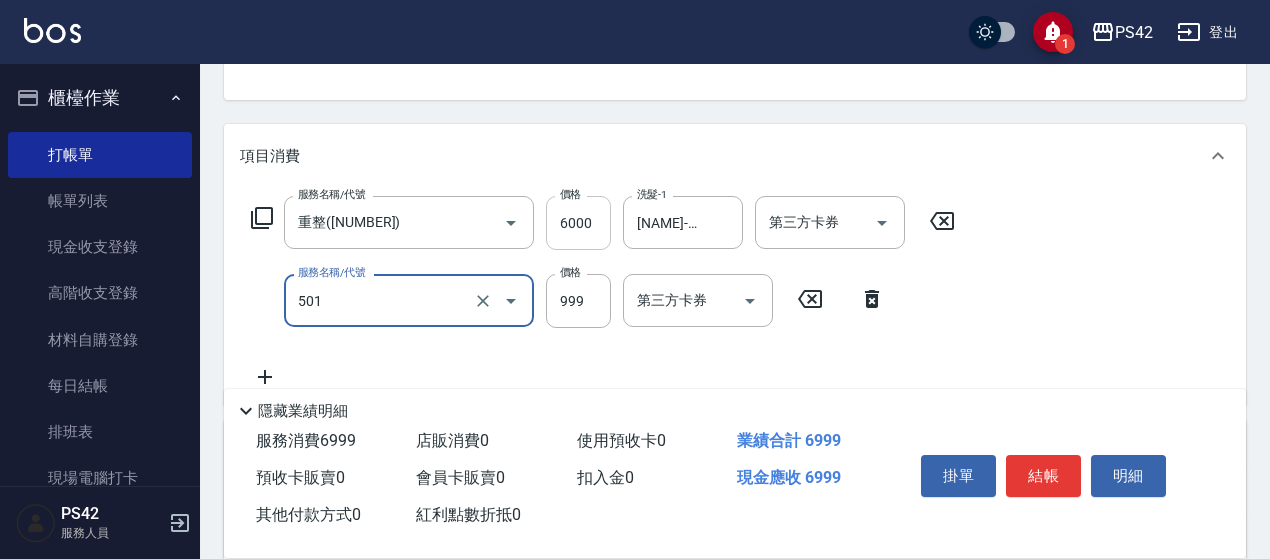 type on "染髮(501)" 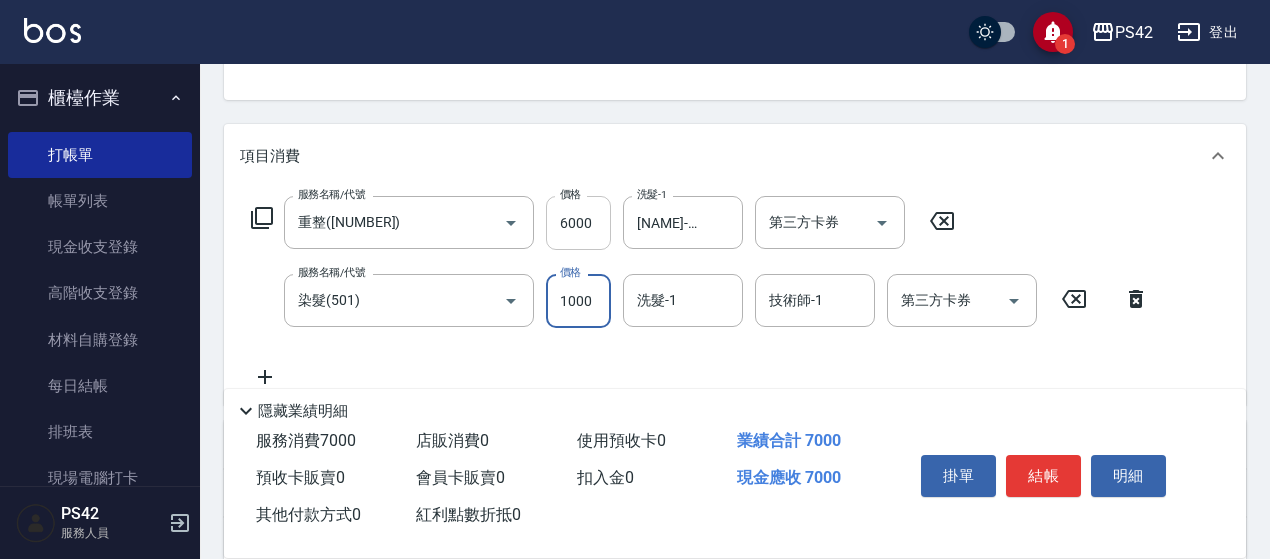 type on "1000" 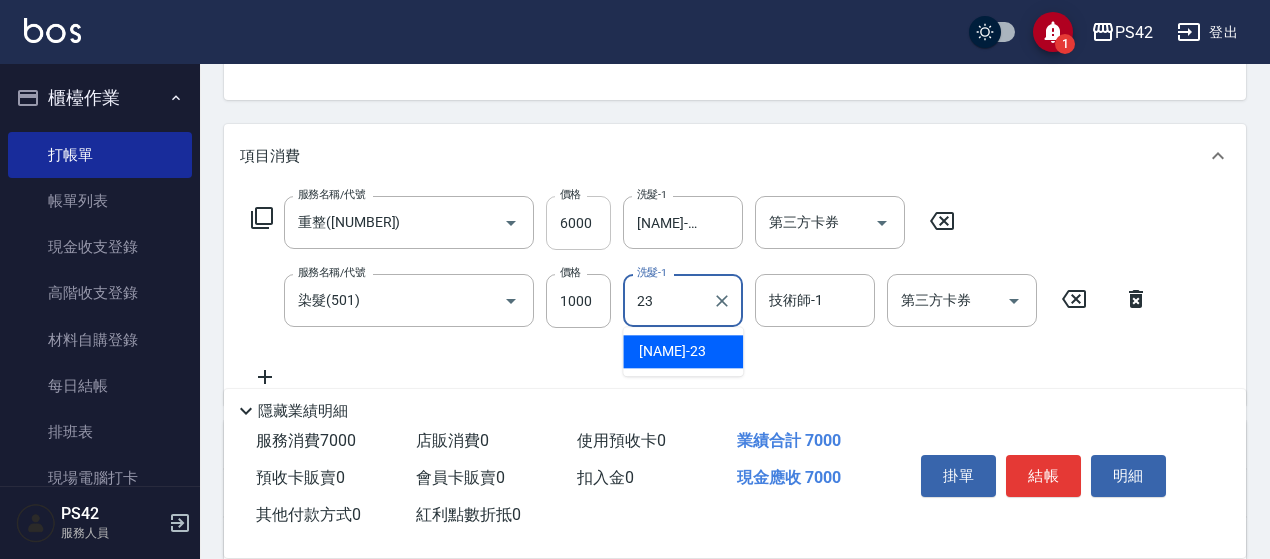 type on "[NAME]-[NUMBER]" 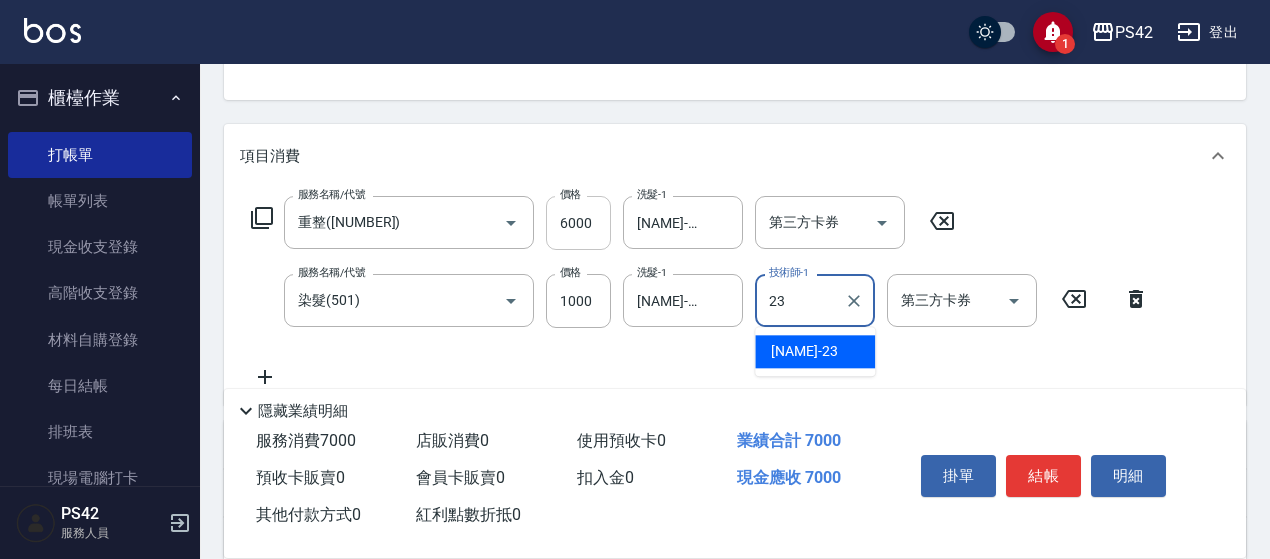 type on "[NAME]-[NUMBER]" 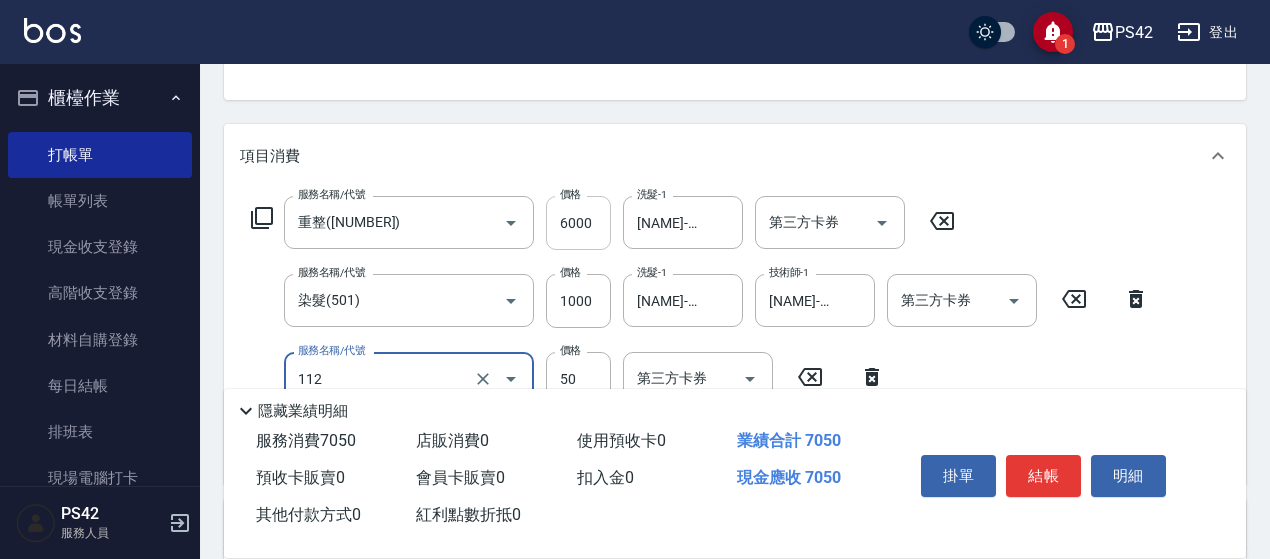 type on "精油50(112)" 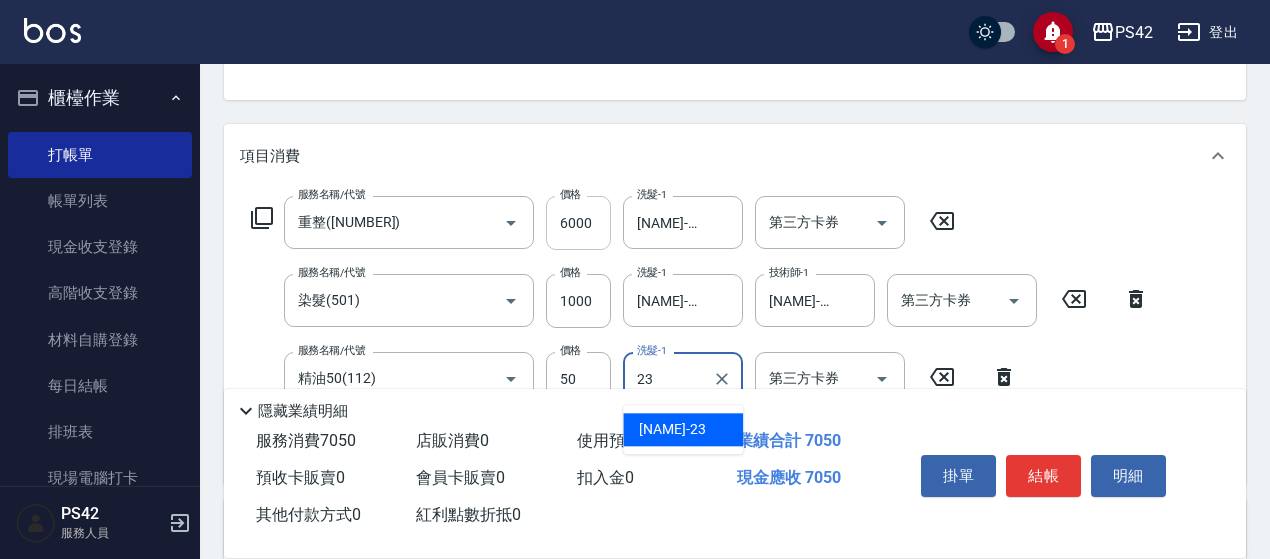type on "[NAME]-[NUMBER]" 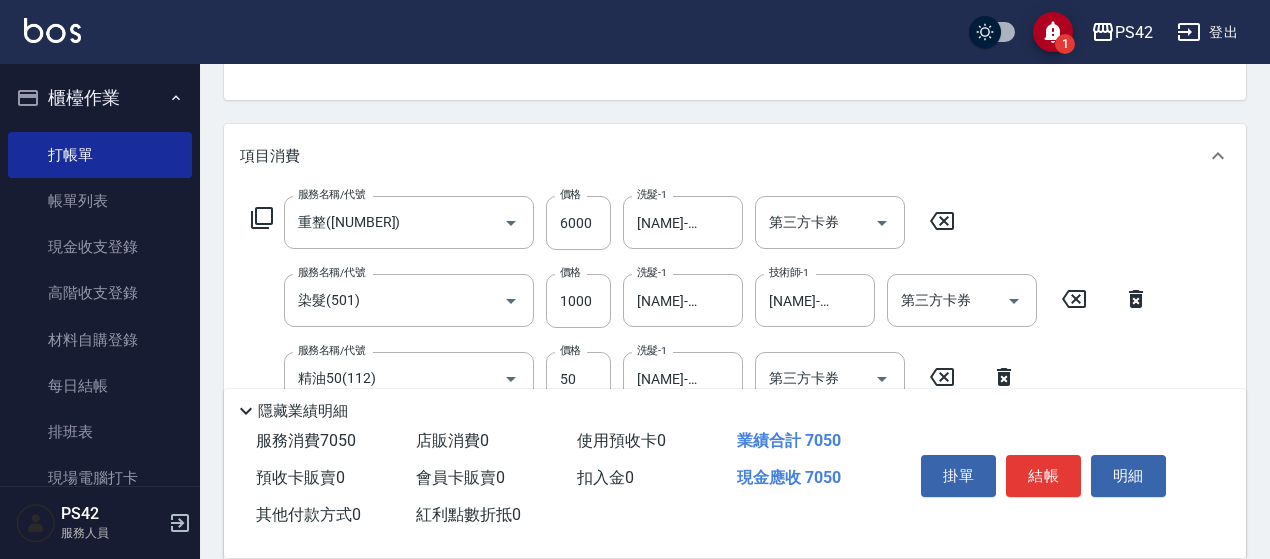 scroll, scrollTop: 300, scrollLeft: 0, axis: vertical 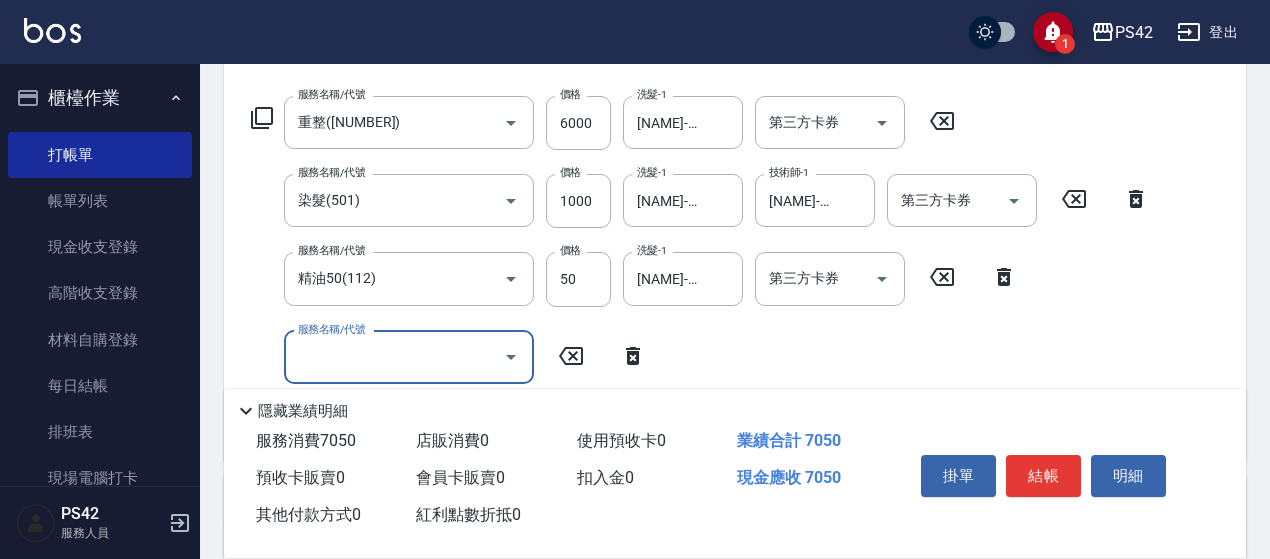 drag, startPoint x: 955, startPoint y: 281, endPoint x: 738, endPoint y: 242, distance: 220.47676 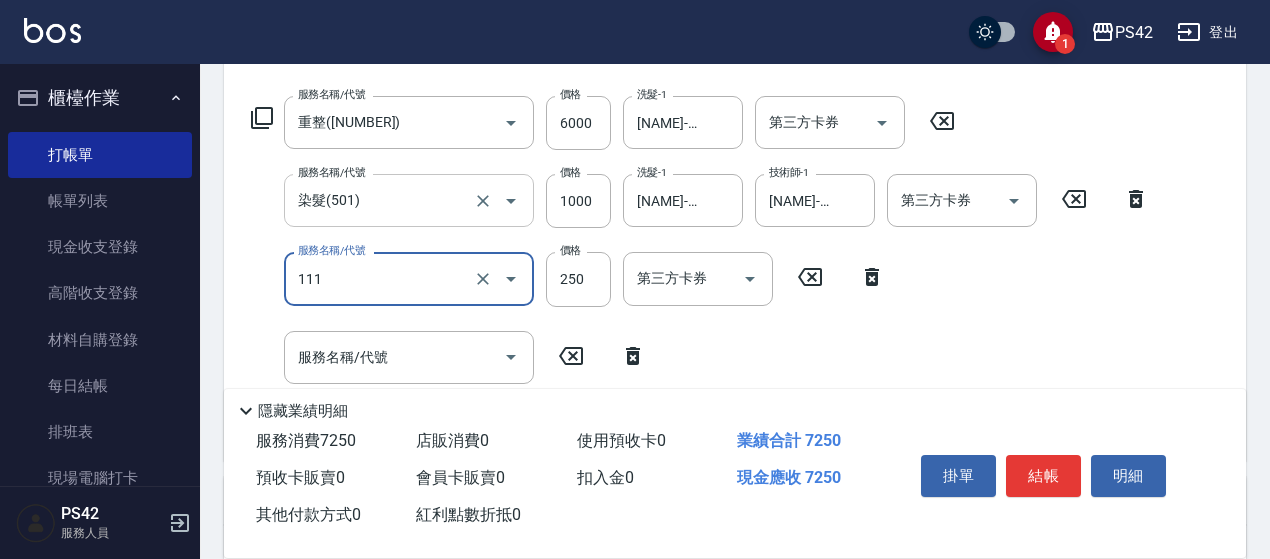 type on "200(111)" 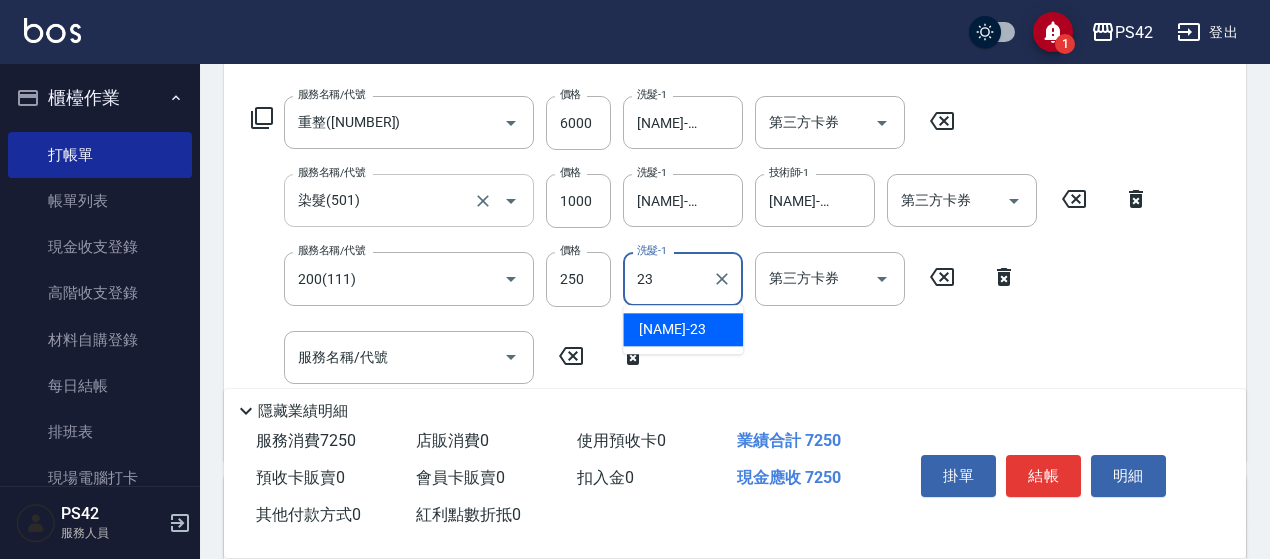 type on "[NAME]-[NUMBER]" 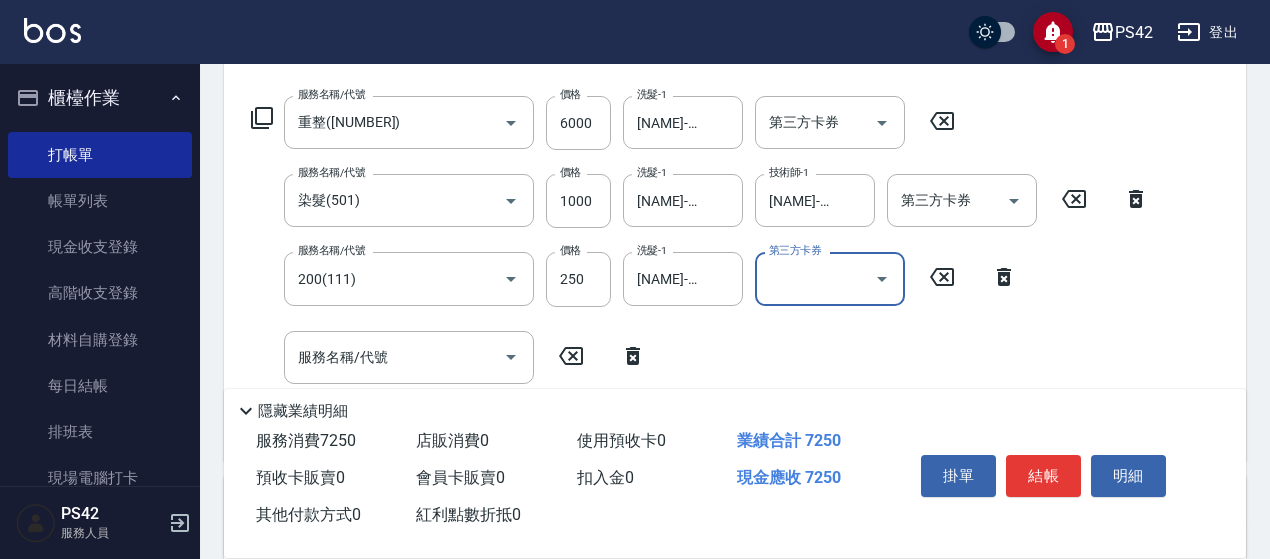 scroll, scrollTop: 0, scrollLeft: 0, axis: both 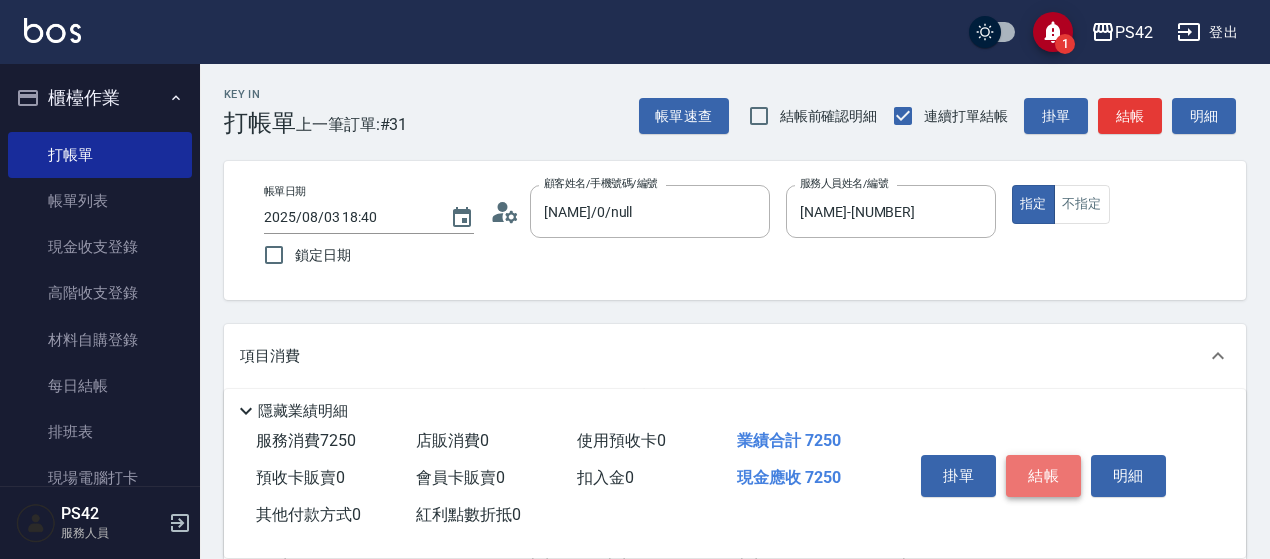 click on "結帳" at bounding box center [1043, 476] 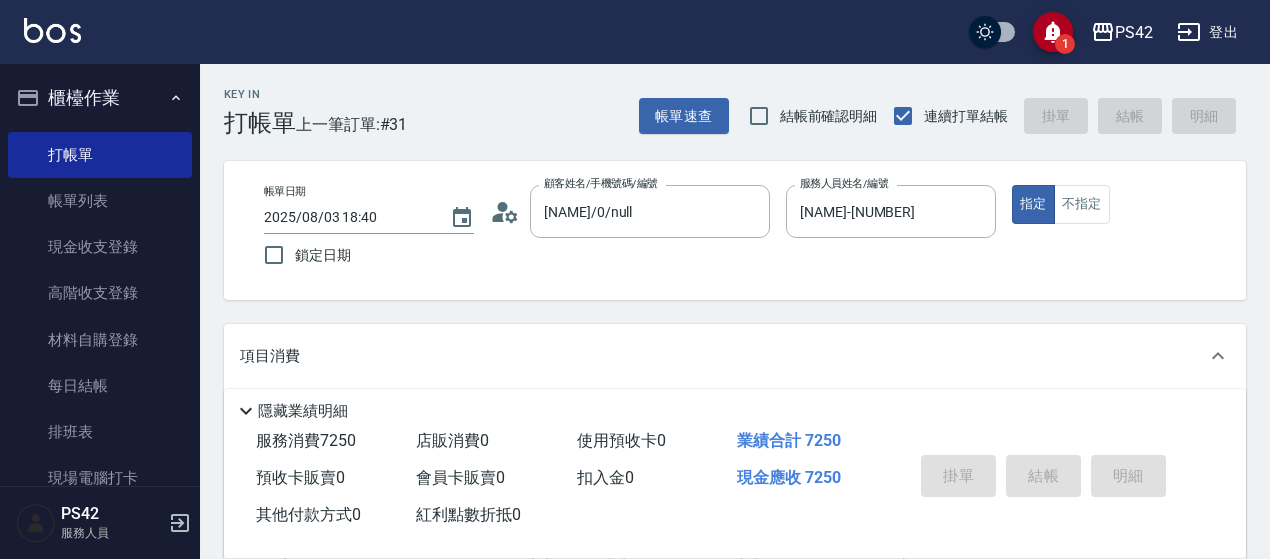 type on "2025/08/03 18:41" 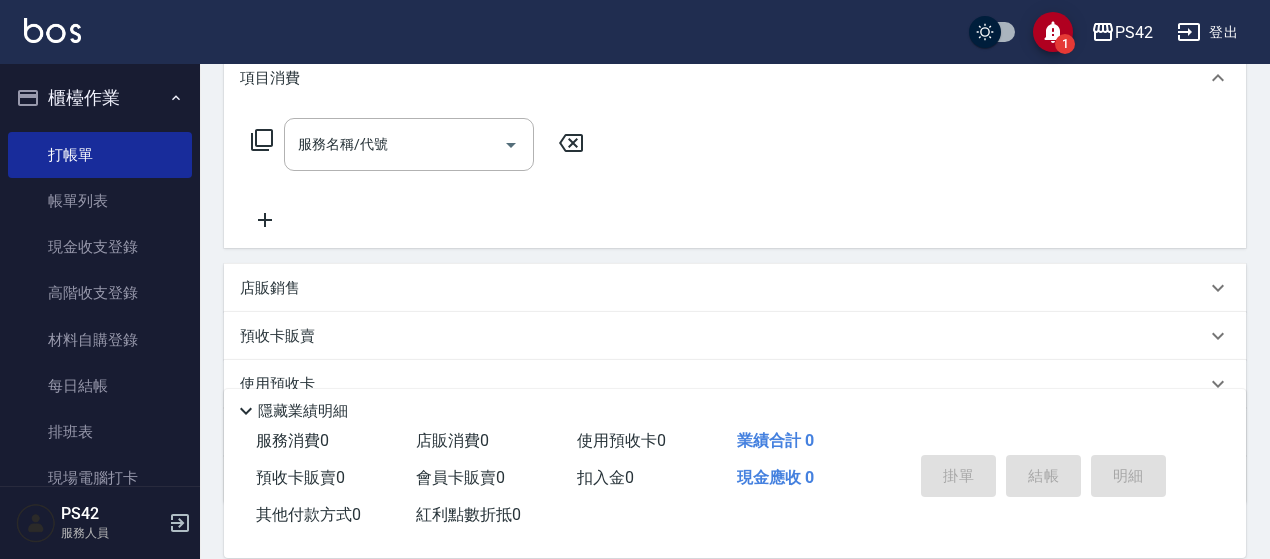 scroll, scrollTop: 300, scrollLeft: 0, axis: vertical 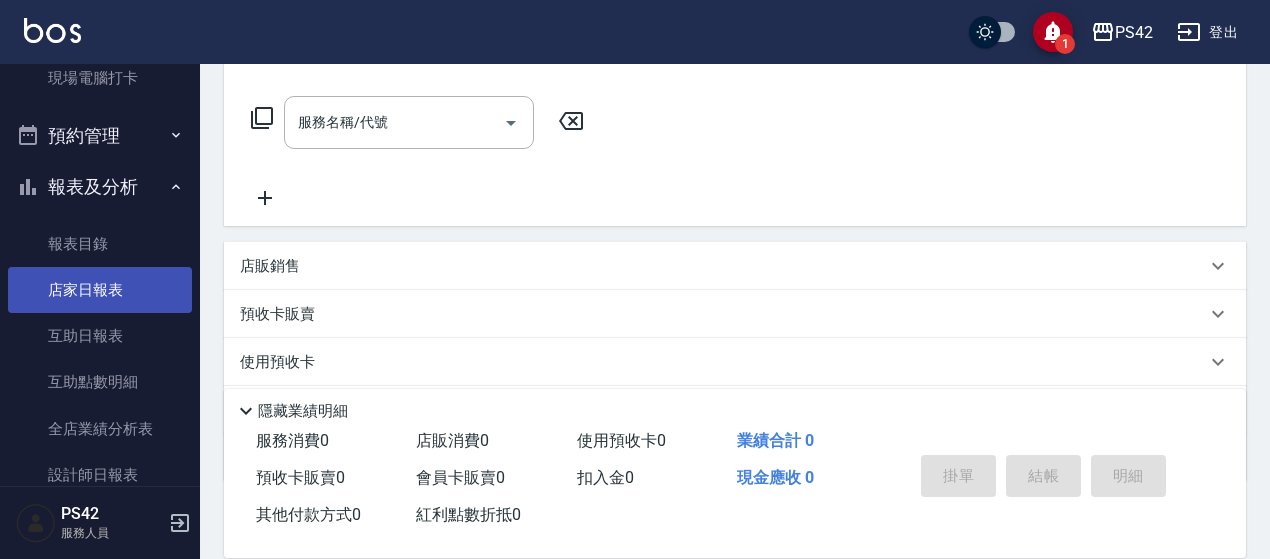 click on "店家日報表" at bounding box center [100, 290] 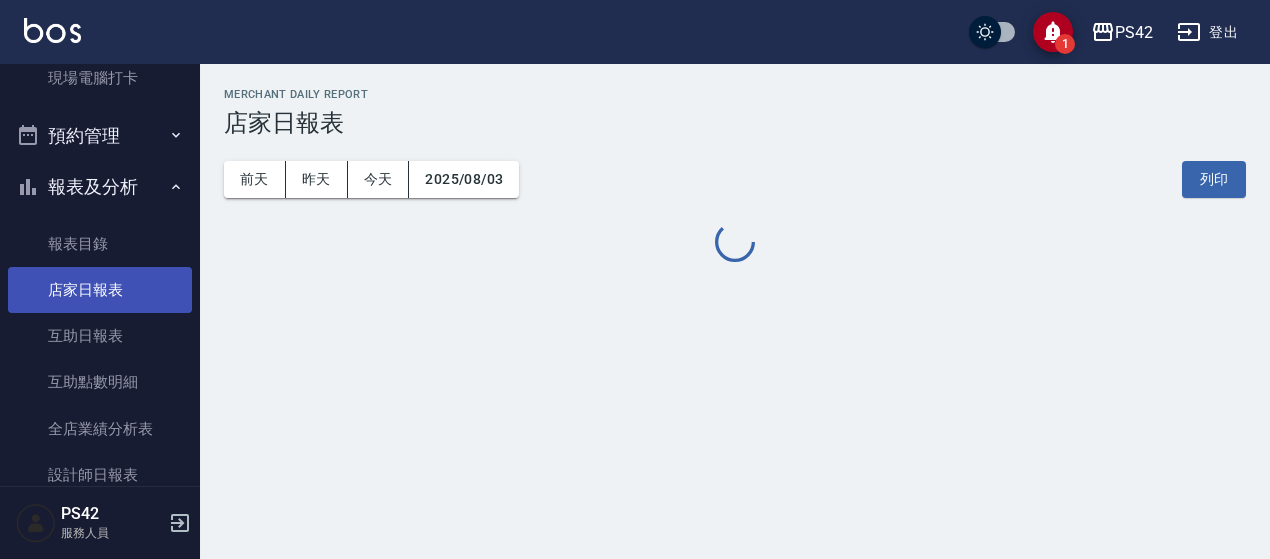 scroll, scrollTop: 0, scrollLeft: 0, axis: both 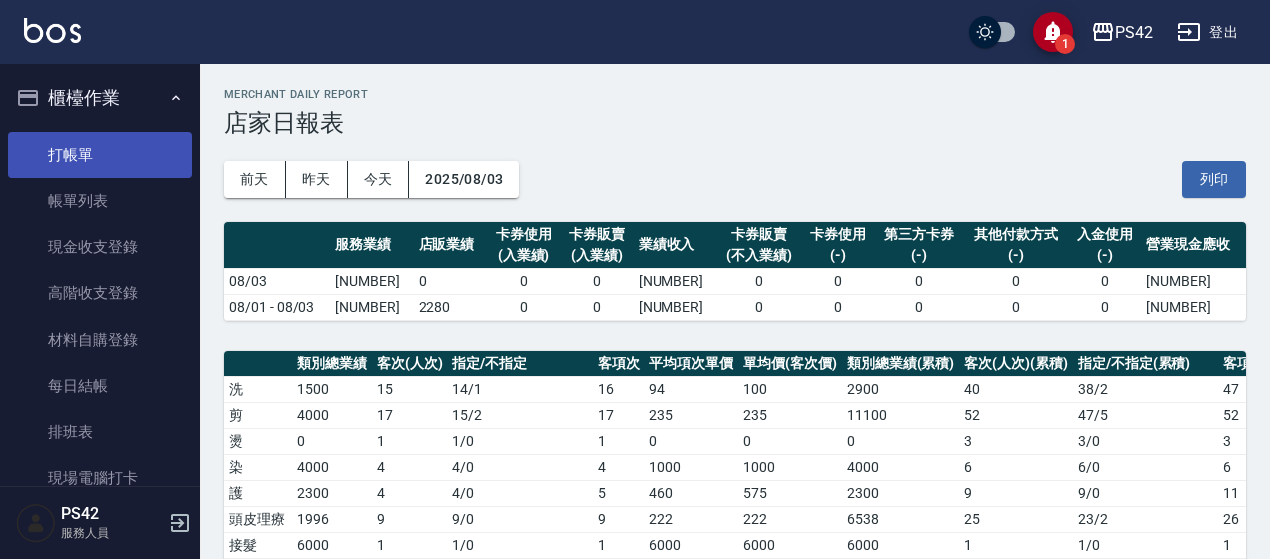 click on "打帳單" at bounding box center [100, 155] 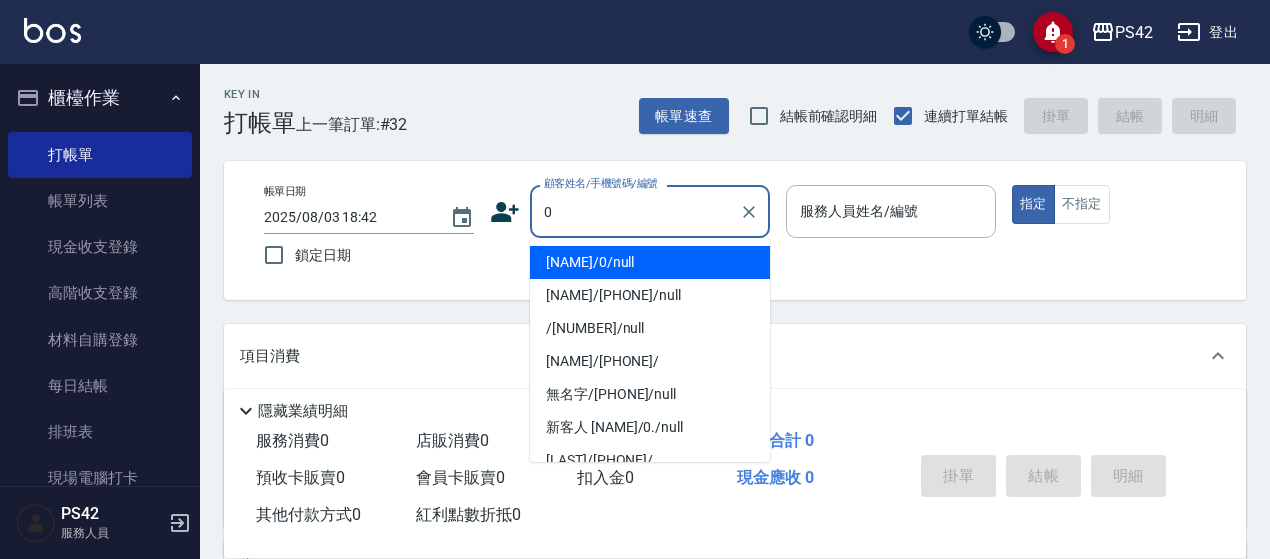 type on "[NAME]/0/null" 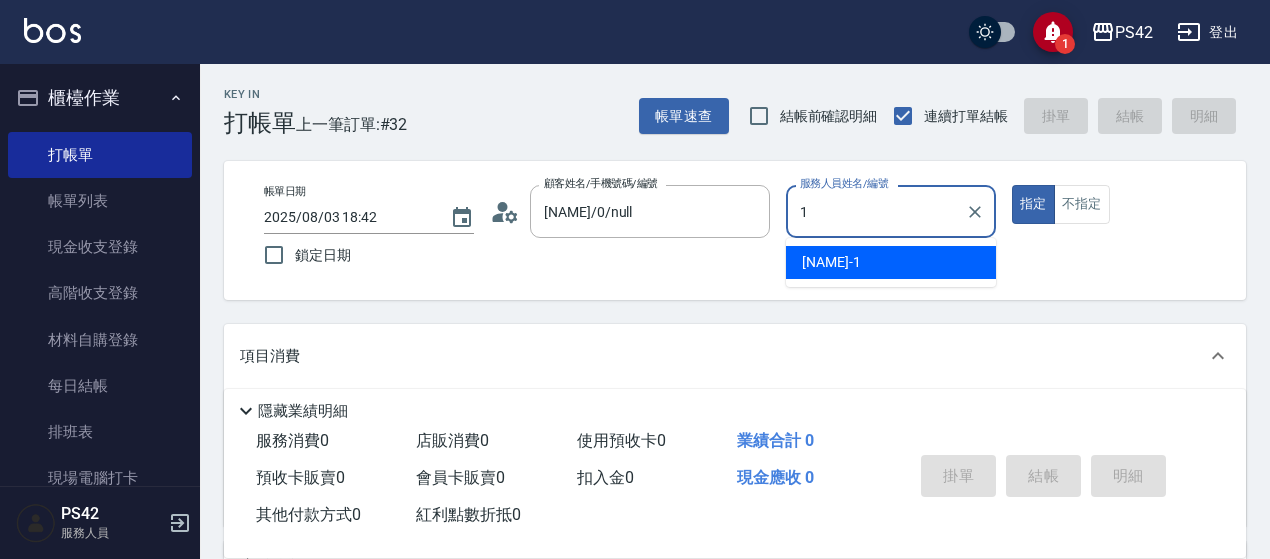 type on "[NAME]-[NUMBER]" 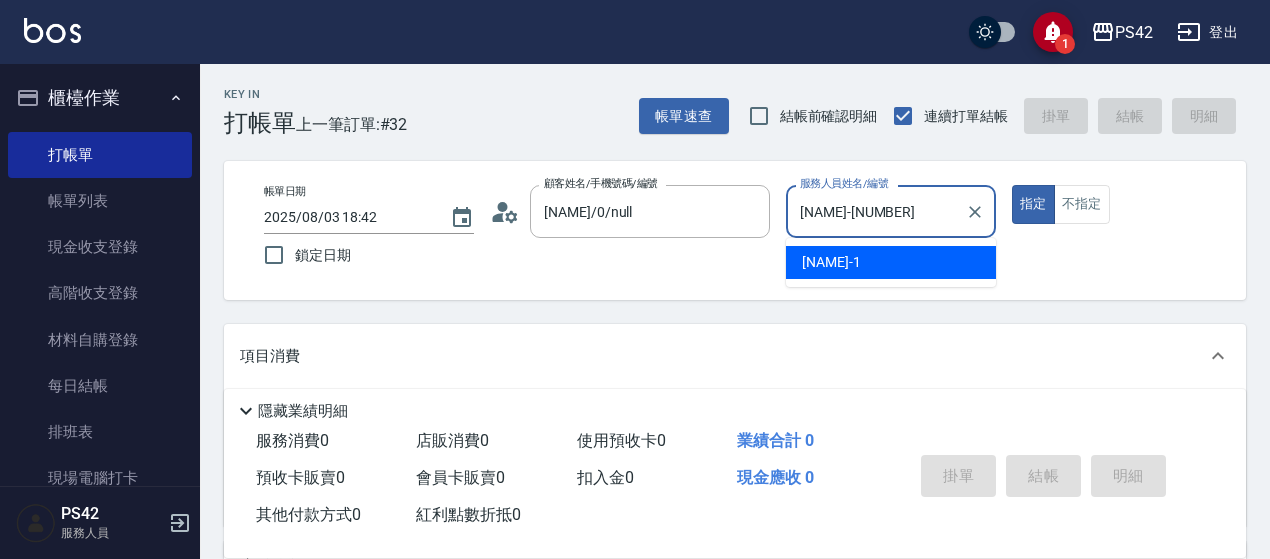 type on "true" 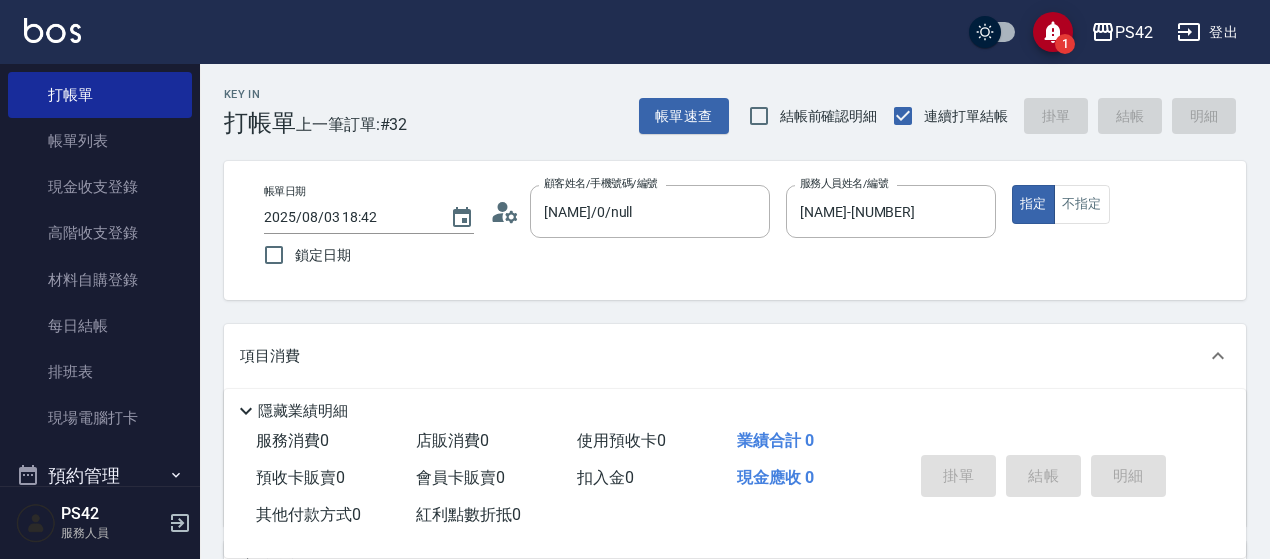 scroll, scrollTop: 200, scrollLeft: 0, axis: vertical 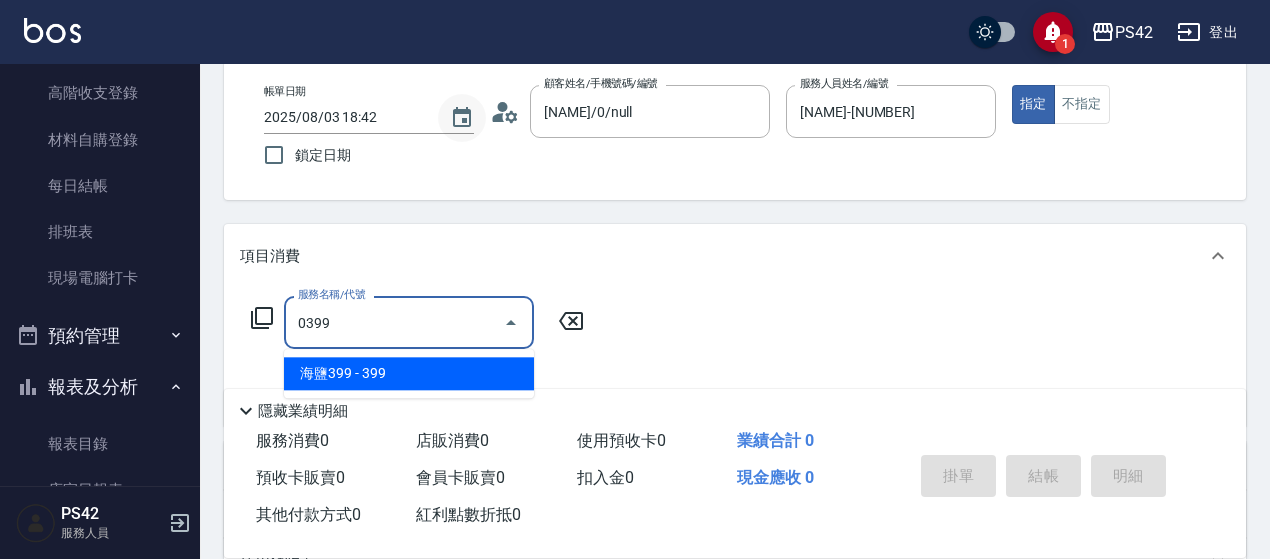 type on "海鹽399(0399)" 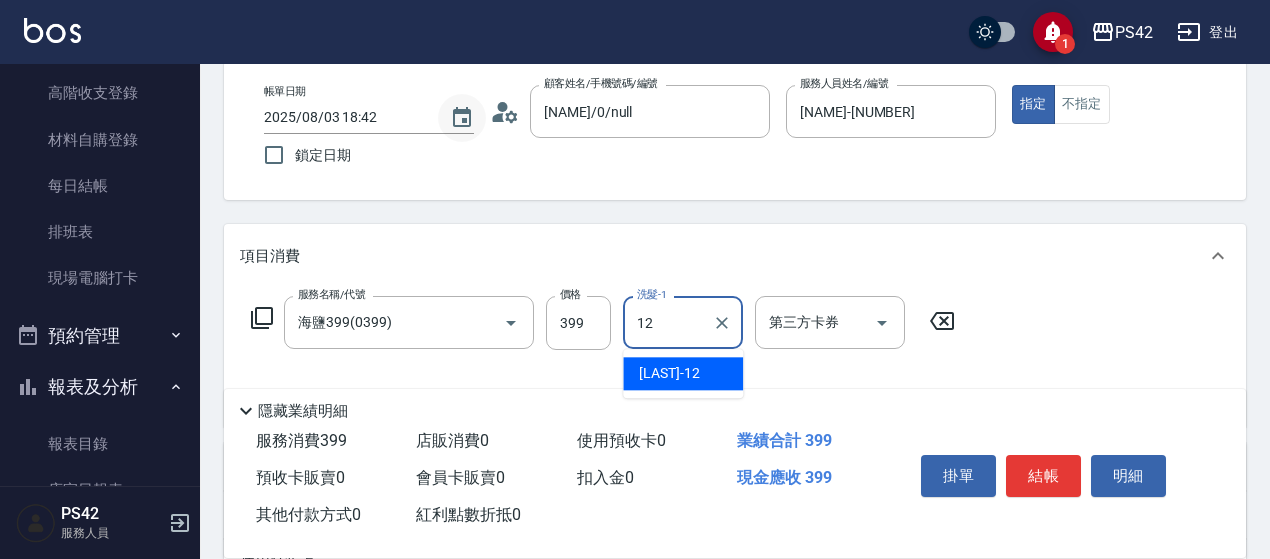 type on "[NAME]-[NUMBER]" 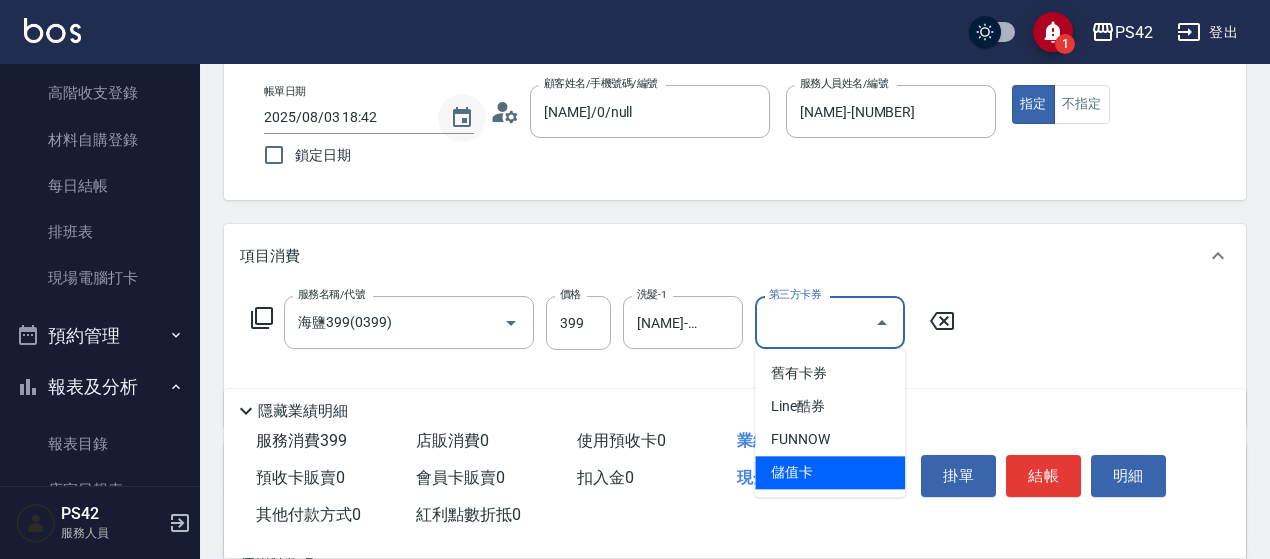 type on "儲值卡" 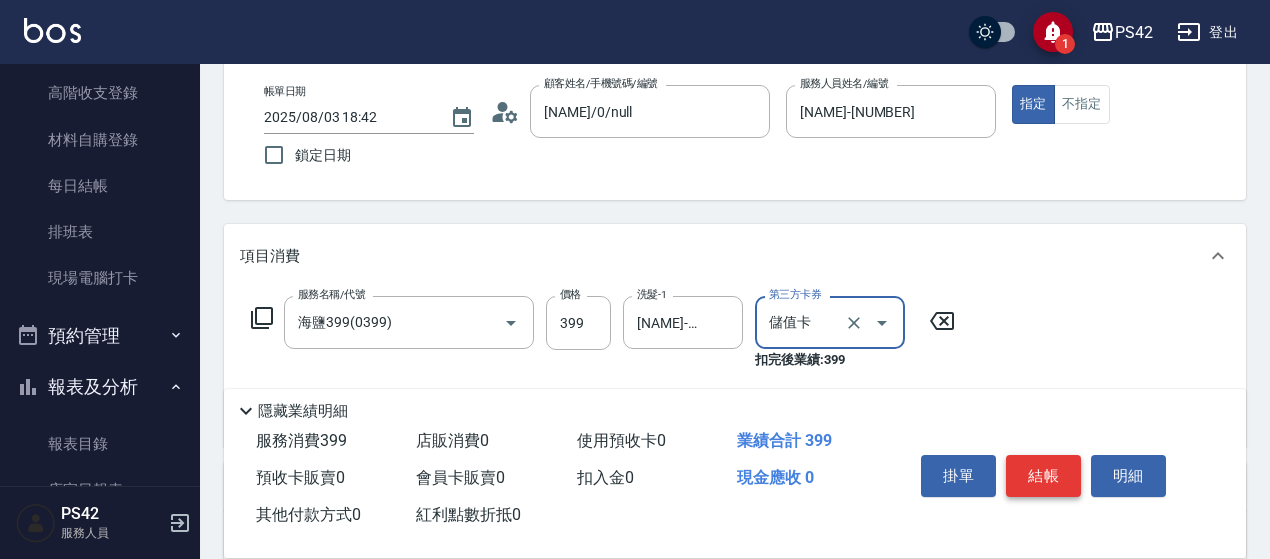 click on "結帳" at bounding box center (1043, 476) 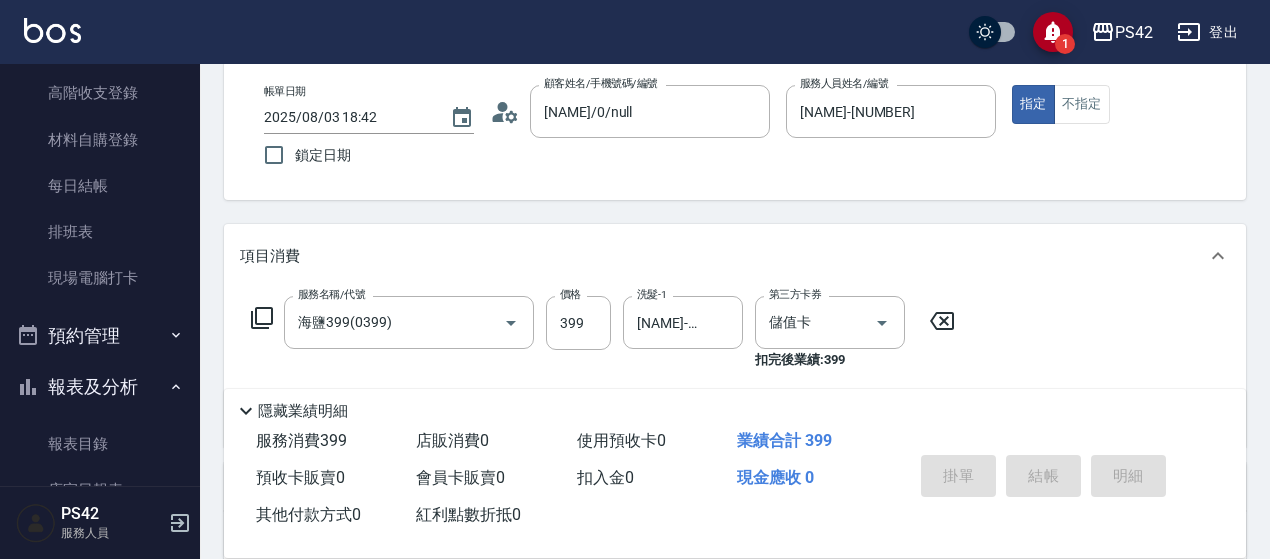 type 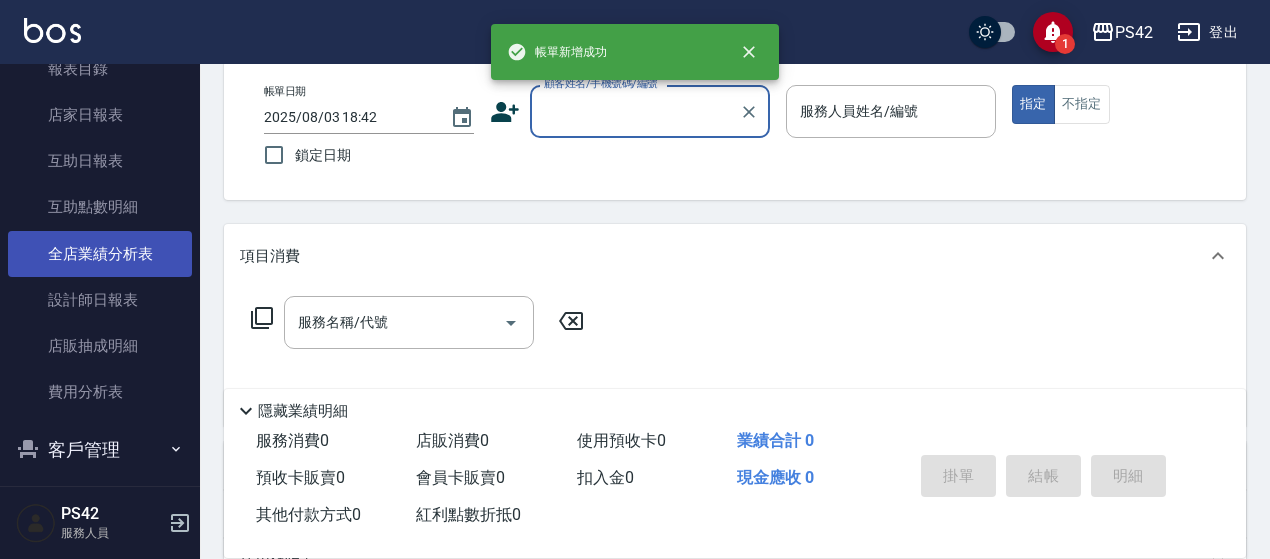 scroll, scrollTop: 600, scrollLeft: 0, axis: vertical 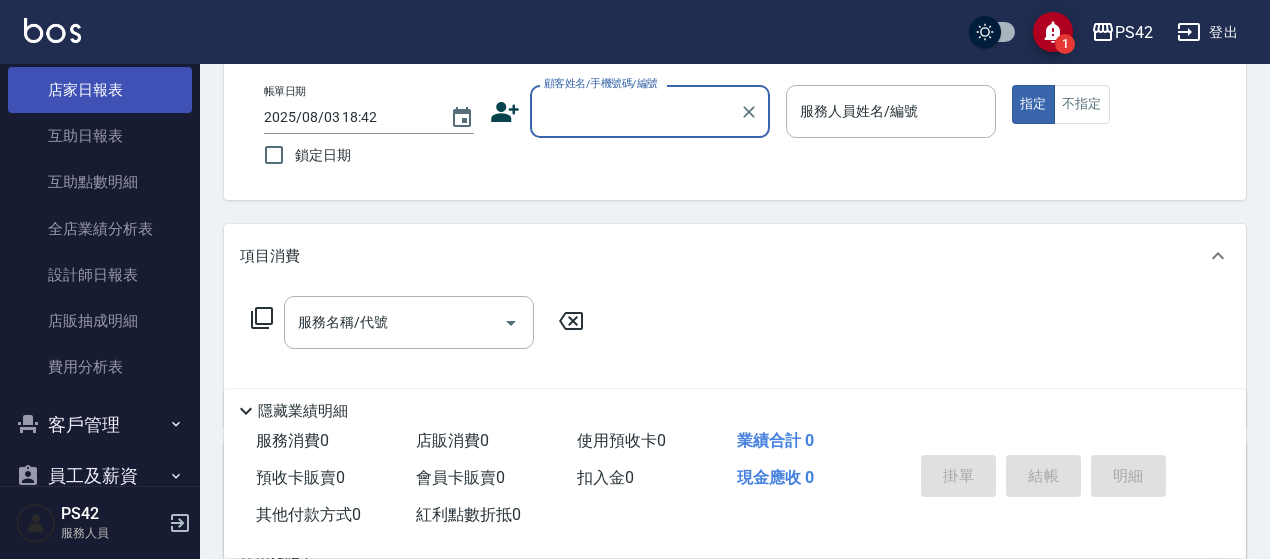 click on "店家日報表" at bounding box center [100, 90] 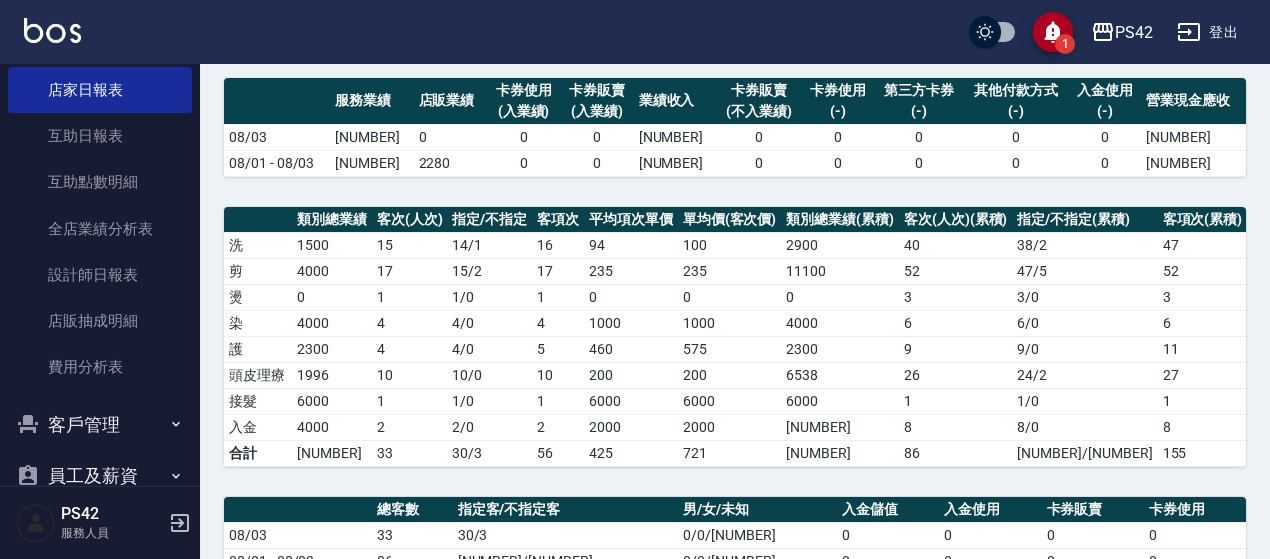 scroll, scrollTop: 200, scrollLeft: 0, axis: vertical 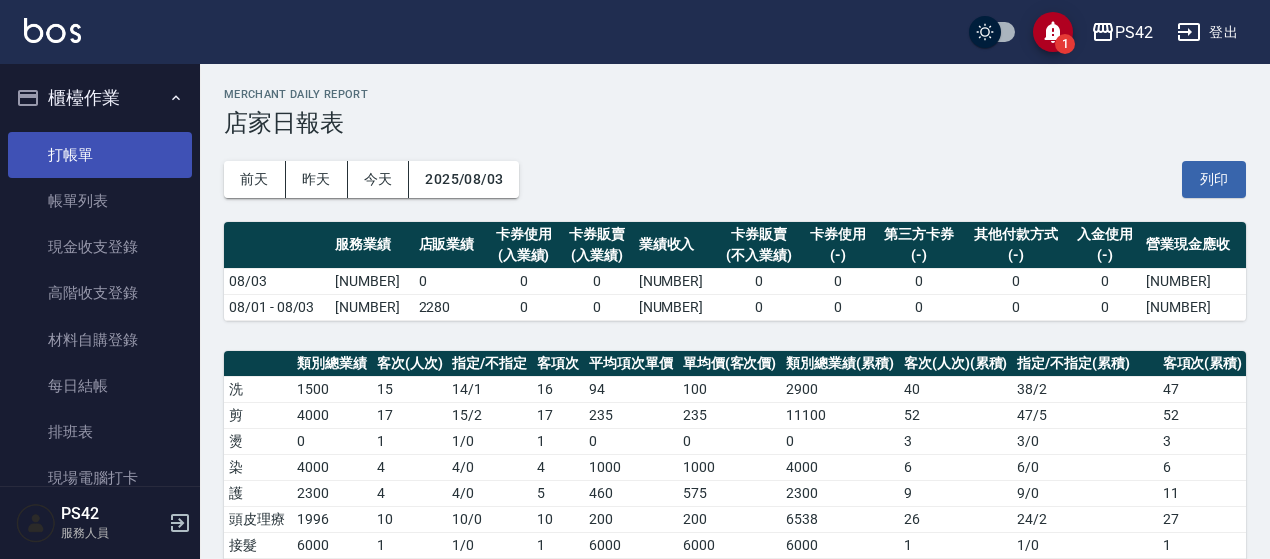 click on "打帳單" at bounding box center [100, 155] 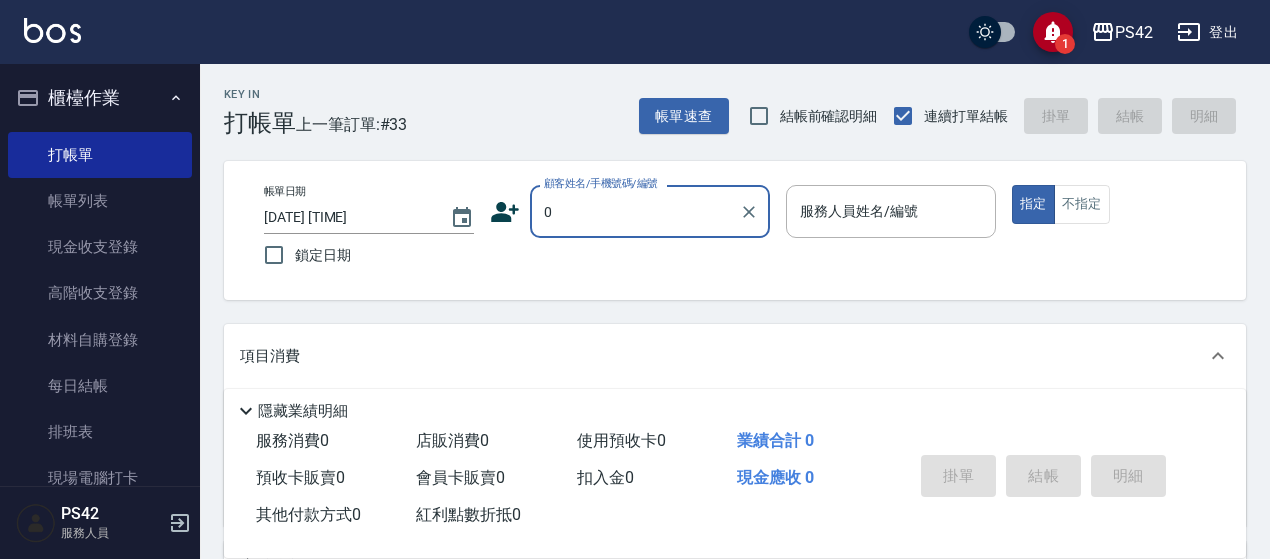 type on "[NAME]/0/null" 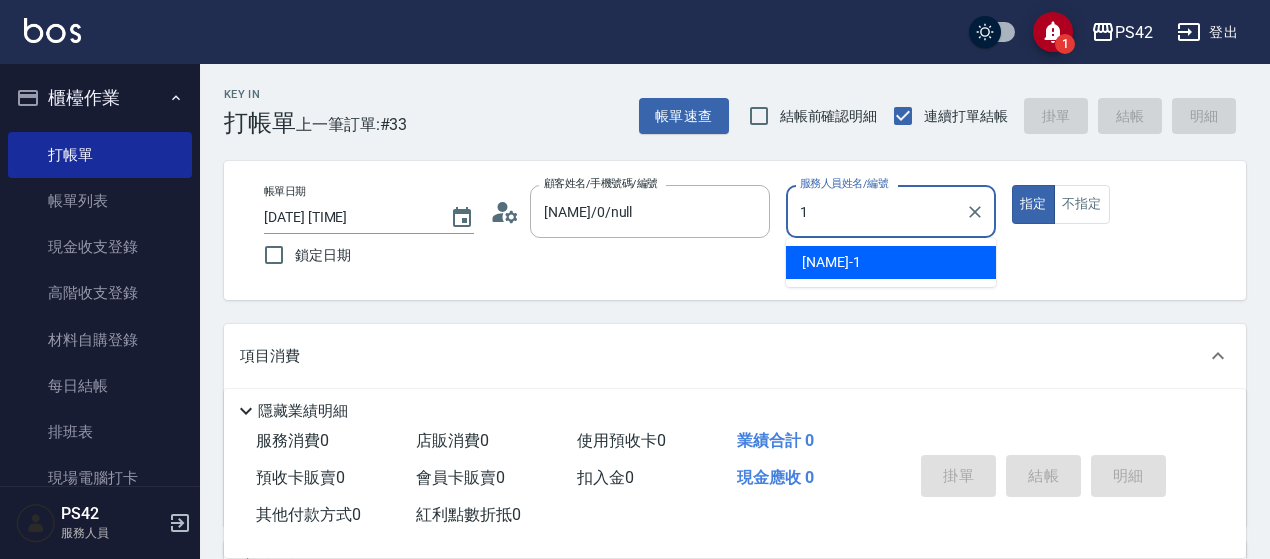 type on "1" 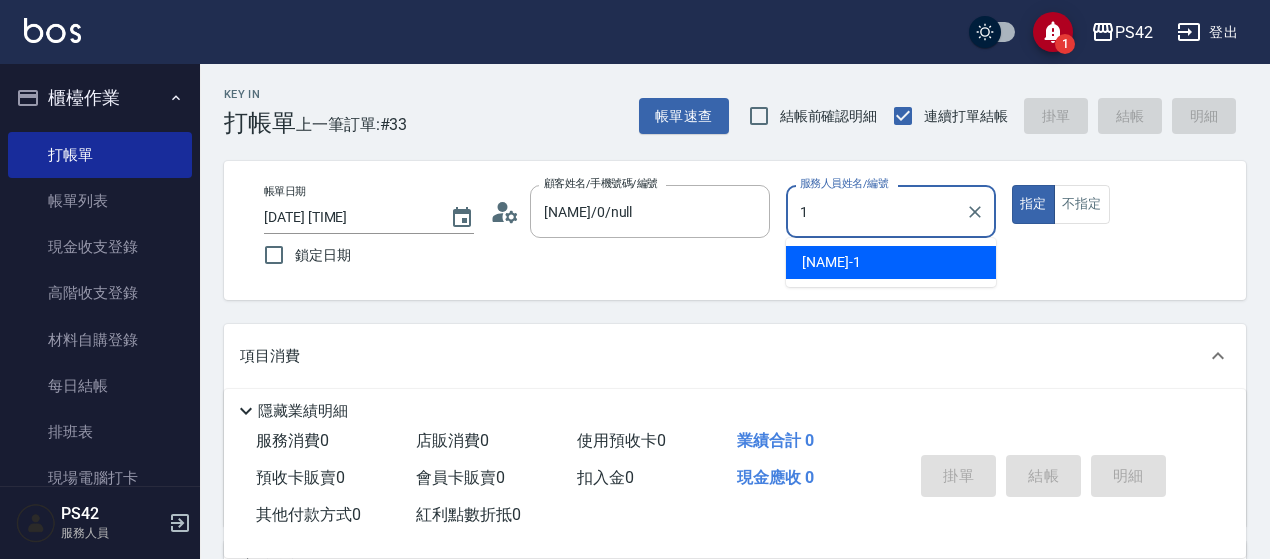 type on "true" 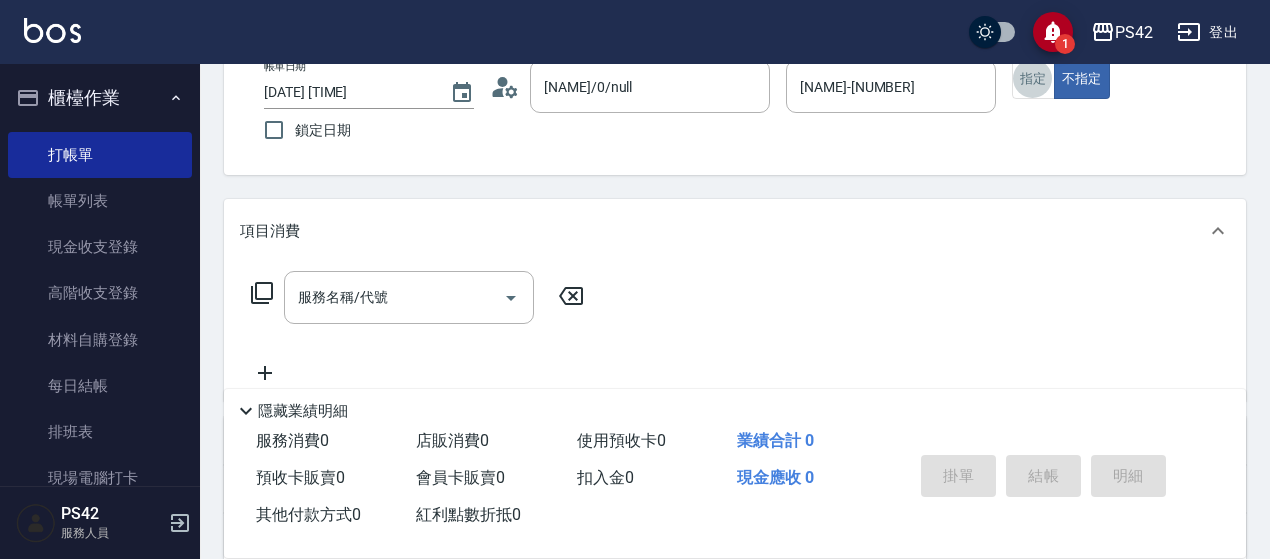scroll, scrollTop: 300, scrollLeft: 0, axis: vertical 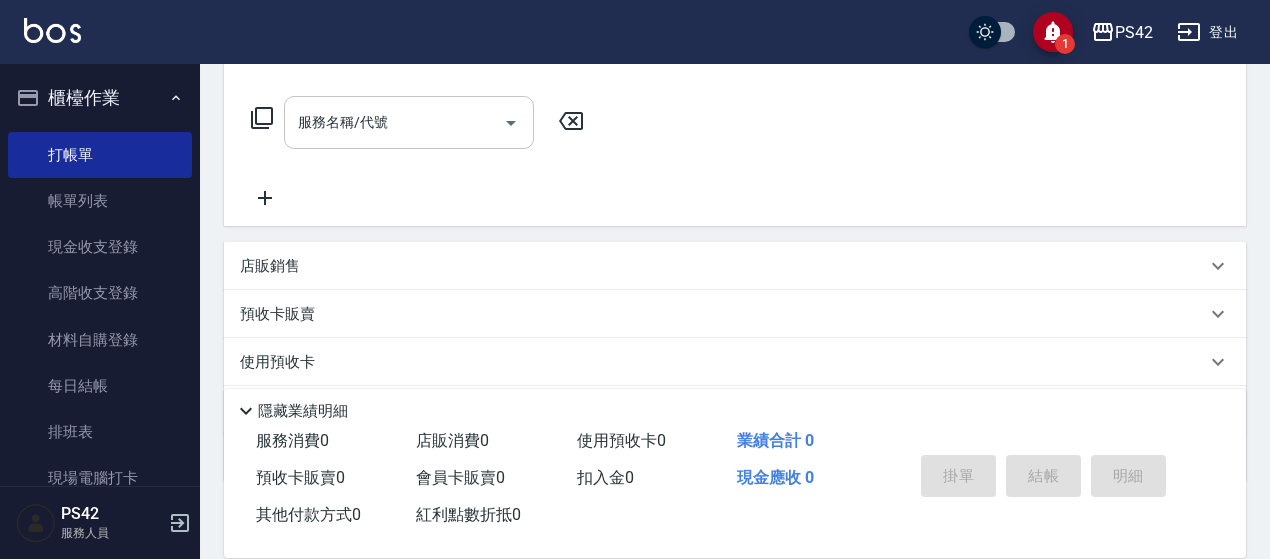 click on "服務名稱/代號 服務名稱/代號" at bounding box center [409, 122] 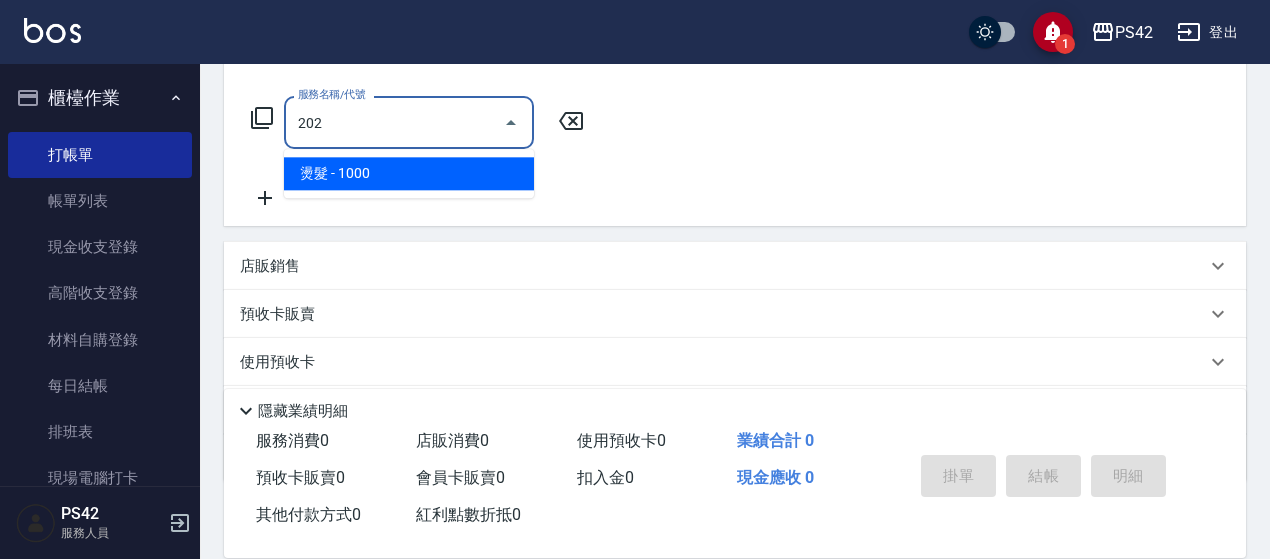 type on "燙髮(202)" 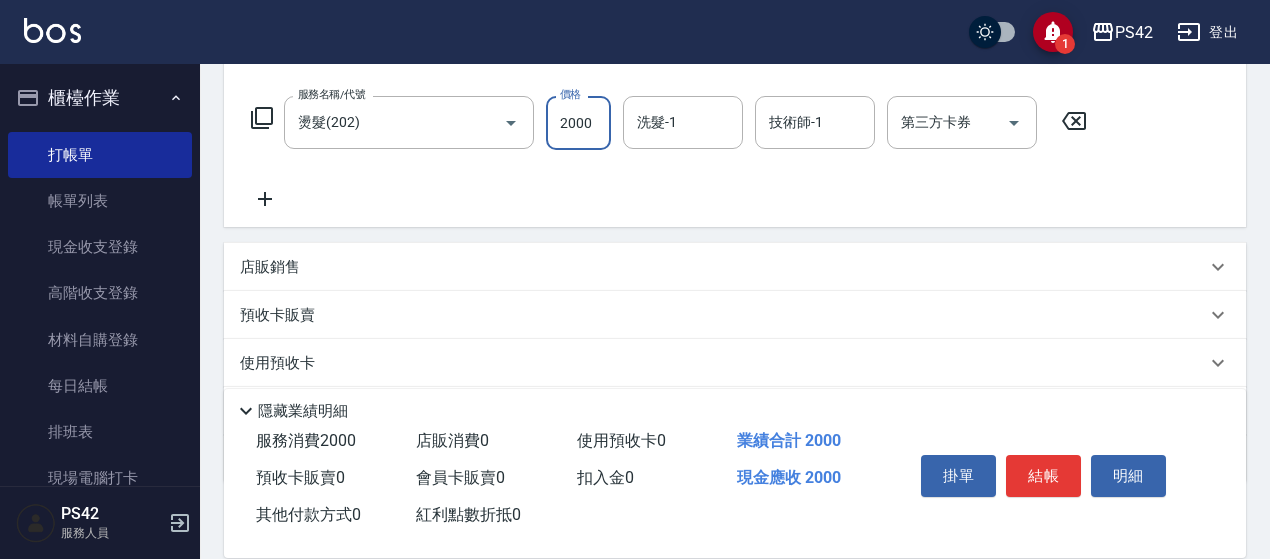 type on "2000" 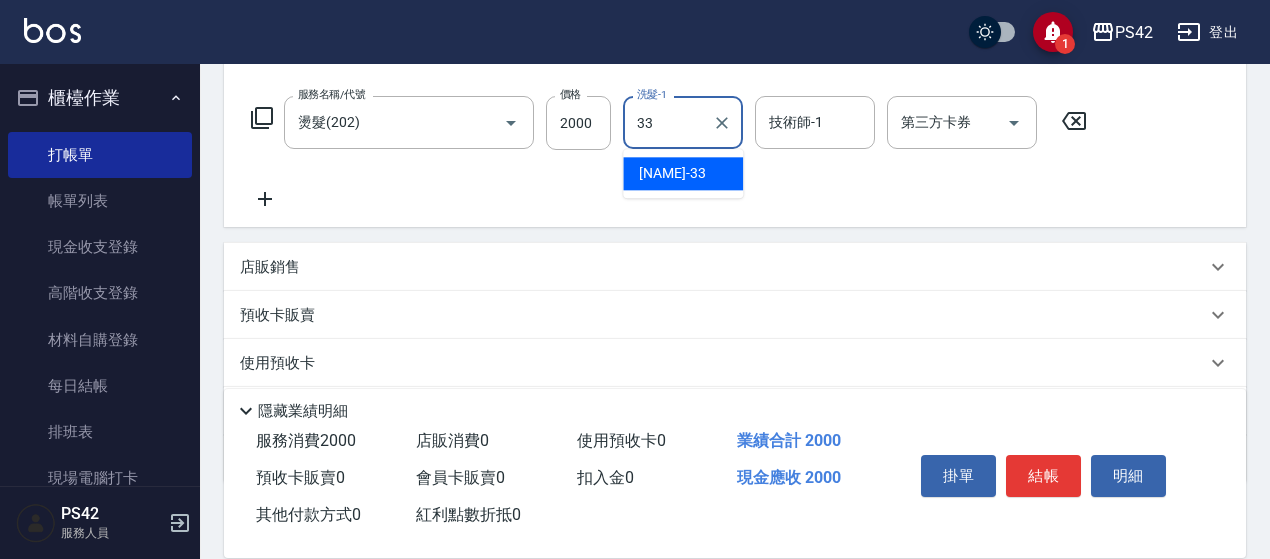 type on "[LAST]-33" 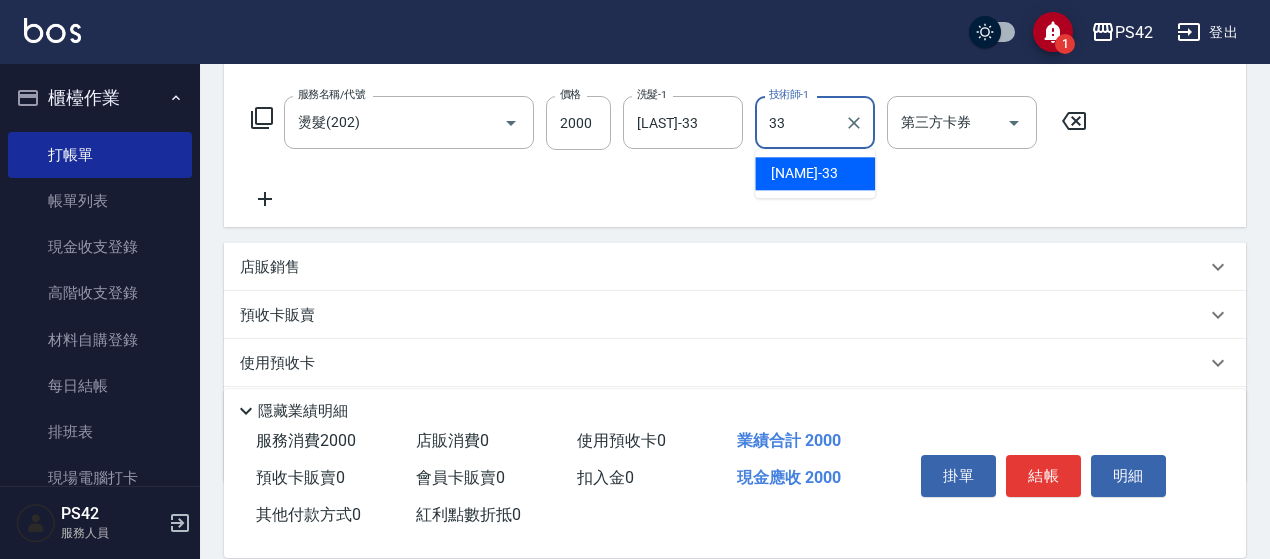 type on "[LAST]-33" 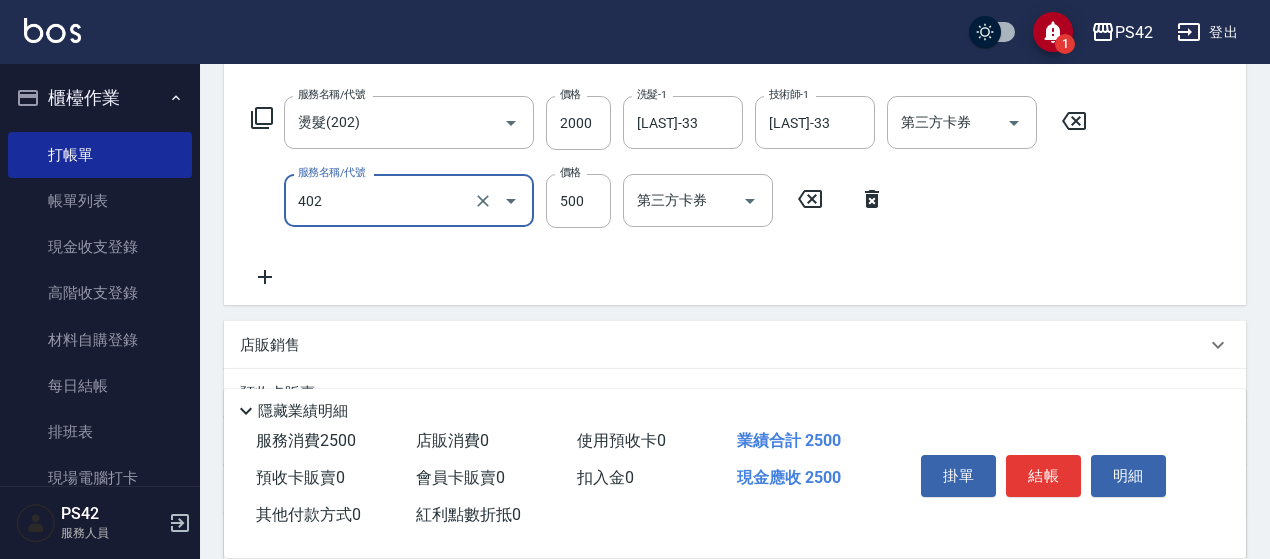 type on "500護(402)" 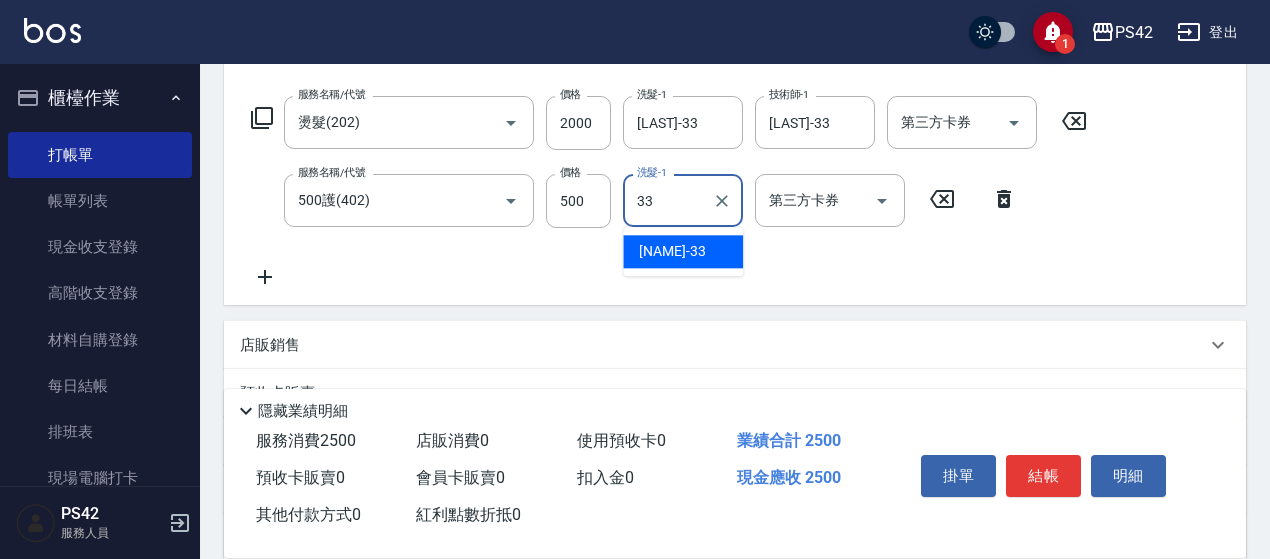 type on "[LAST]-33" 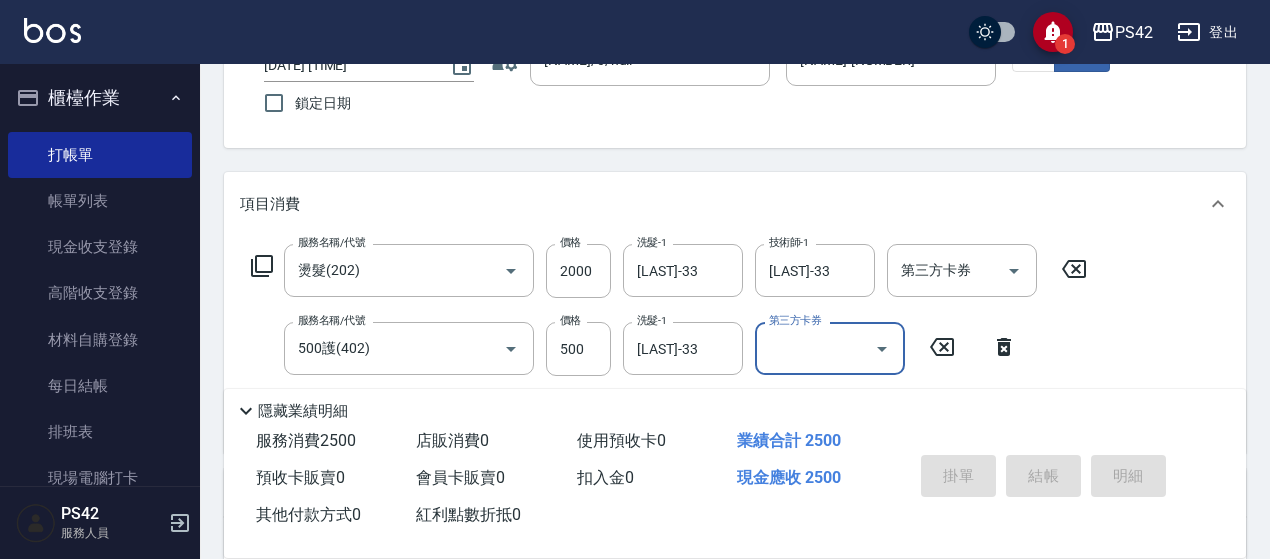 scroll, scrollTop: 0, scrollLeft: 0, axis: both 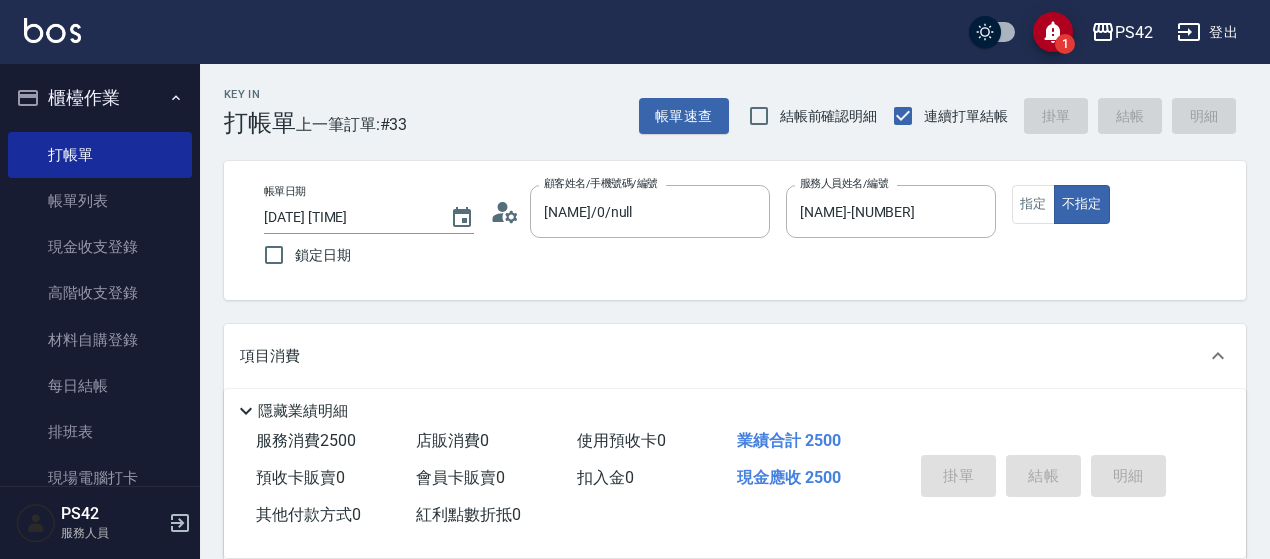 type 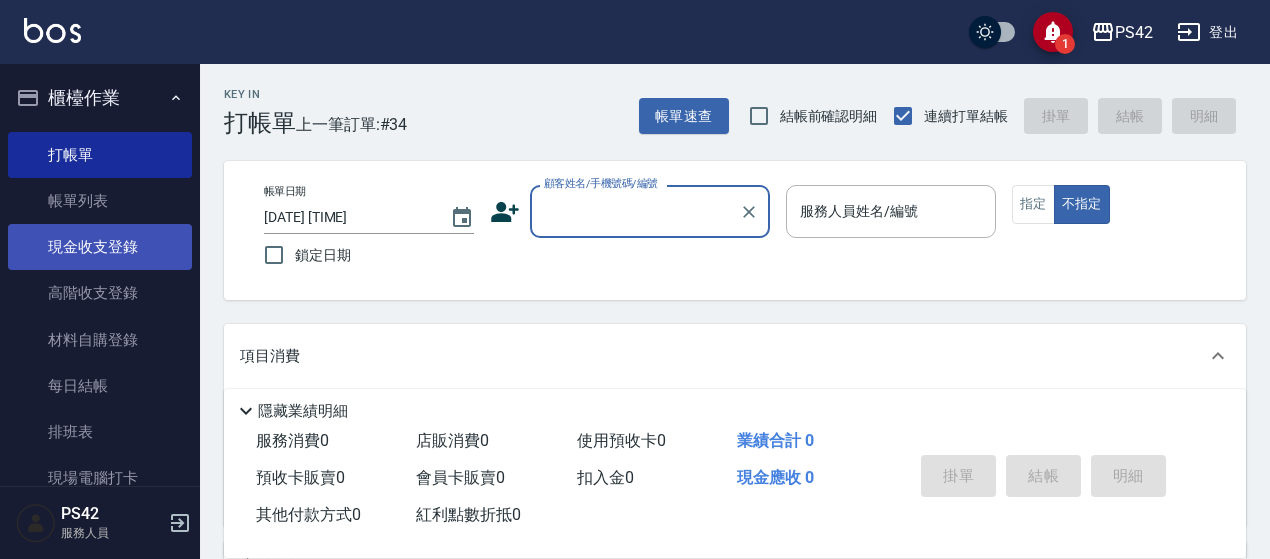 click on "現金收支登錄" at bounding box center [100, 247] 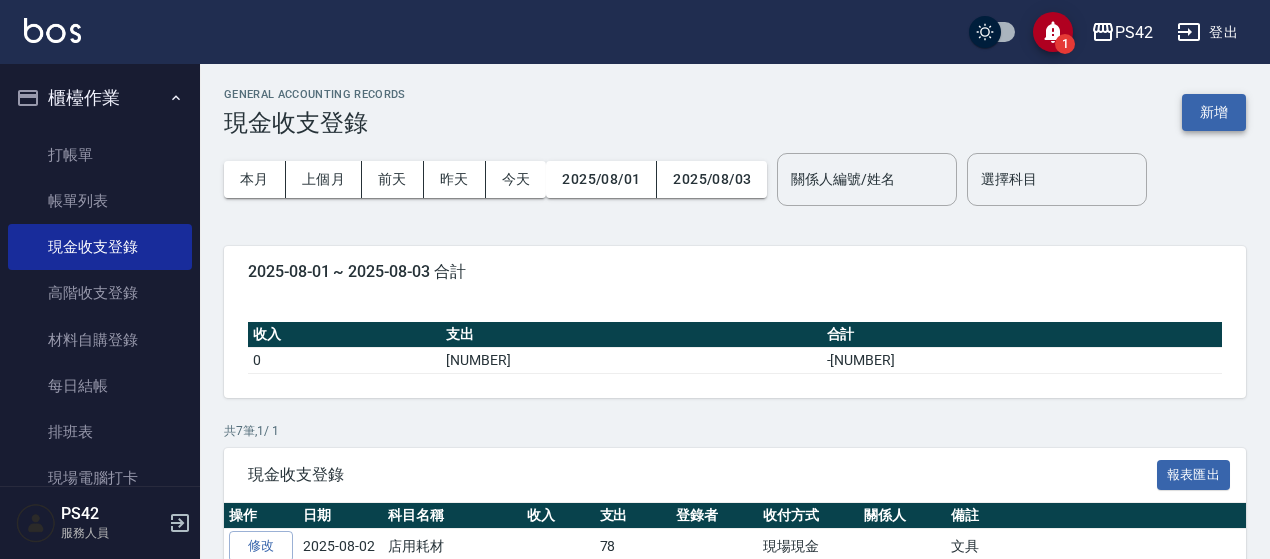 click on "新增" at bounding box center [1214, 112] 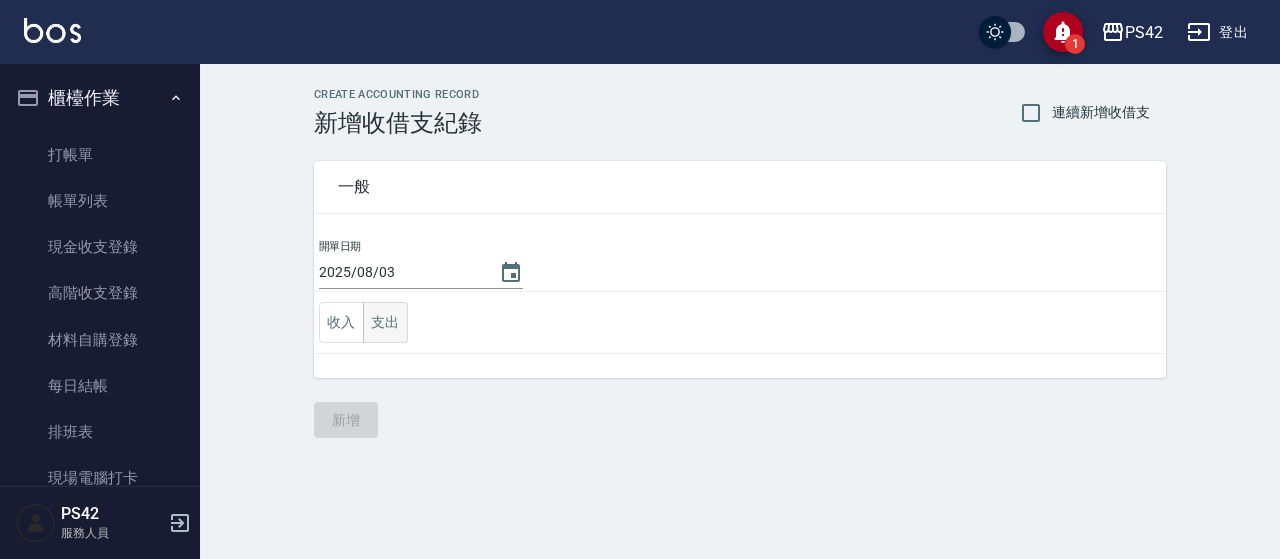 click on "支出" at bounding box center [385, 322] 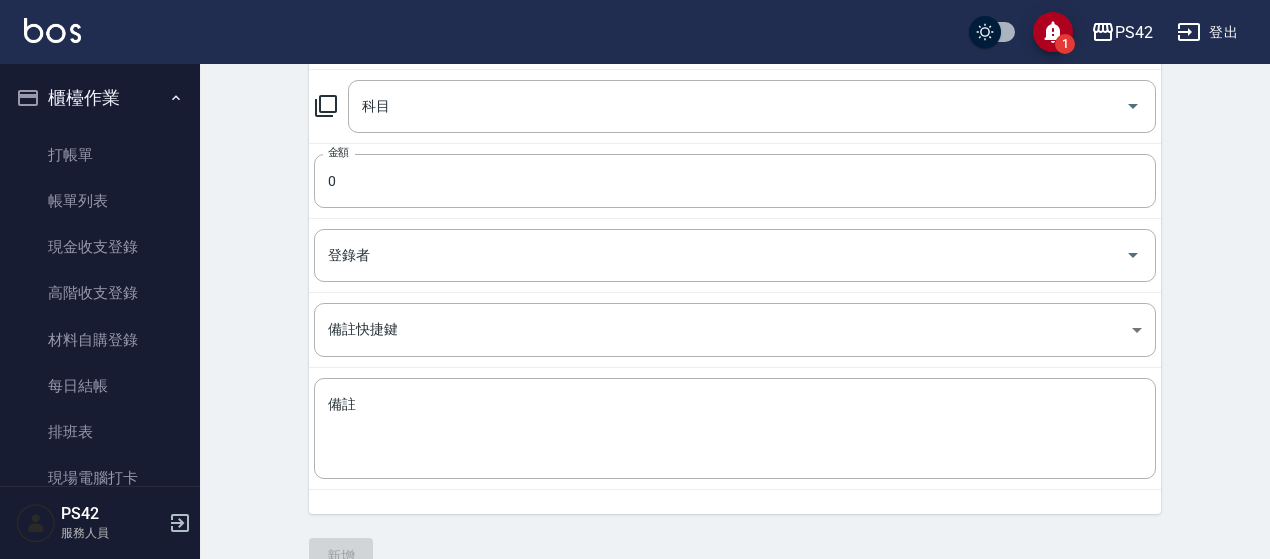 scroll, scrollTop: 300, scrollLeft: 0, axis: vertical 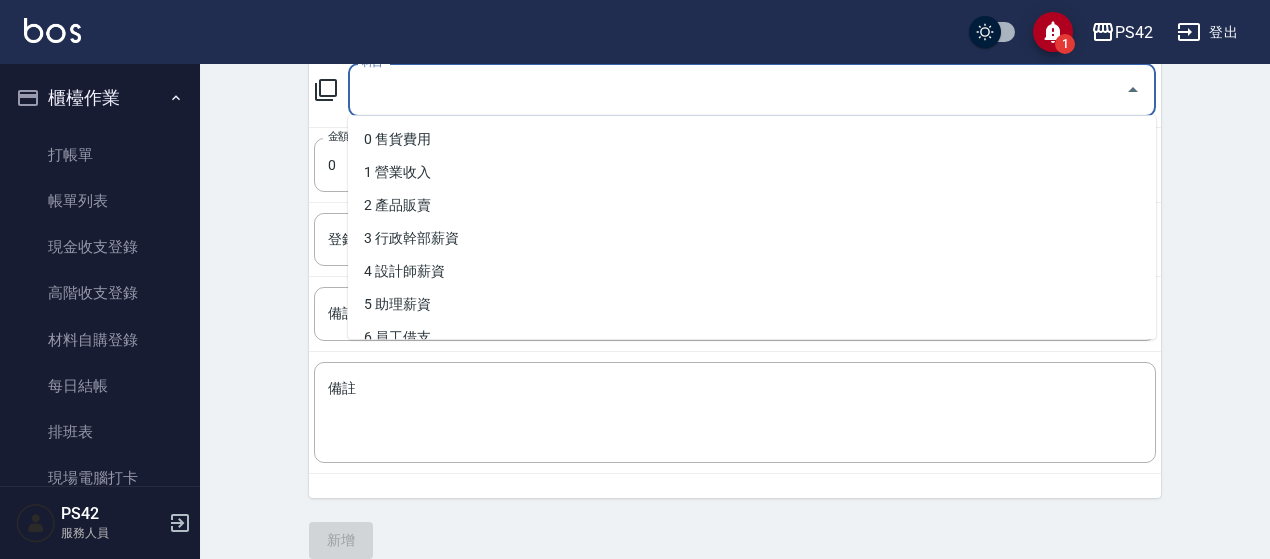 click on "科目" at bounding box center [737, 90] 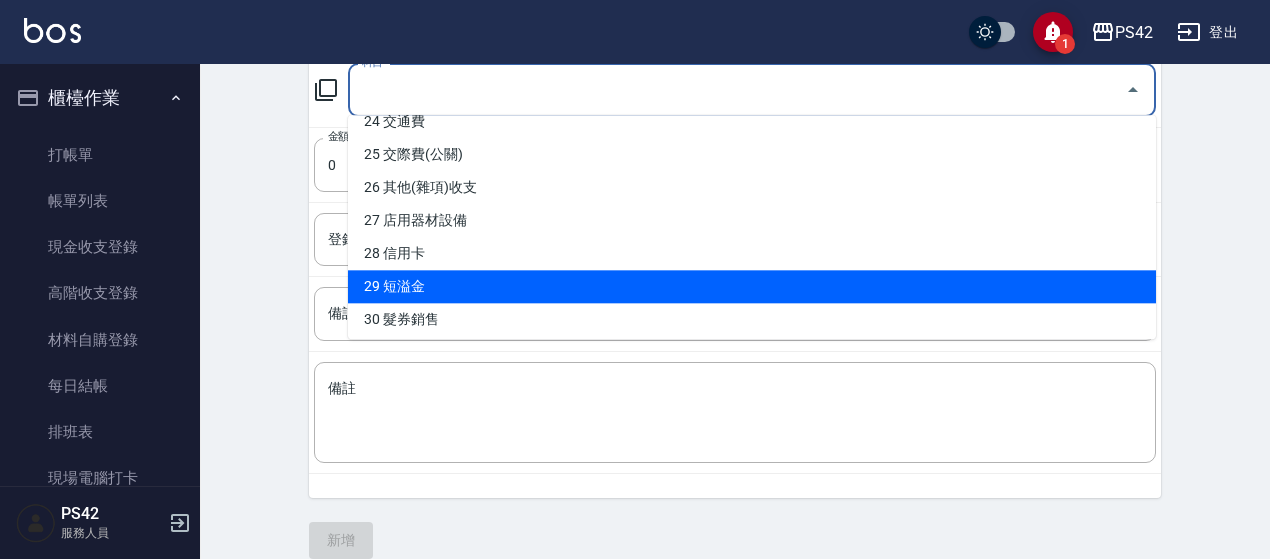 scroll, scrollTop: 700, scrollLeft: 0, axis: vertical 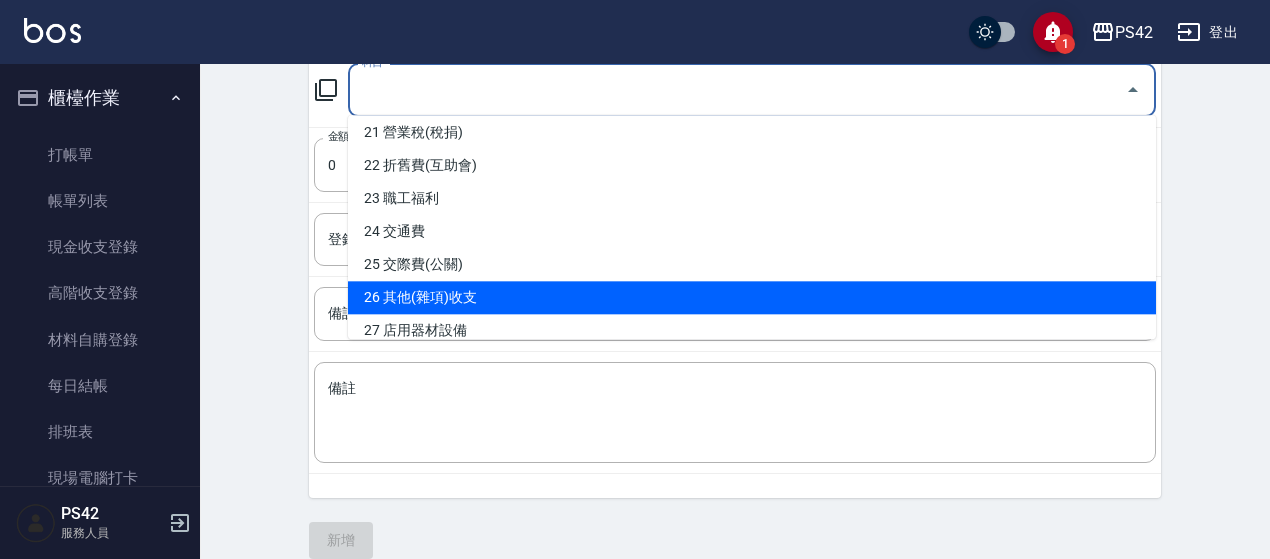 click on "26 其他(雜項)收支" at bounding box center [752, 297] 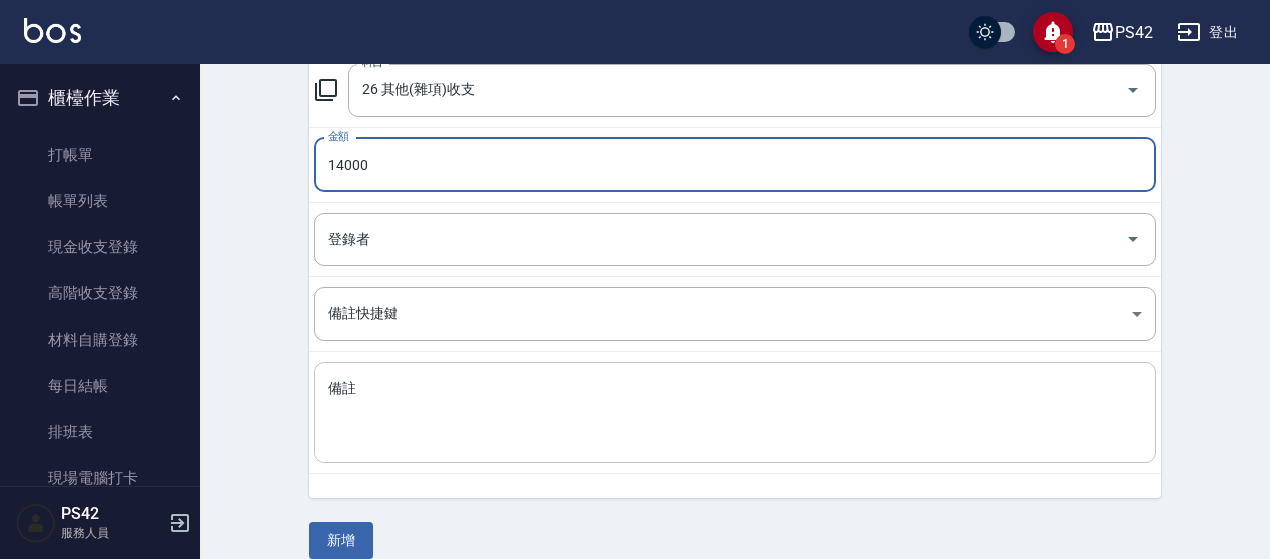 type on "14000" 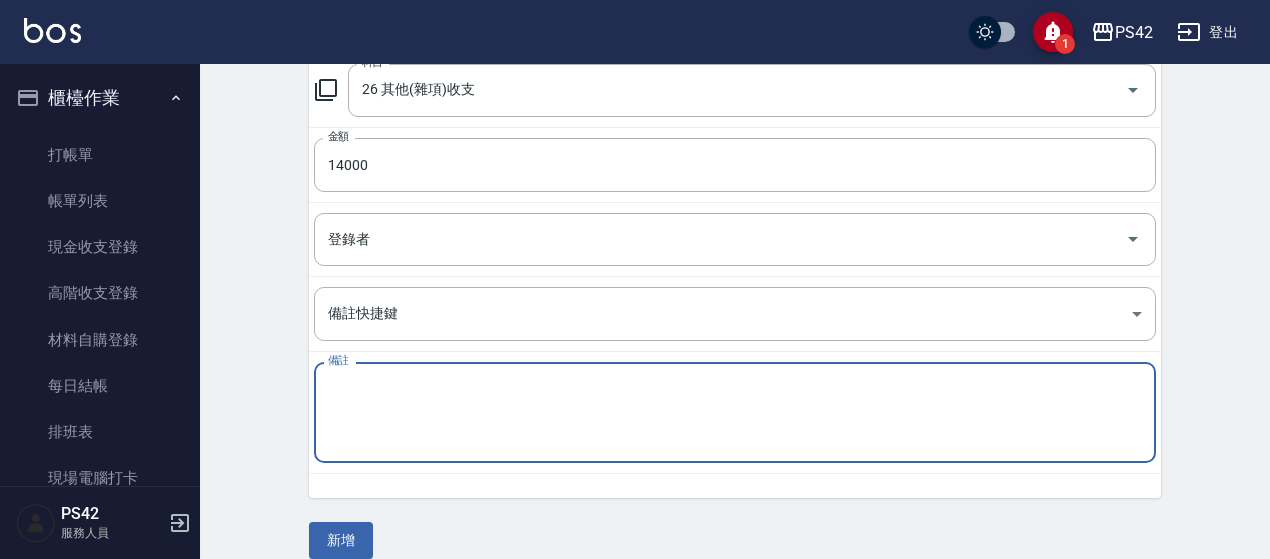 click on "備註" at bounding box center [735, 413] 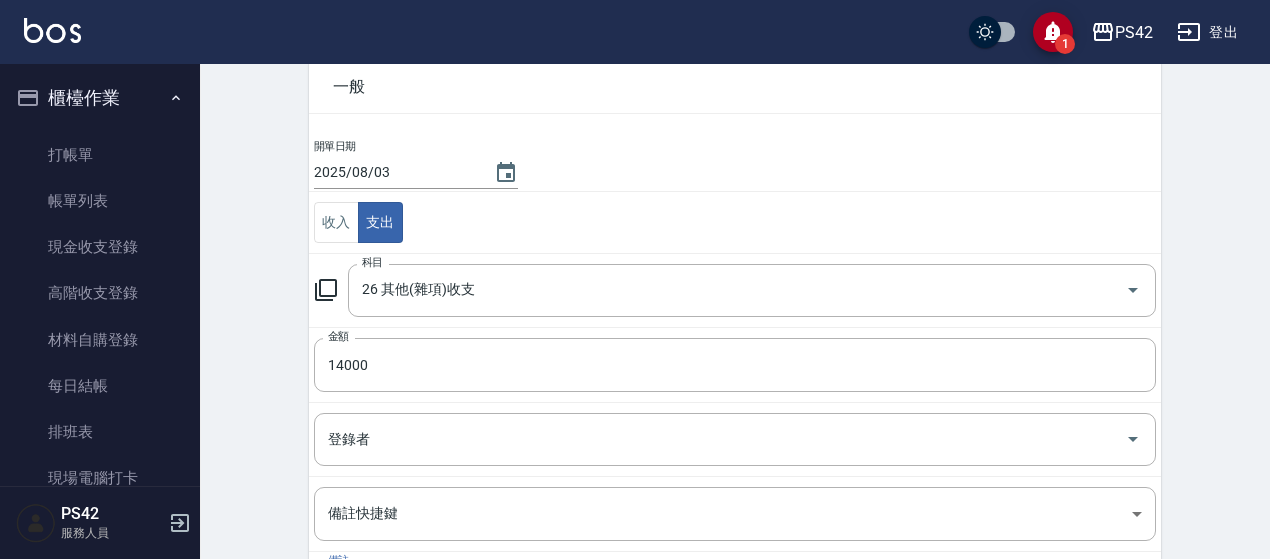 type on "[NAME]" 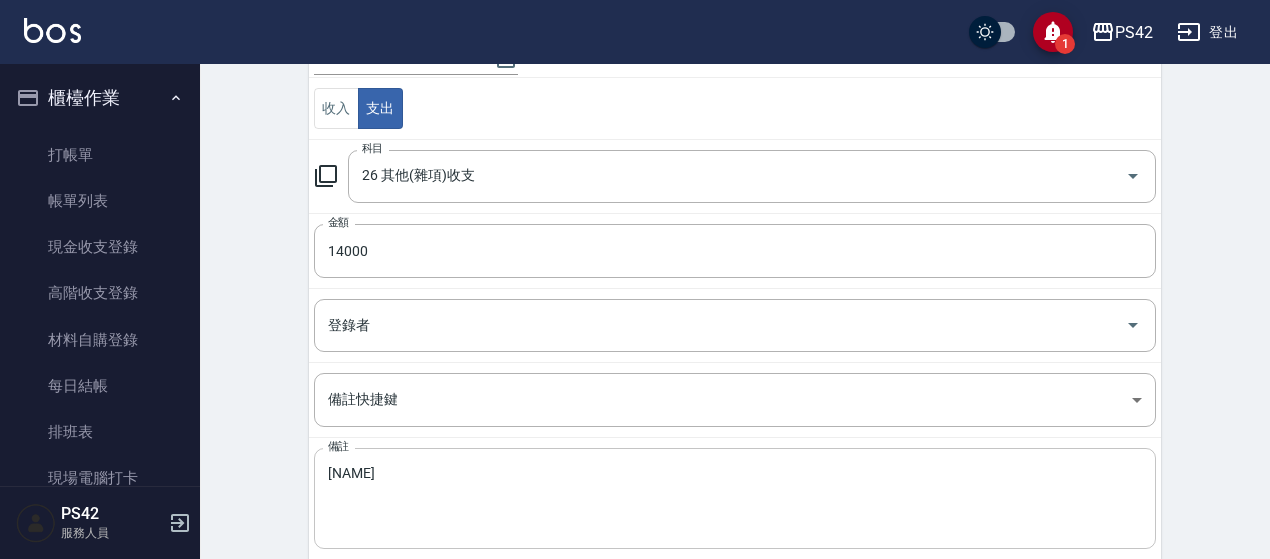 scroll, scrollTop: 320, scrollLeft: 0, axis: vertical 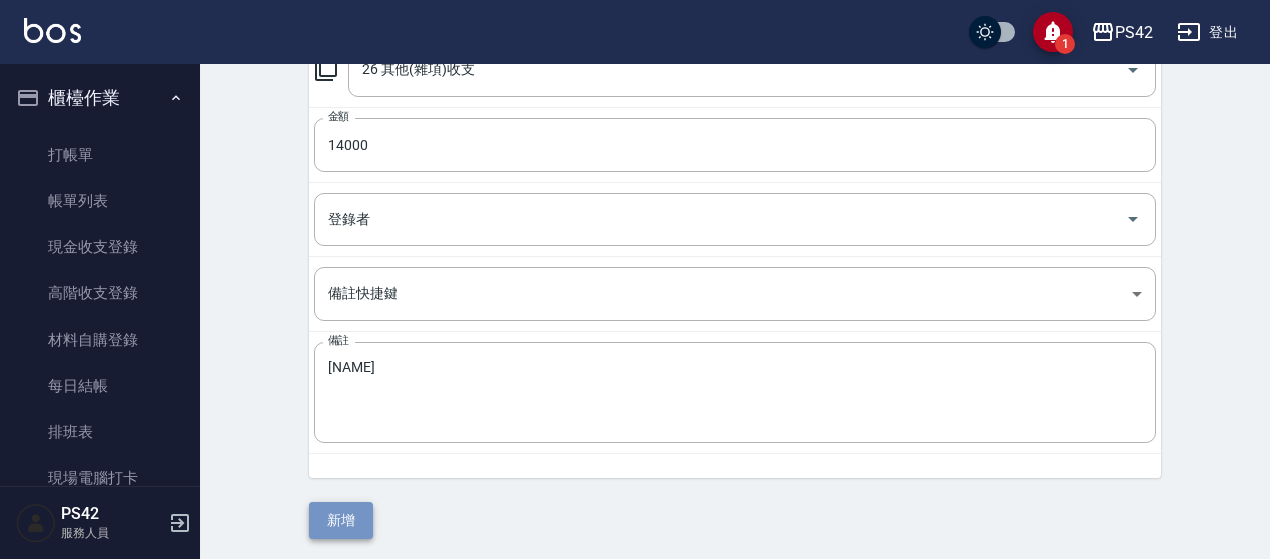 click on "新增" at bounding box center (341, 520) 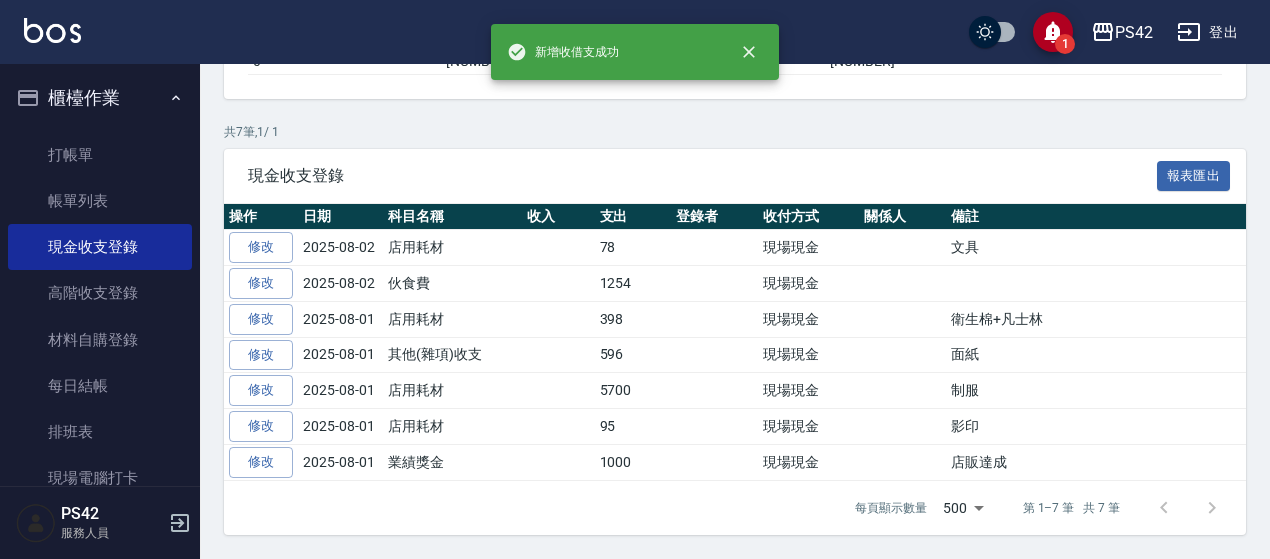 scroll, scrollTop: 0, scrollLeft: 0, axis: both 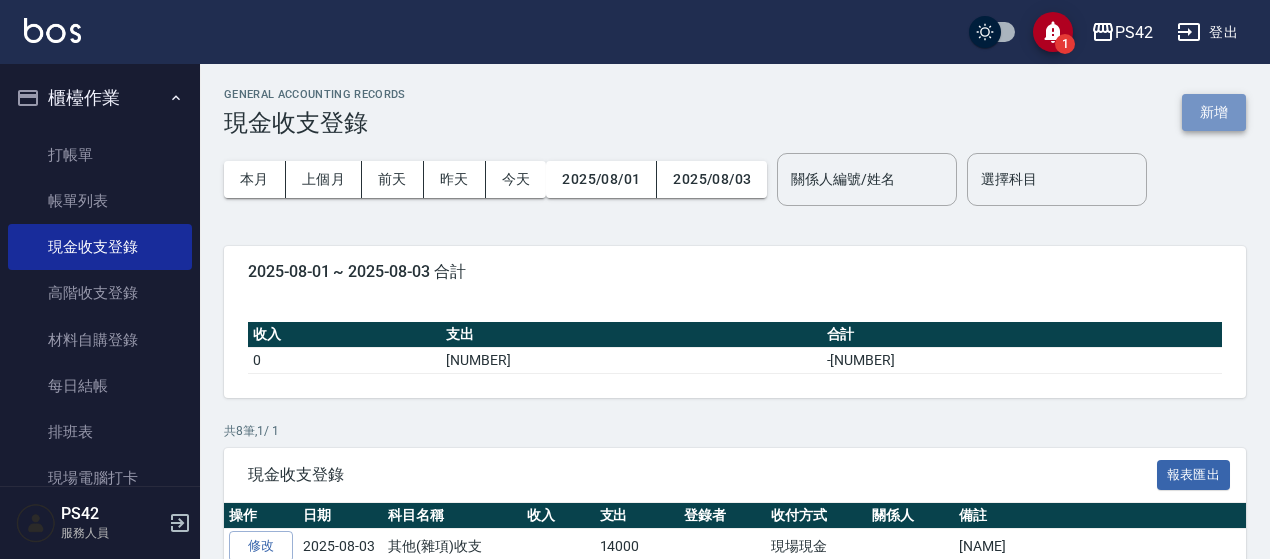 click on "新增" at bounding box center (1214, 112) 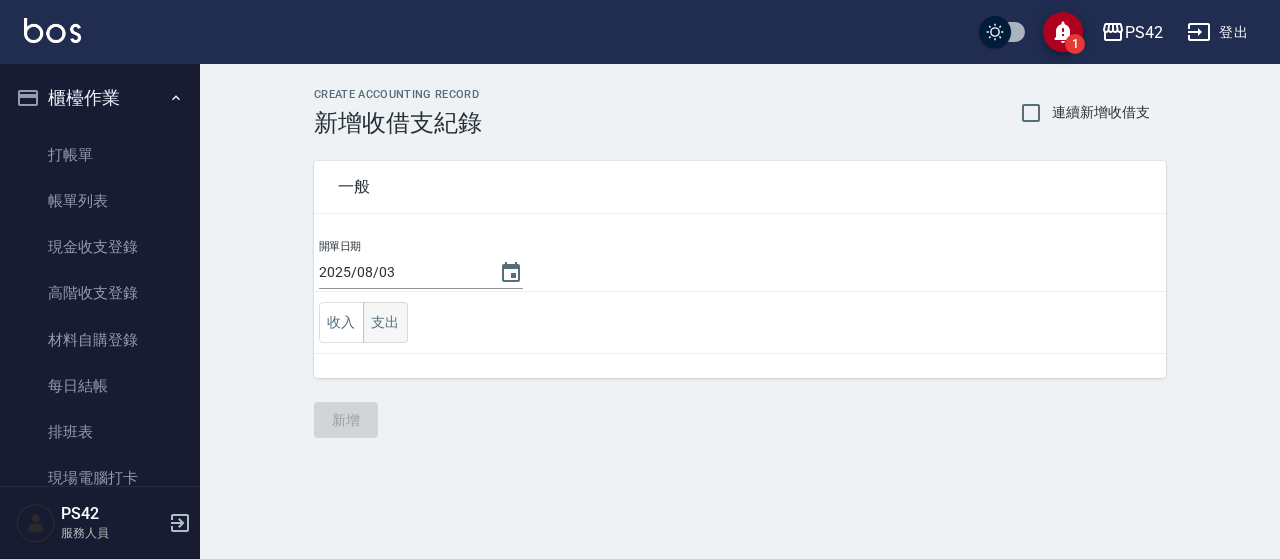 click on "支出" at bounding box center (385, 322) 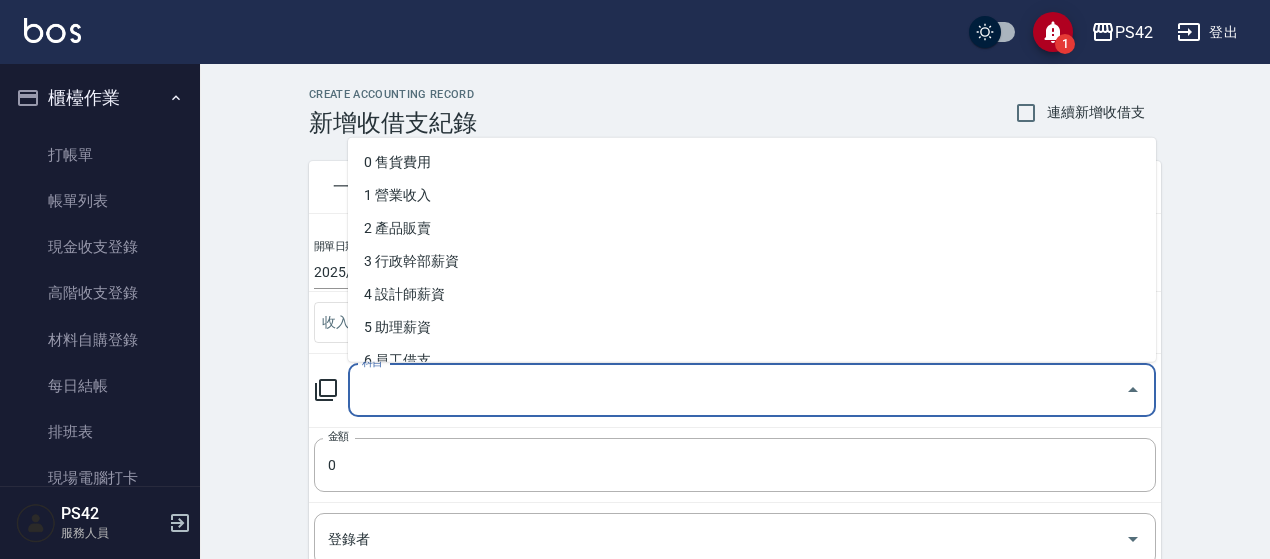 click on "科目" at bounding box center [737, 390] 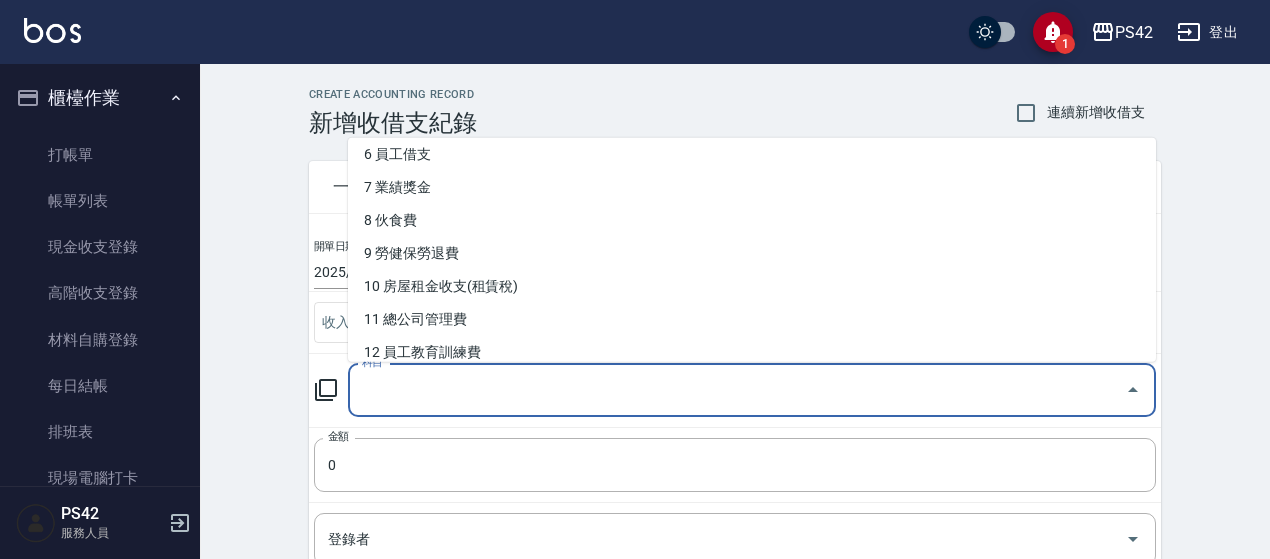 scroll, scrollTop: 200, scrollLeft: 0, axis: vertical 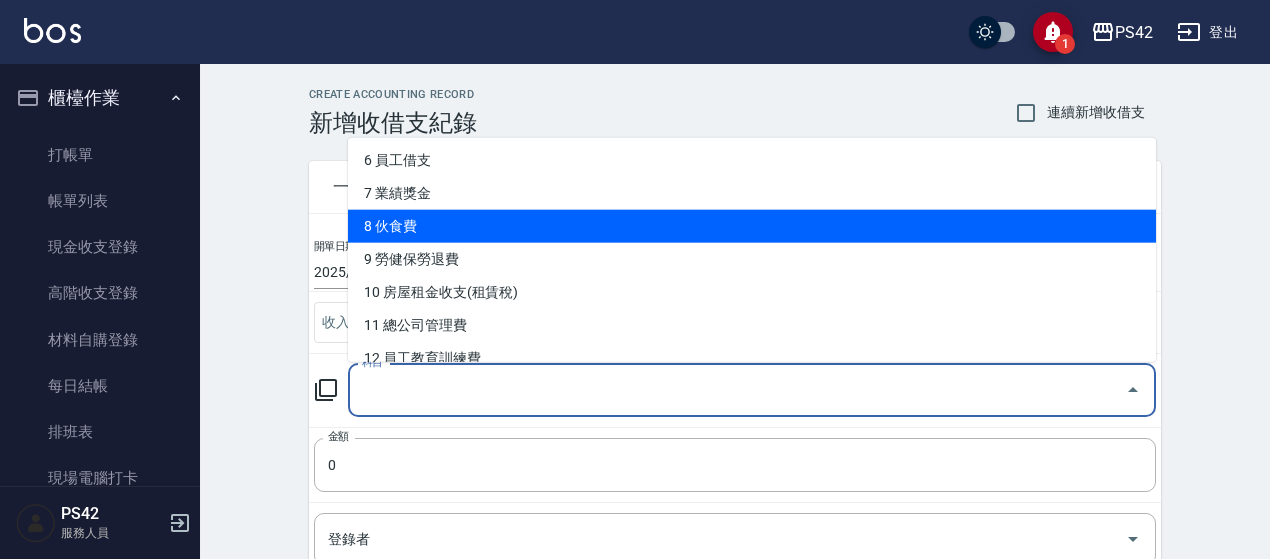 click on "8 伙食費" at bounding box center (752, 226) 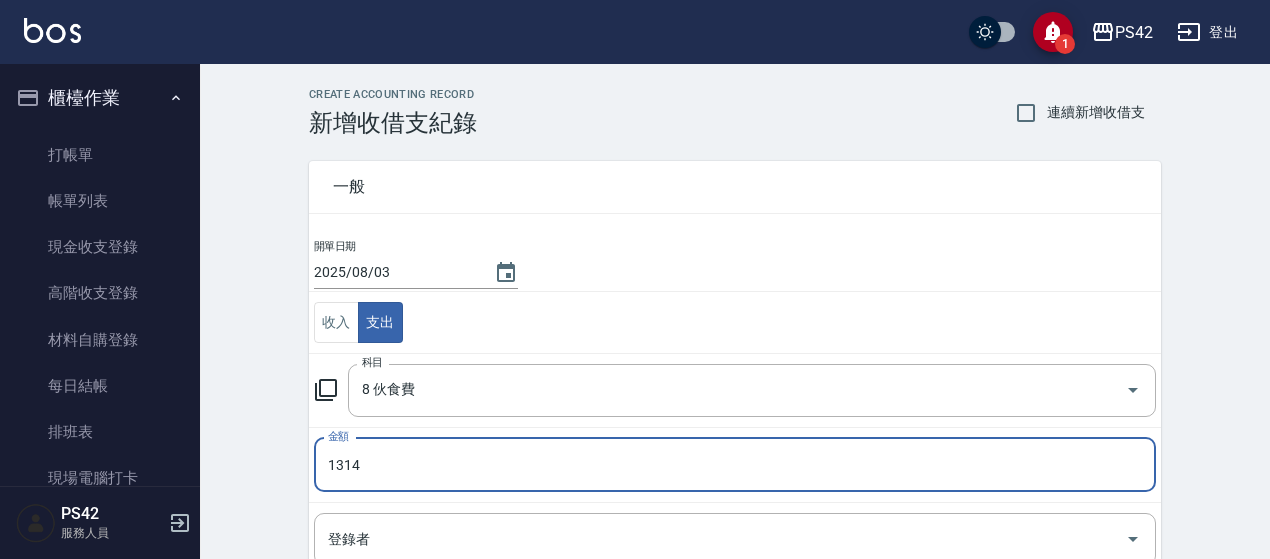 type on "1314" 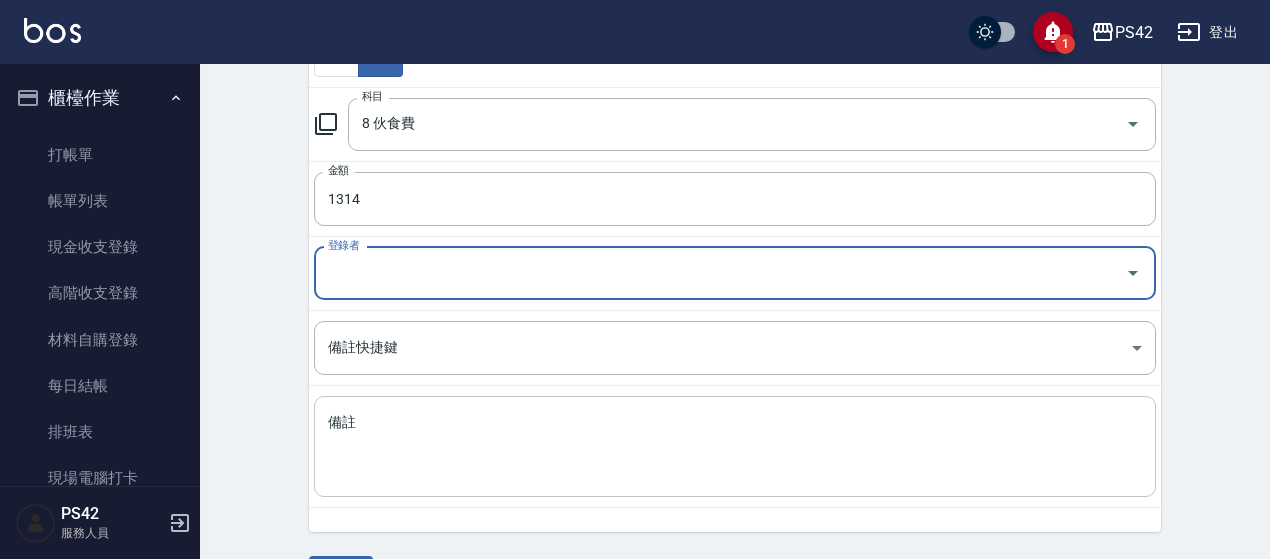 scroll, scrollTop: 320, scrollLeft: 0, axis: vertical 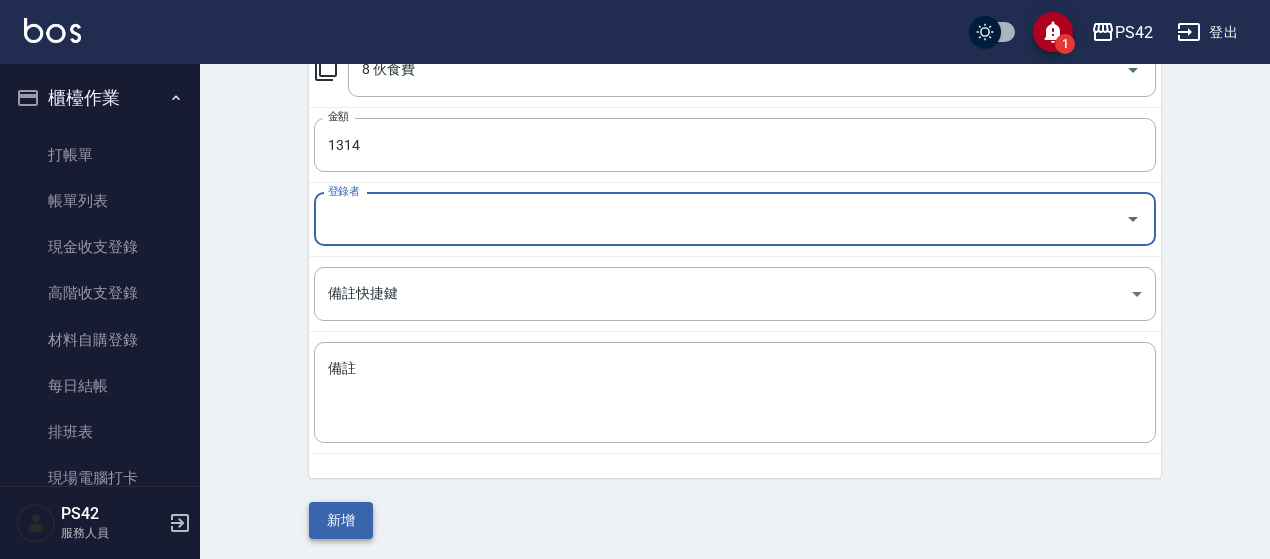 click on "新增" at bounding box center [341, 520] 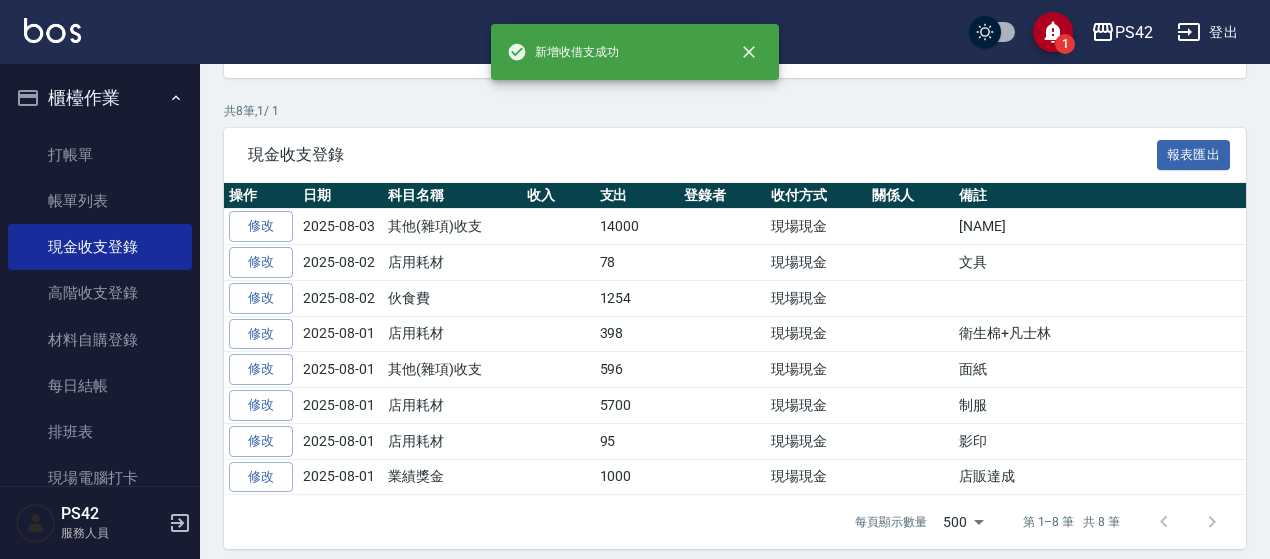 scroll, scrollTop: 0, scrollLeft: 0, axis: both 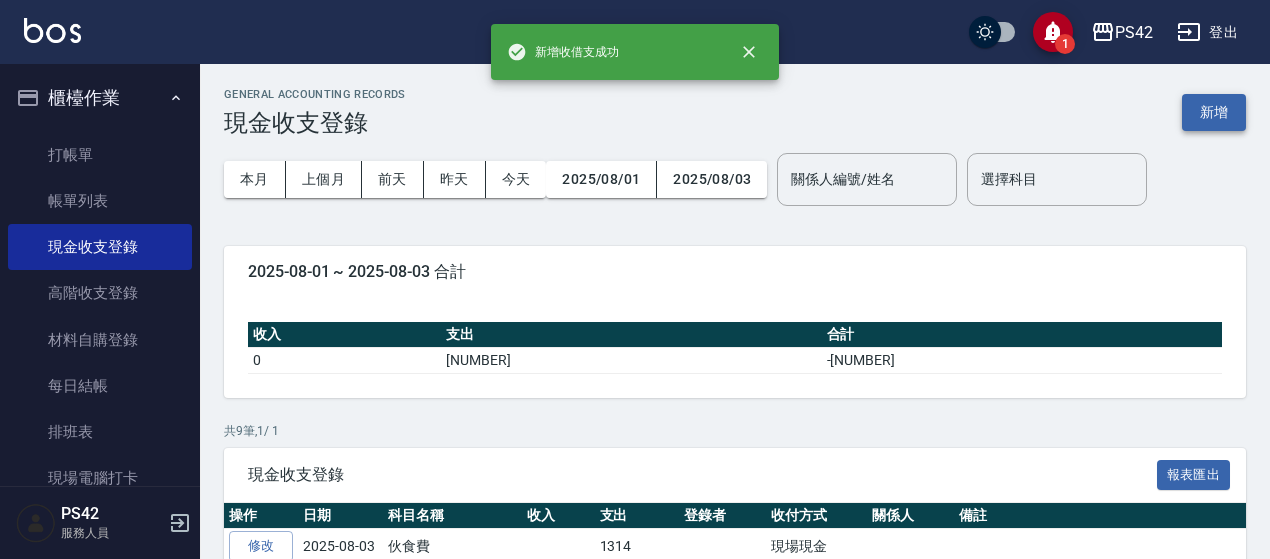 click on "新增" at bounding box center (1214, 112) 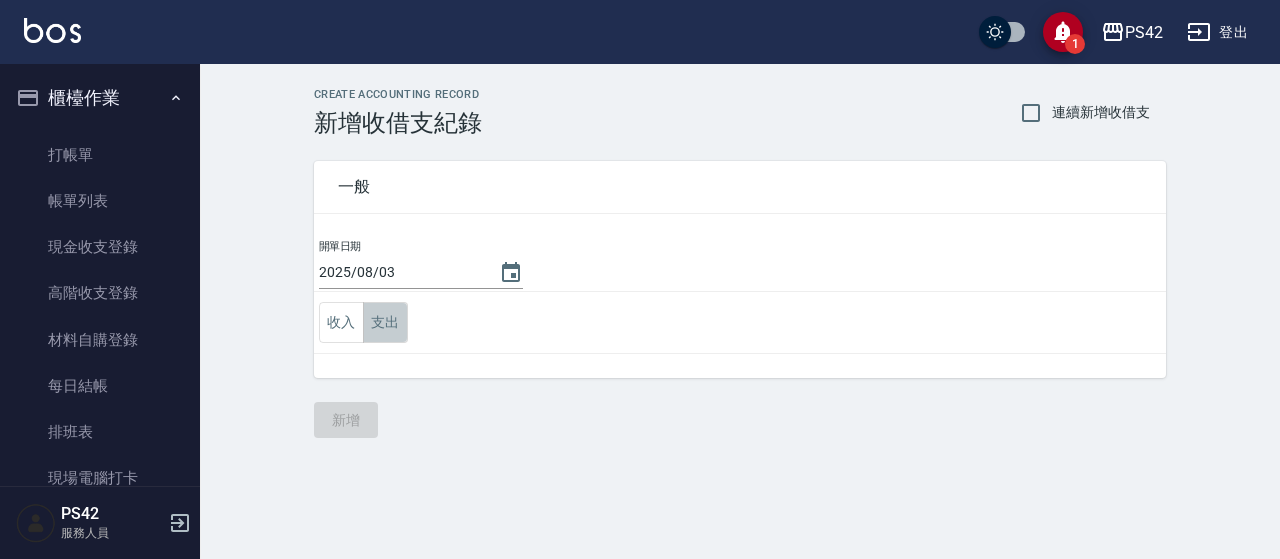 click on "支出" at bounding box center [385, 322] 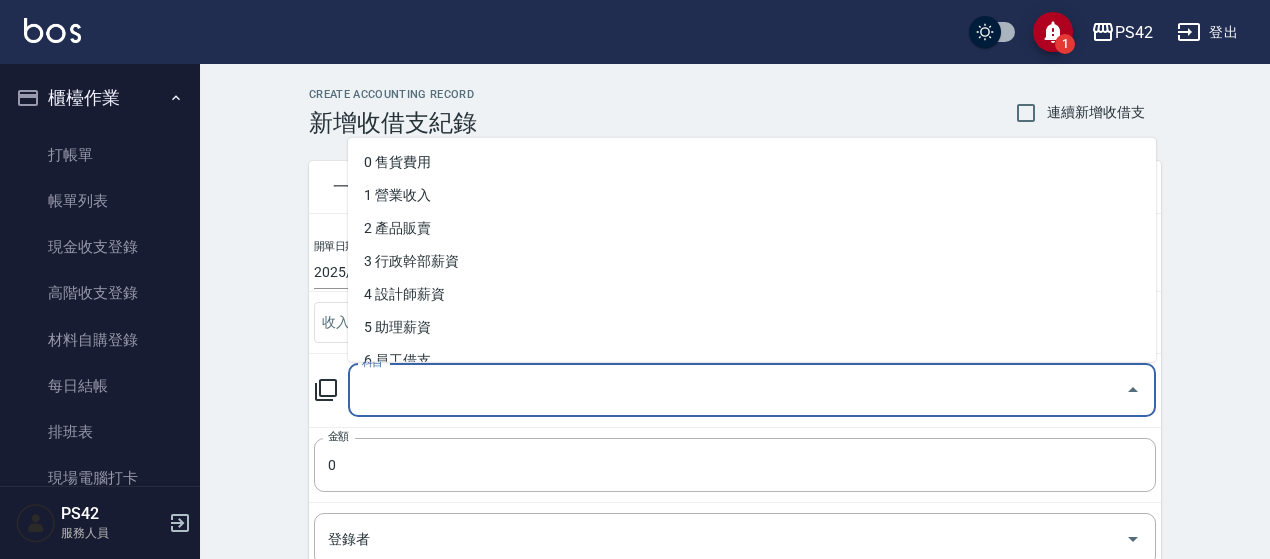drag, startPoint x: 405, startPoint y: 393, endPoint x: 426, endPoint y: 362, distance: 37.44329 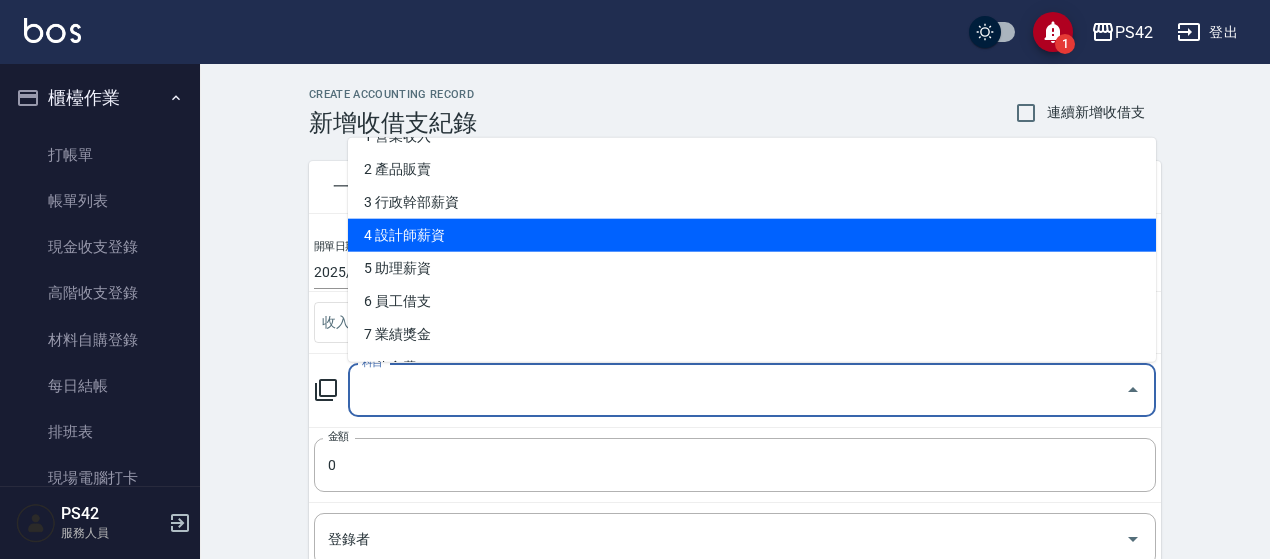 scroll, scrollTop: 200, scrollLeft: 0, axis: vertical 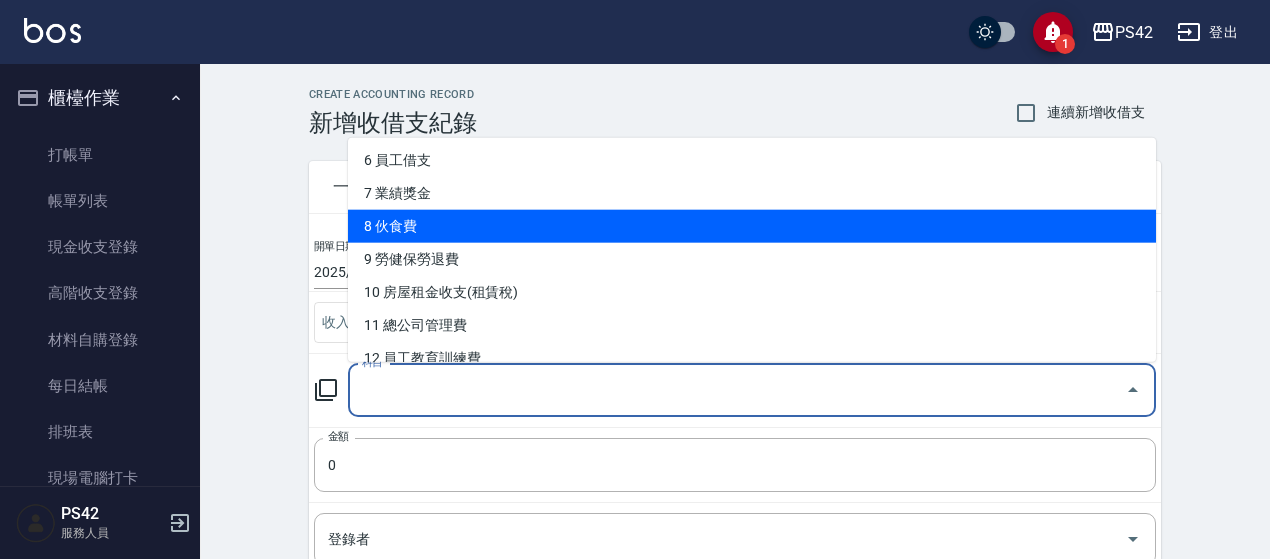 click on "8 伙食費" at bounding box center [752, 226] 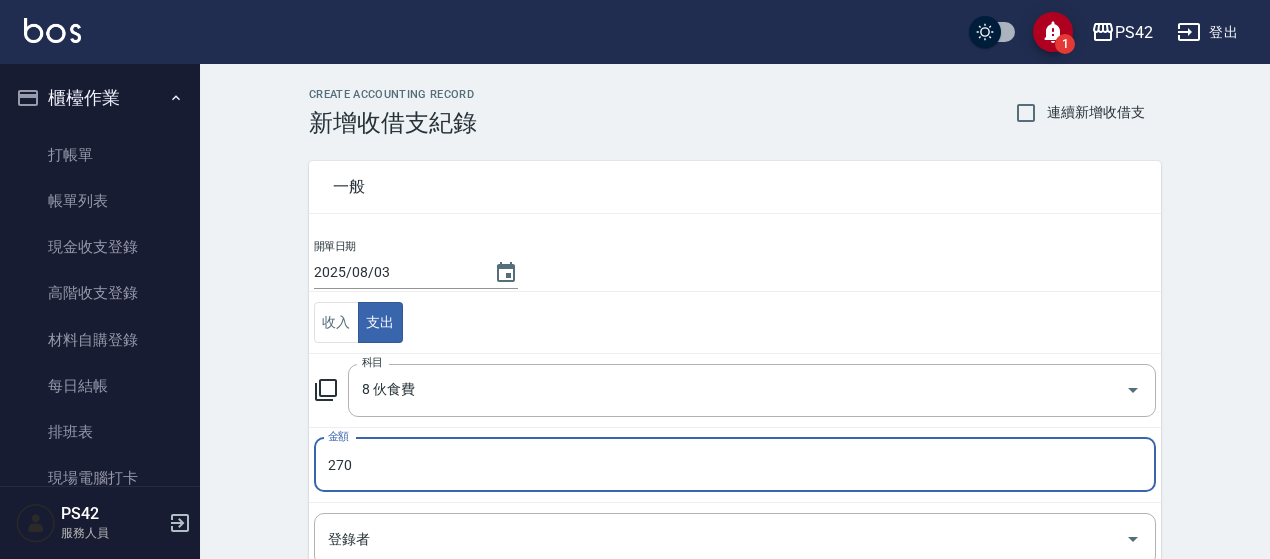 type on "270" 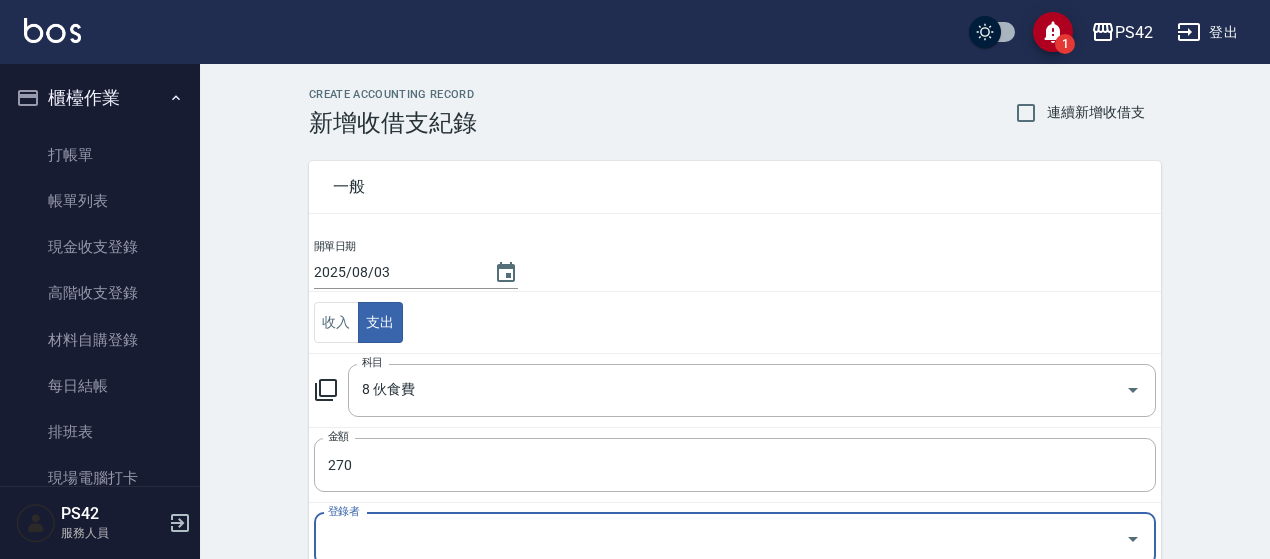 scroll, scrollTop: 300, scrollLeft: 0, axis: vertical 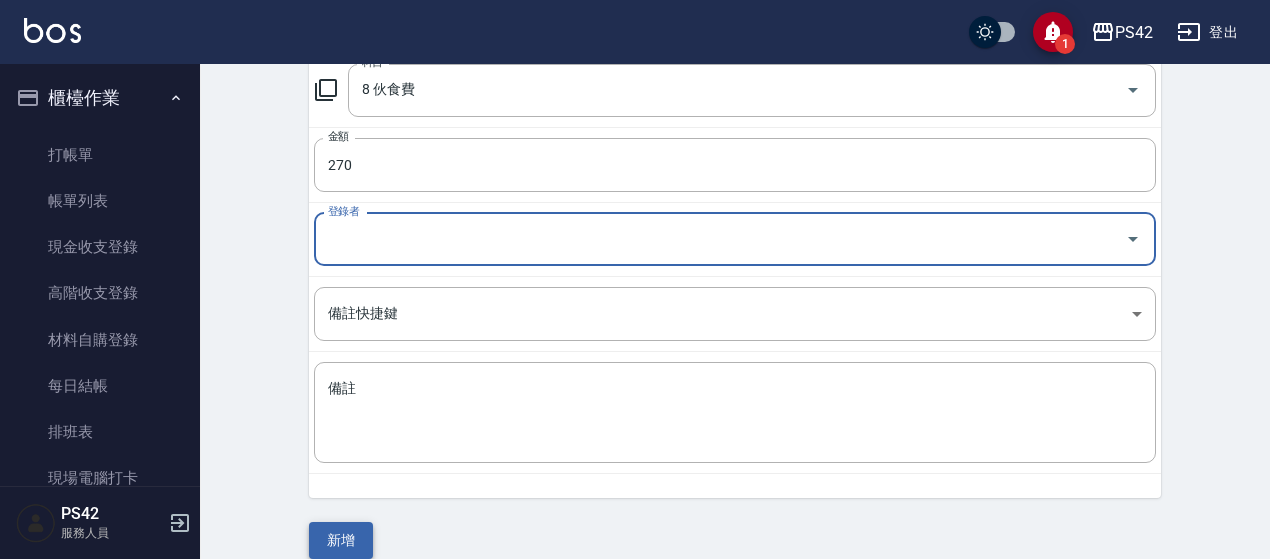 click on "新增" at bounding box center (341, 540) 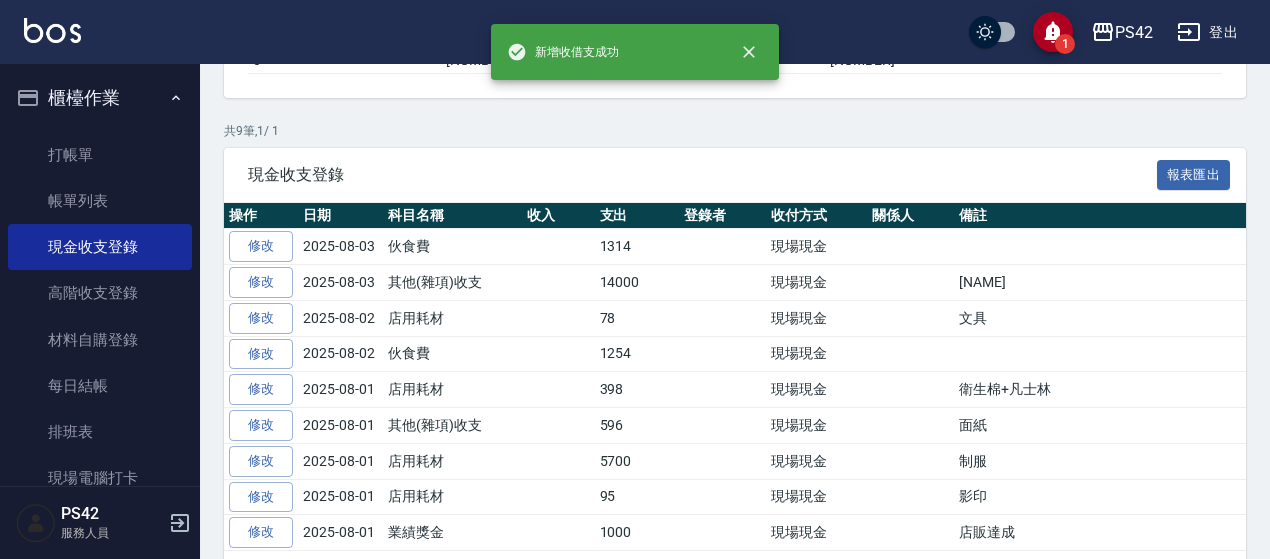 scroll, scrollTop: 0, scrollLeft: 0, axis: both 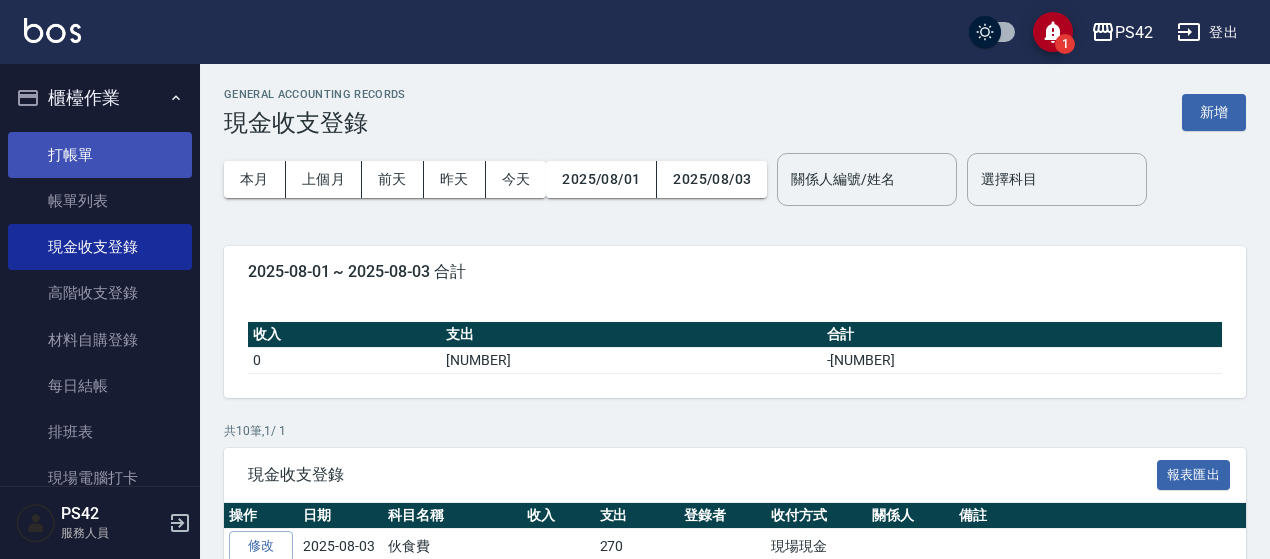 click on "打帳單" at bounding box center [100, 155] 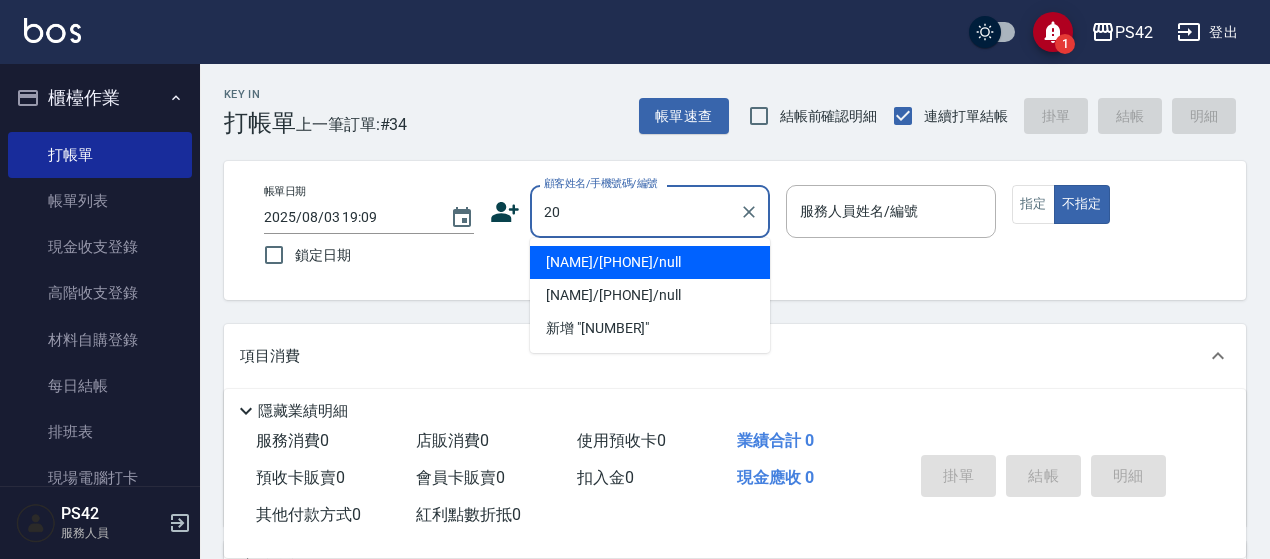 type on "2" 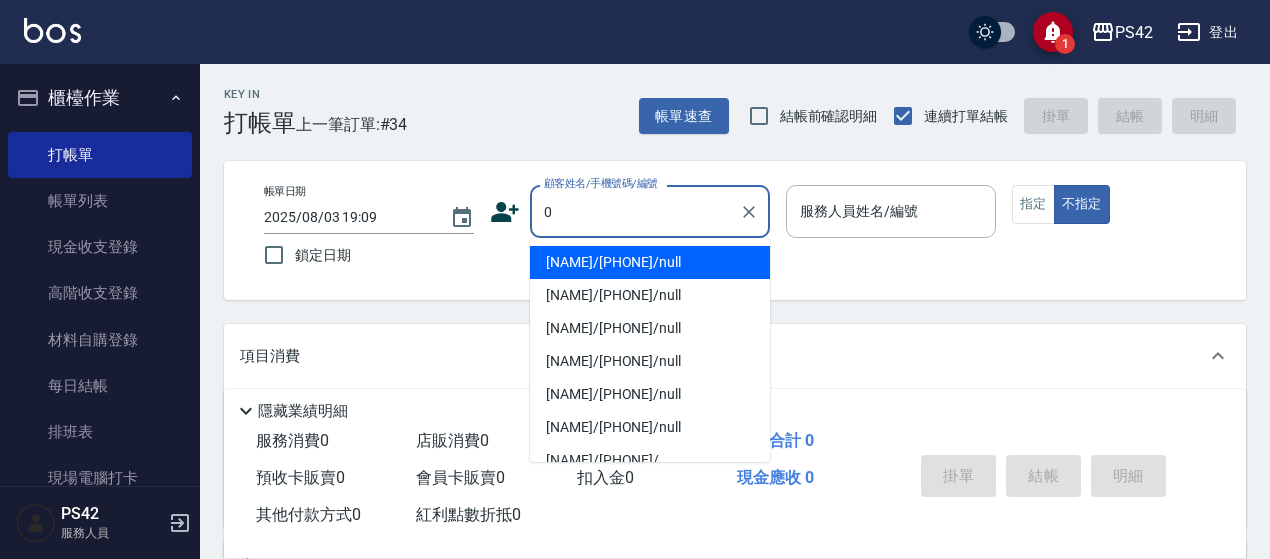 type on "[NAME]/[PHONE]/null" 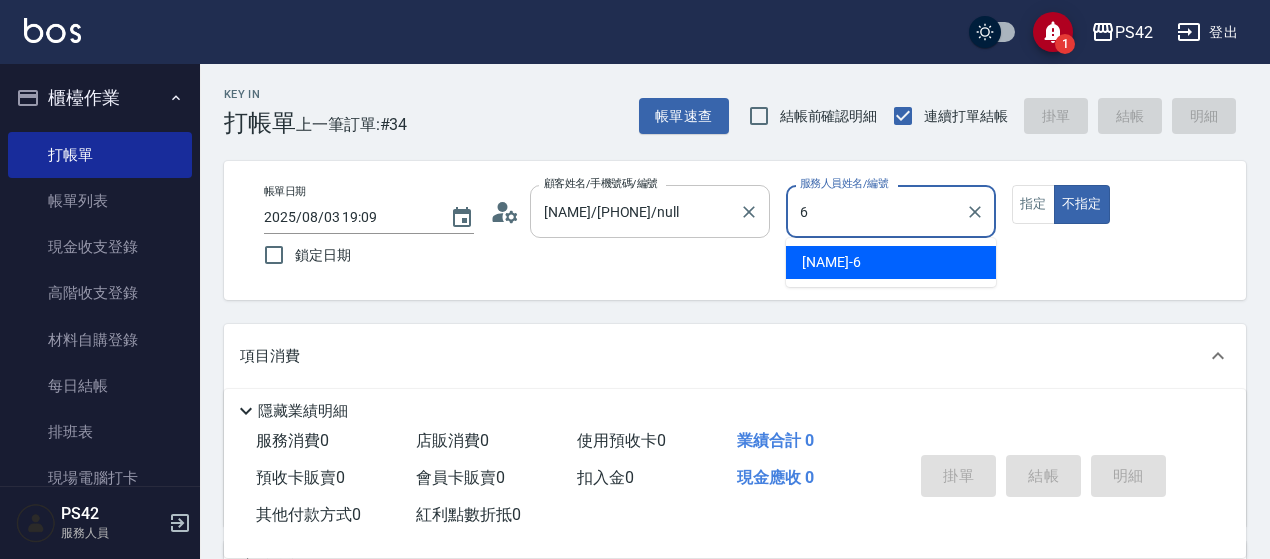 type on "[NAME]-[NUMBER]" 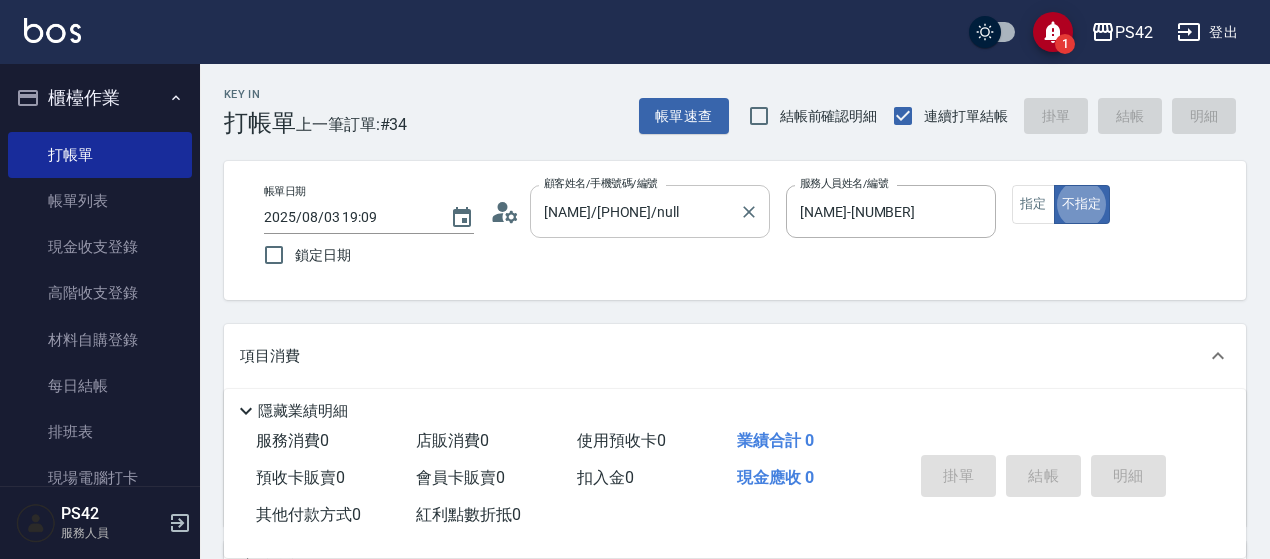 type on "false" 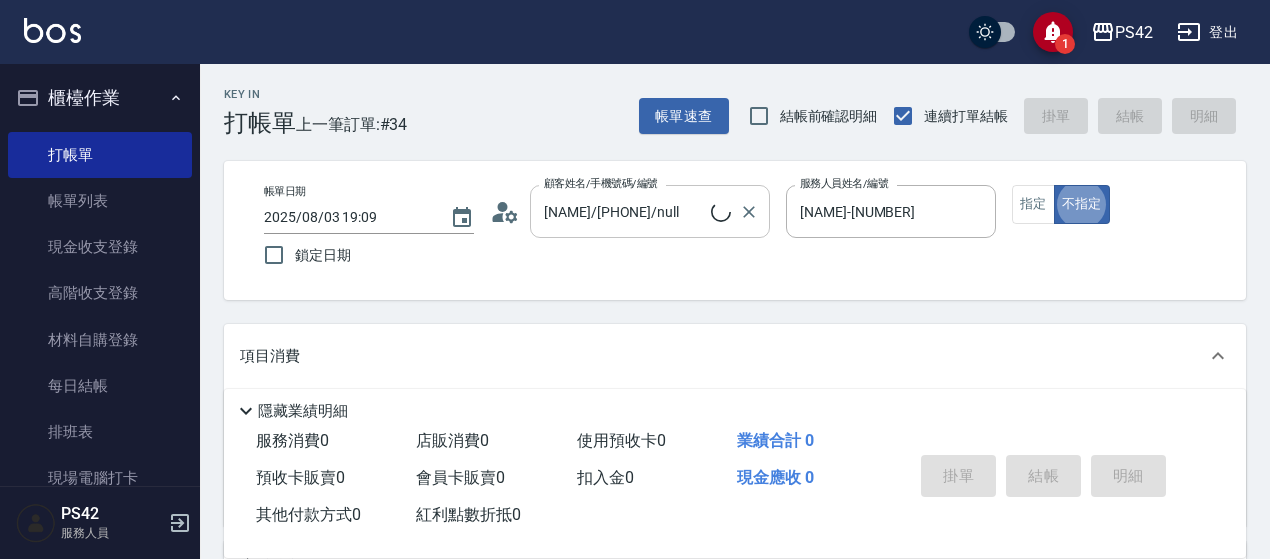 type on "[NAME]/0/null" 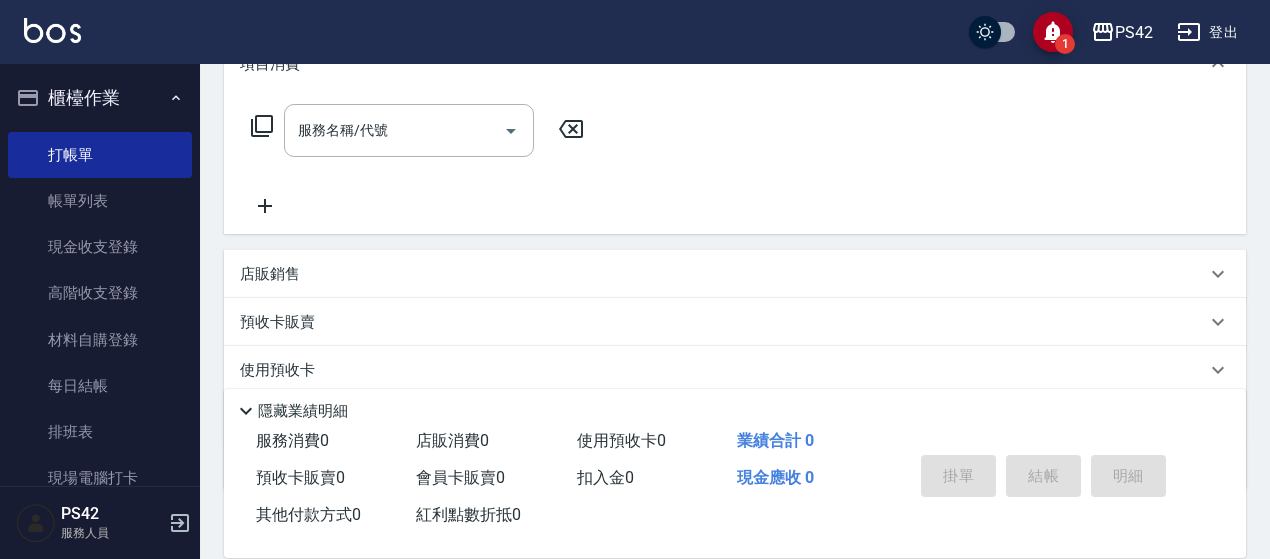 scroll, scrollTop: 300, scrollLeft: 0, axis: vertical 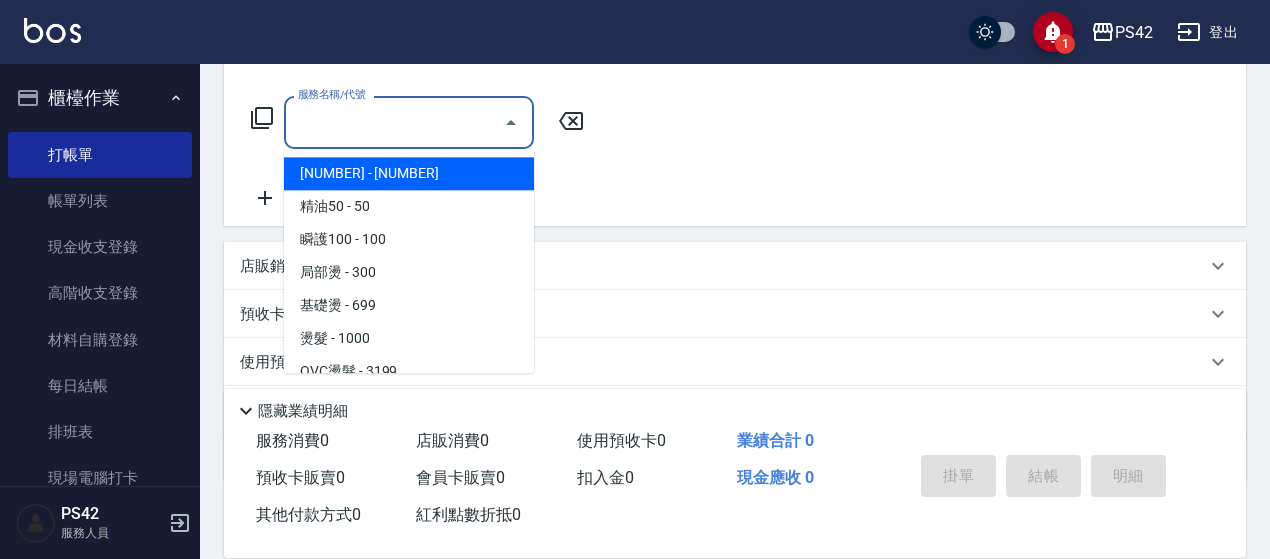 click on "服務名稱/代號" at bounding box center [394, 122] 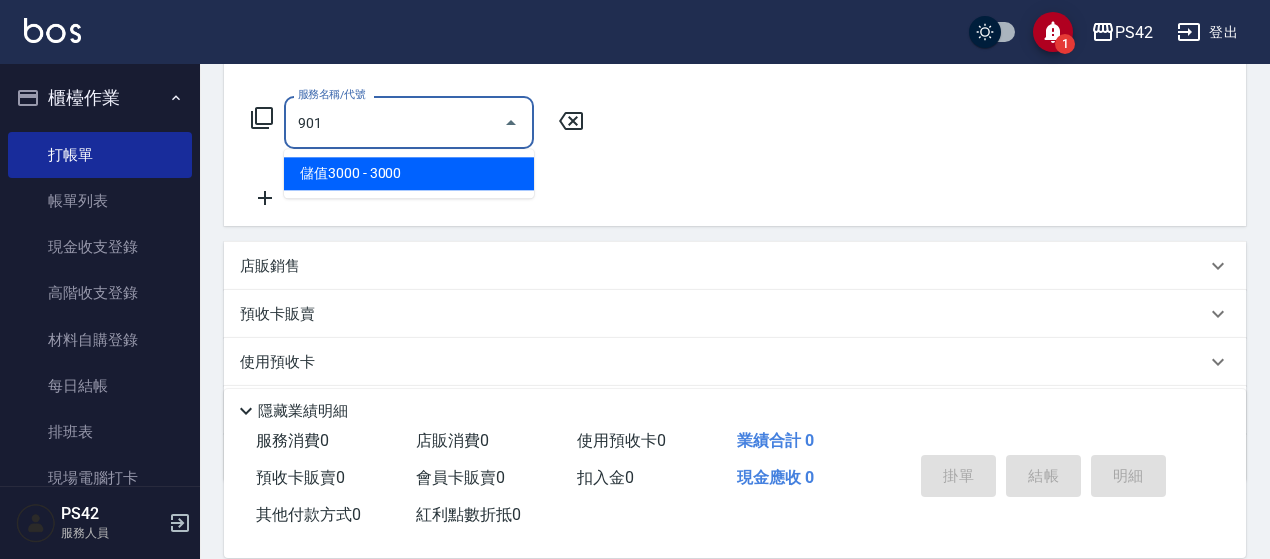 type on "儲值3000(901)" 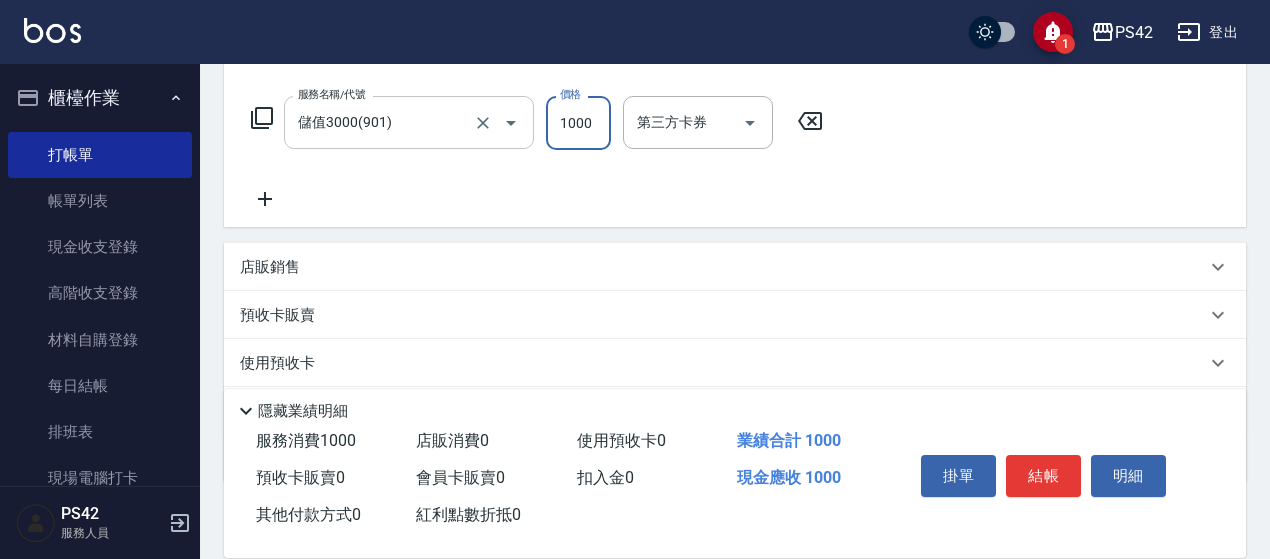 type on "1000" 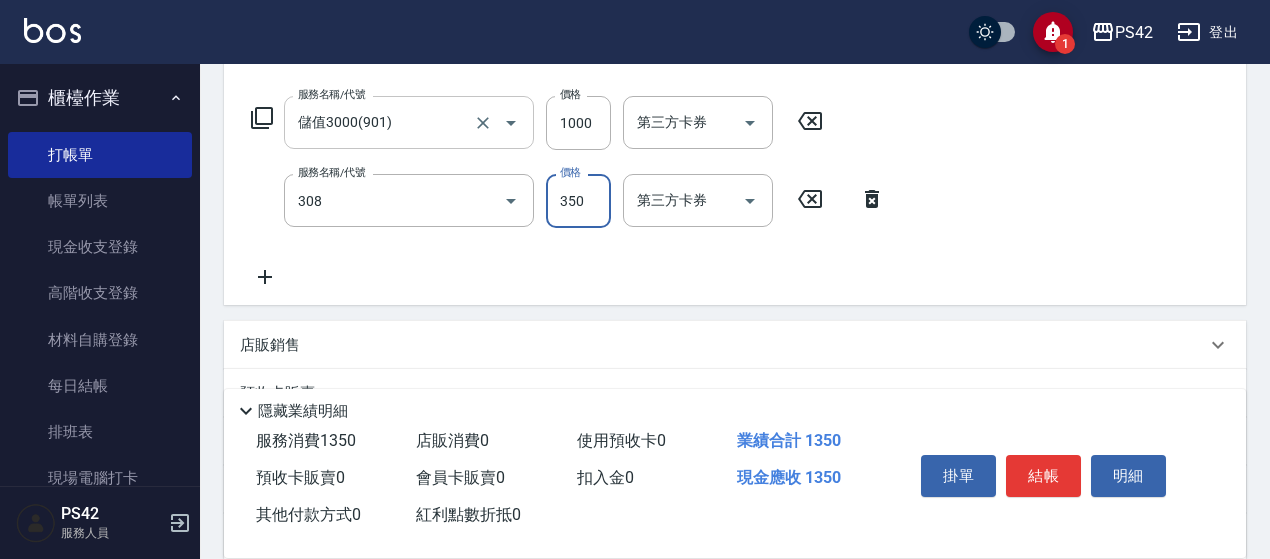 type on "洗+剪(308)" 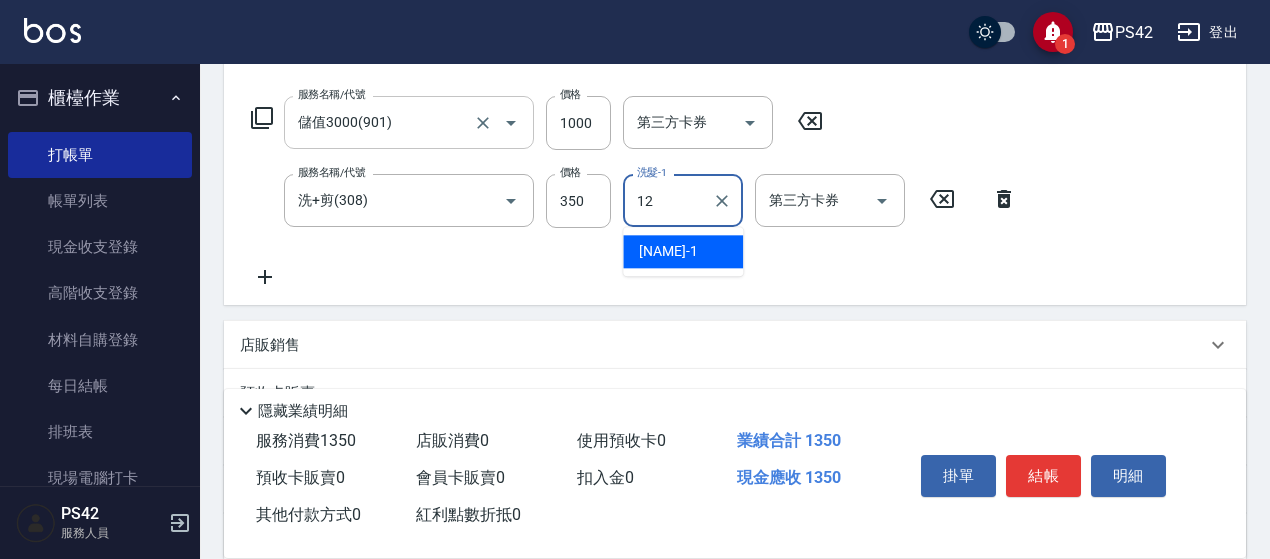 type on "[NAME]-[NUMBER]" 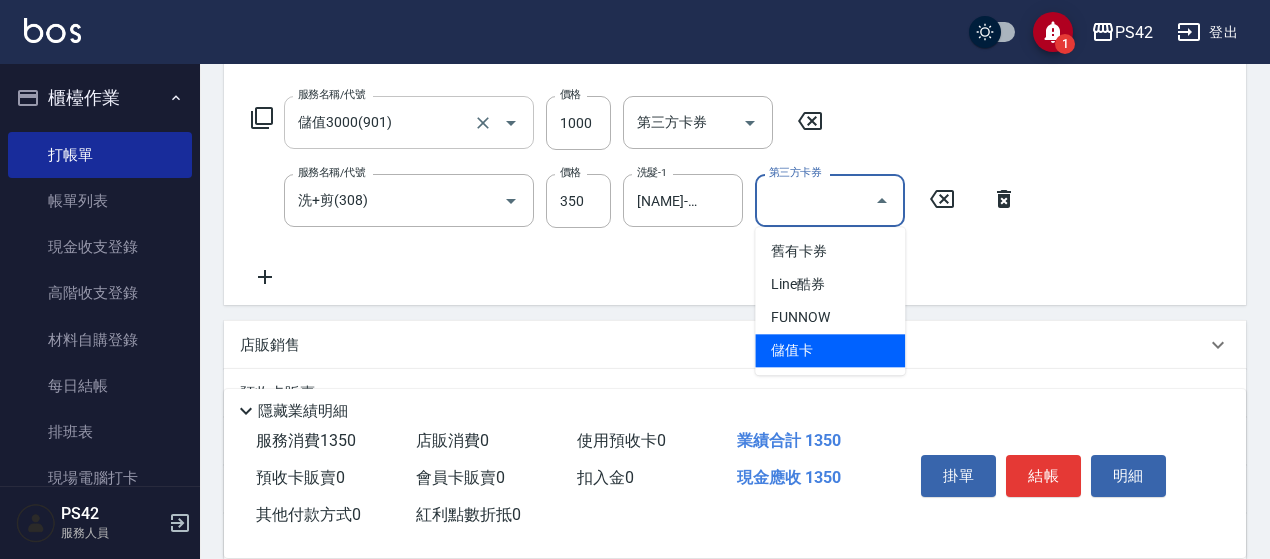 type on "儲值卡" 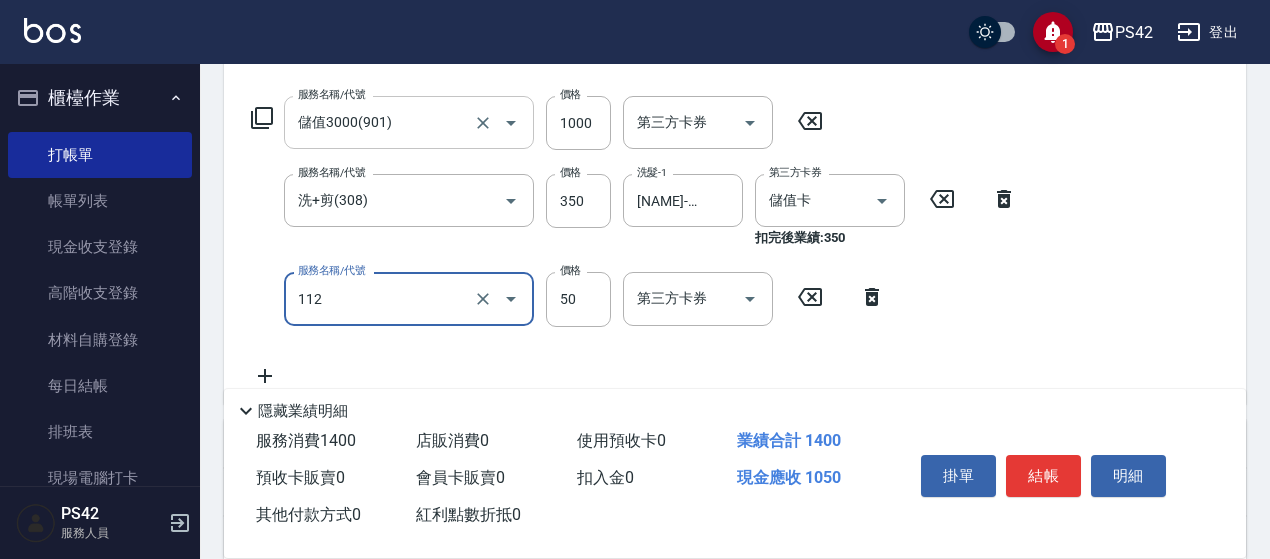 type on "精油50(112)" 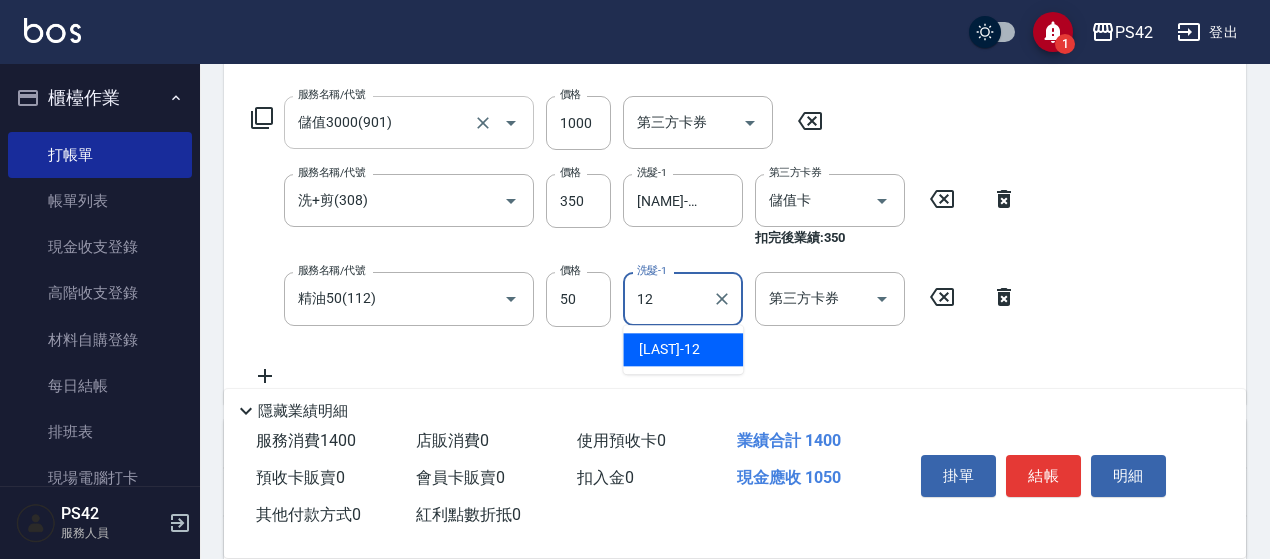 type on "[NAME]-[NUMBER]" 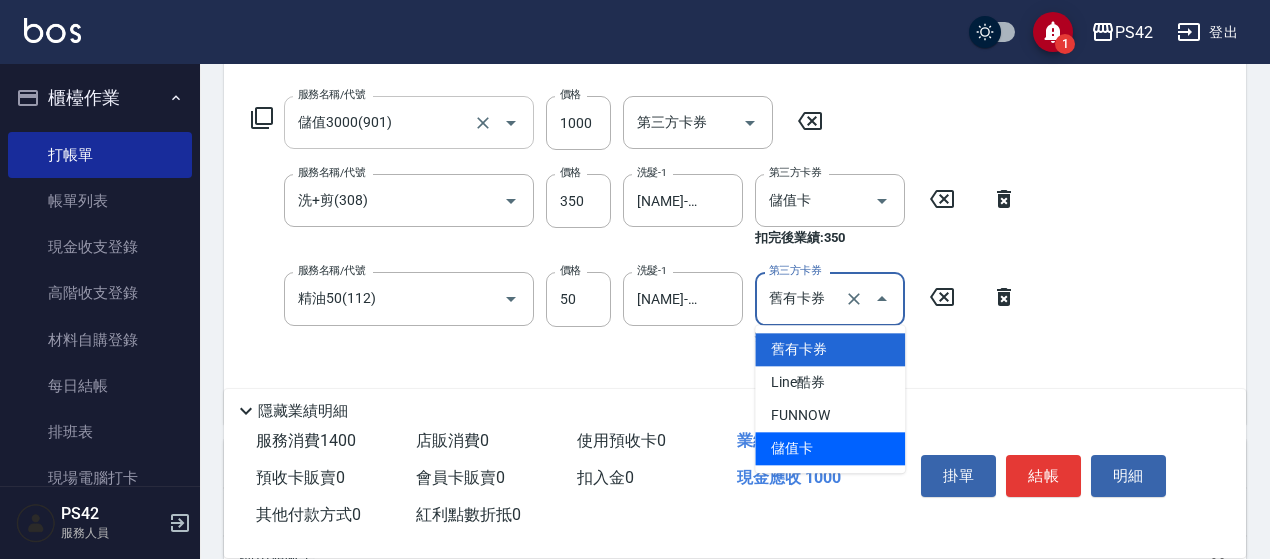 type on "儲值卡" 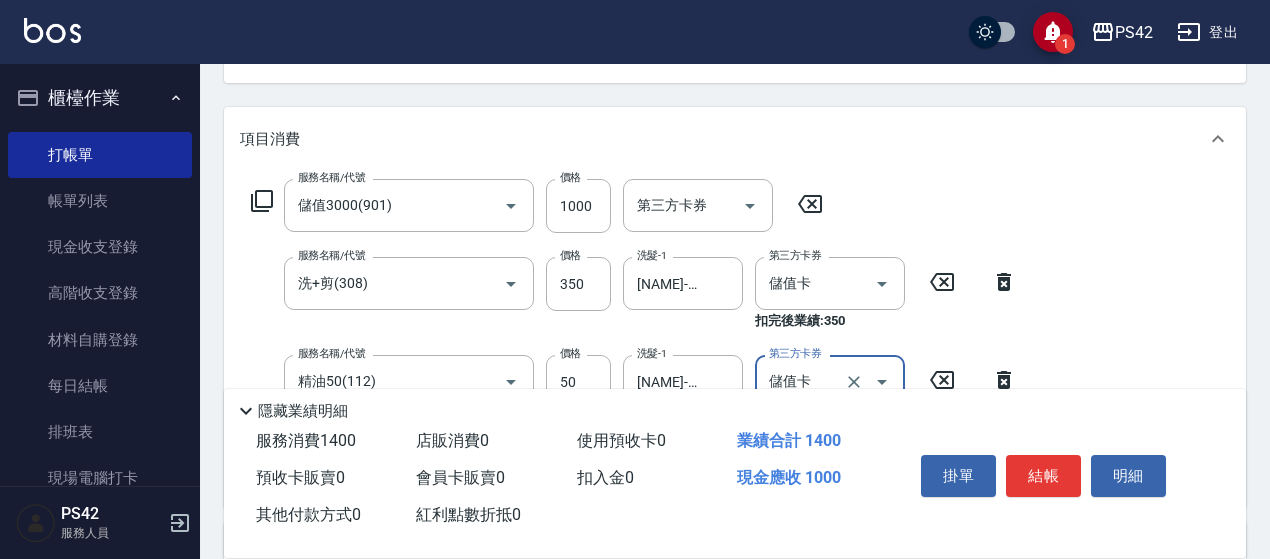 scroll, scrollTop: 0, scrollLeft: 0, axis: both 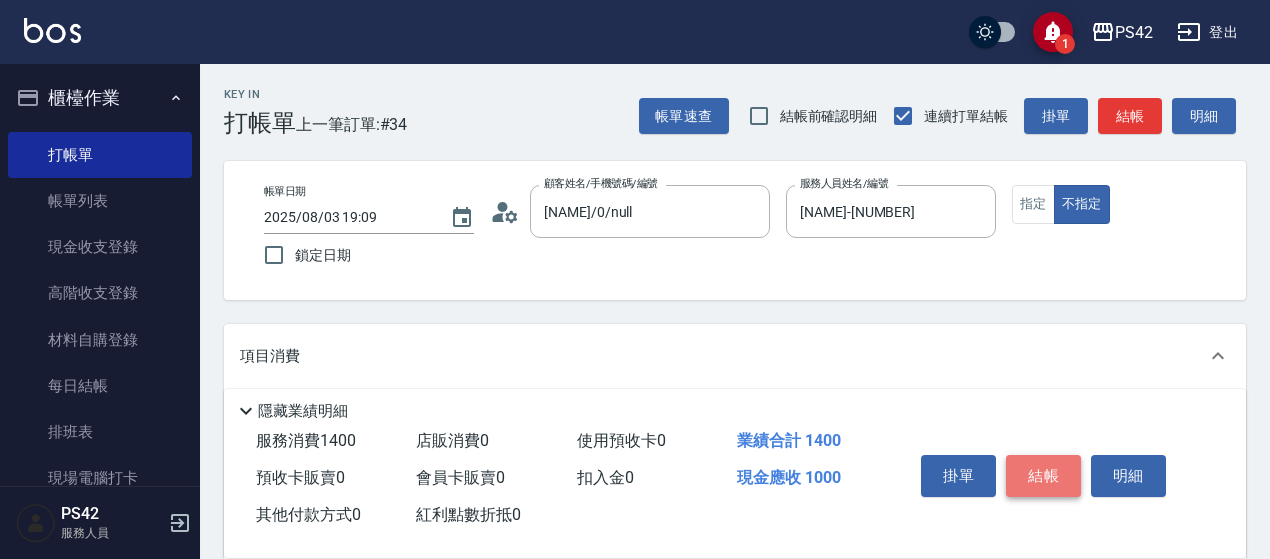 click on "結帳" at bounding box center (1043, 476) 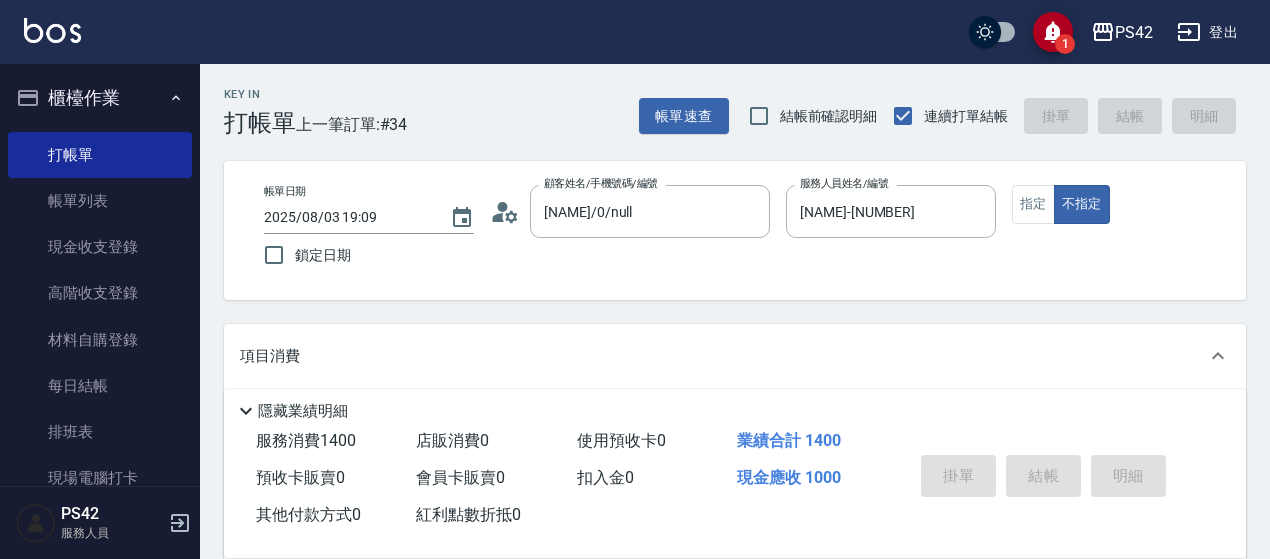 type on "[DATE] [TIME]" 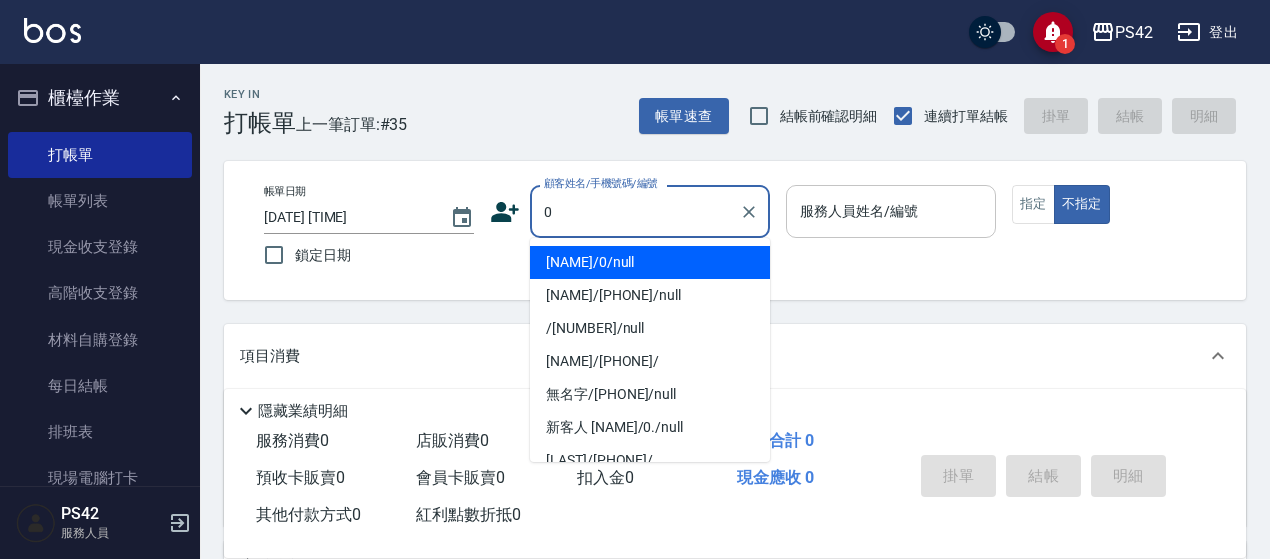 type on "[NAME]/0/null" 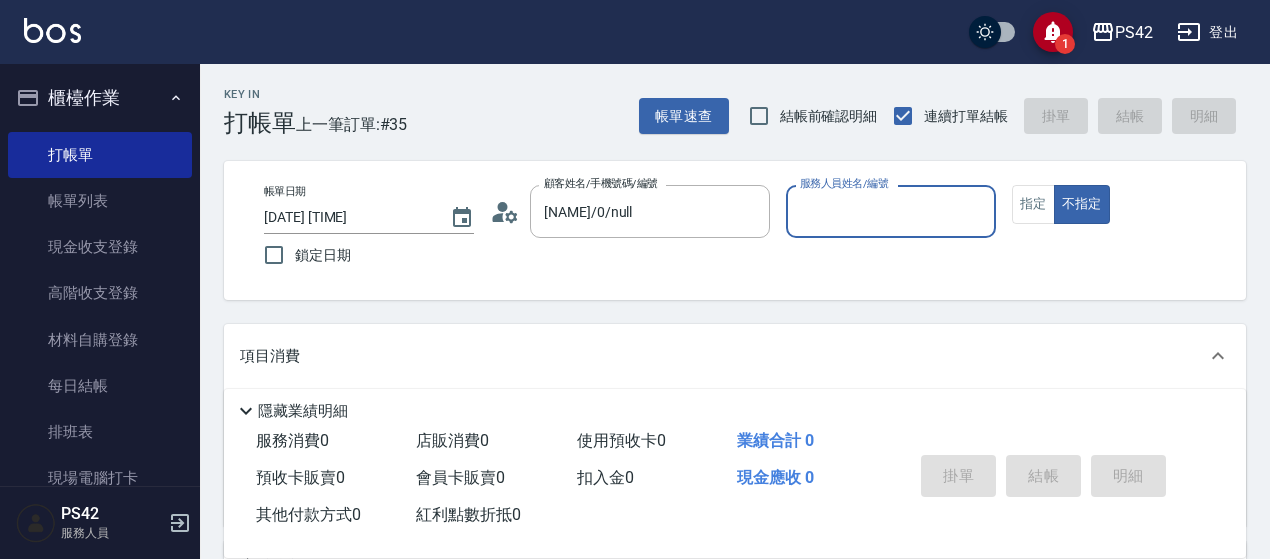 type on "0" 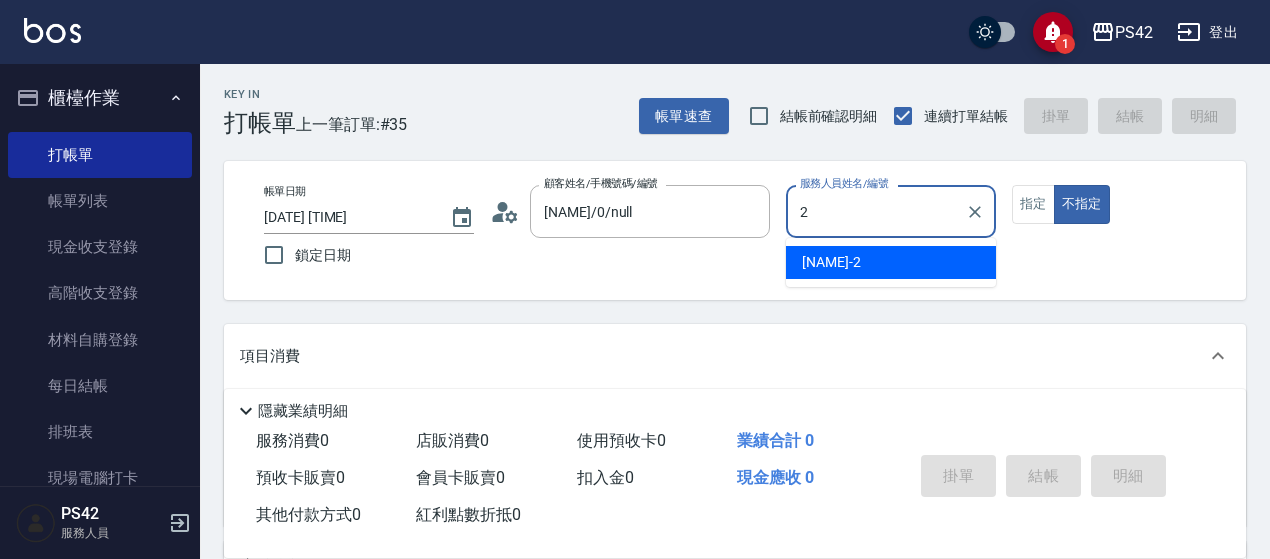 type on "[NAME]-[NUMBER]" 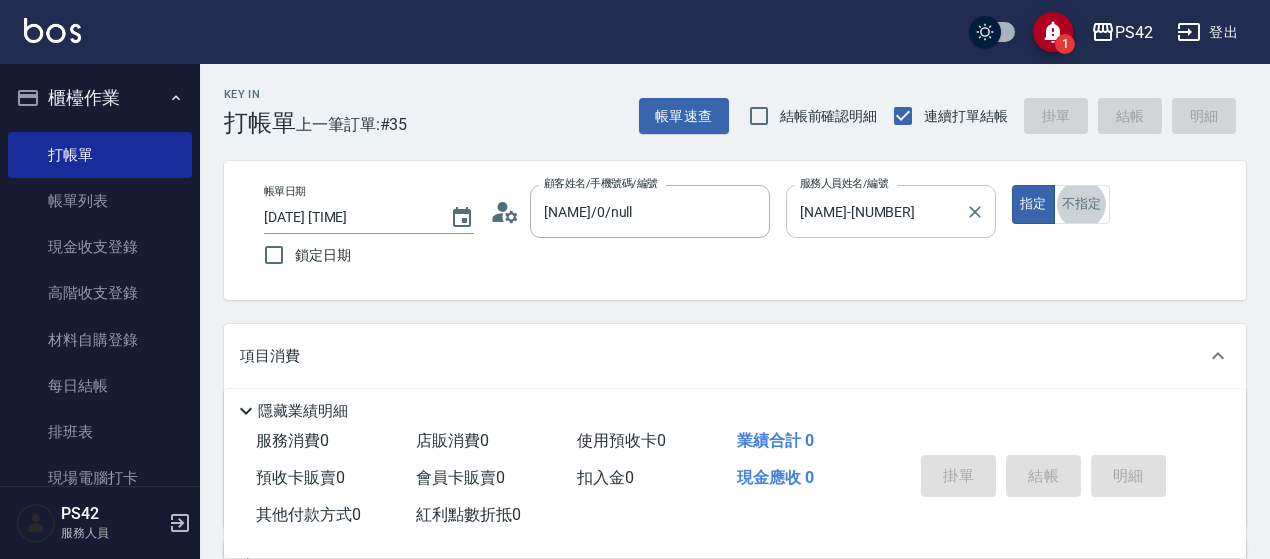 type on "." 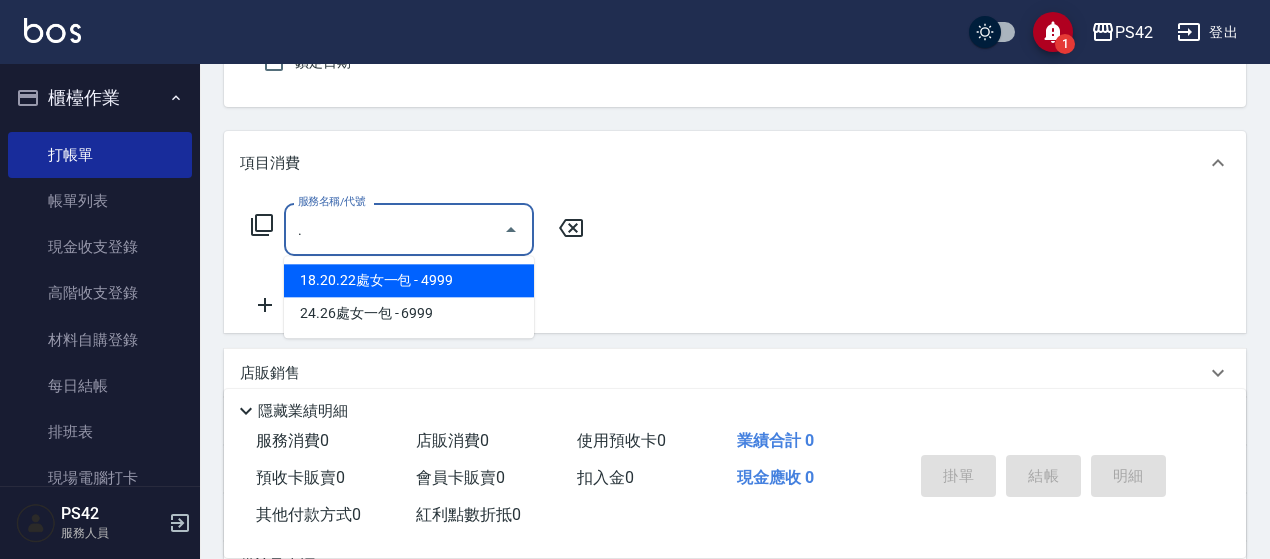 scroll, scrollTop: 200, scrollLeft: 0, axis: vertical 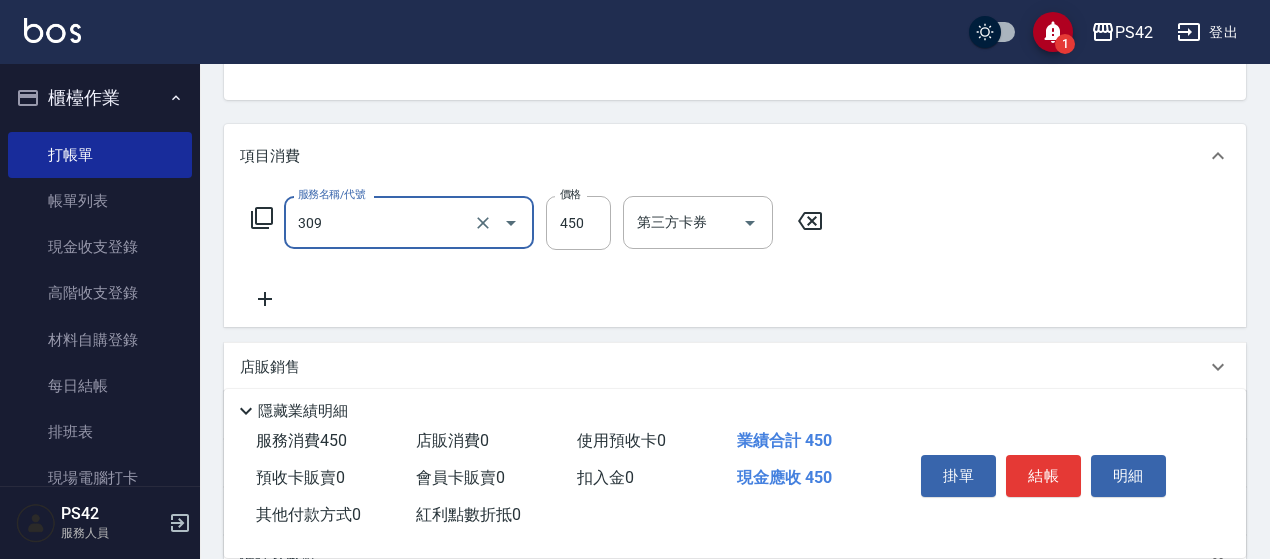 type on "洗+剪([NUMBER])" 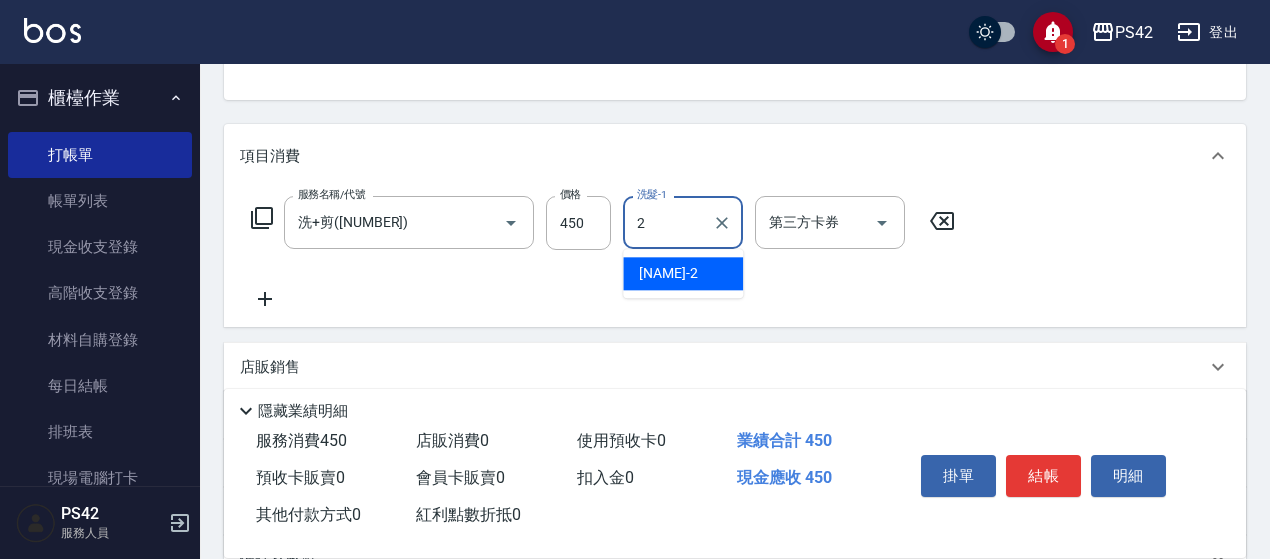 type on "[NAME]-[NUMBER]" 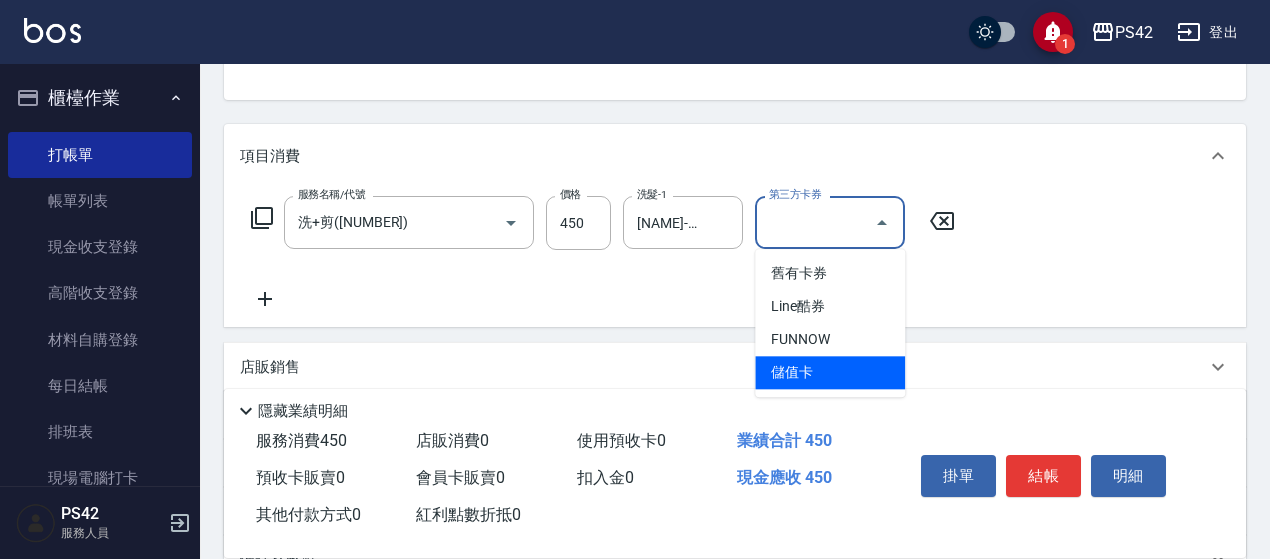 type on "儲值卡" 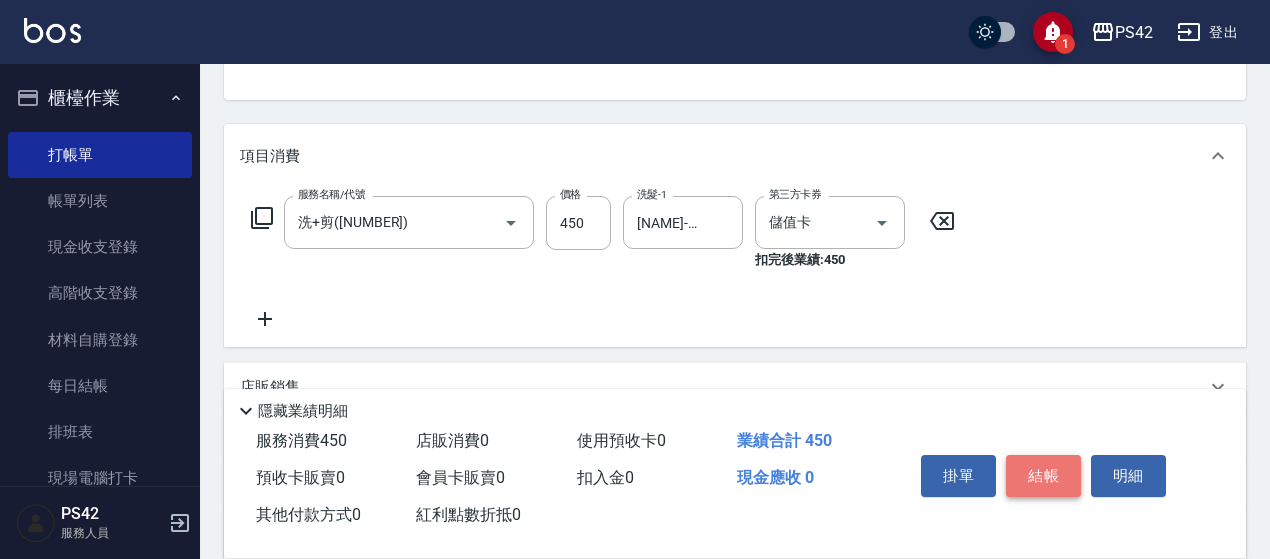click on "結帳" at bounding box center [1043, 476] 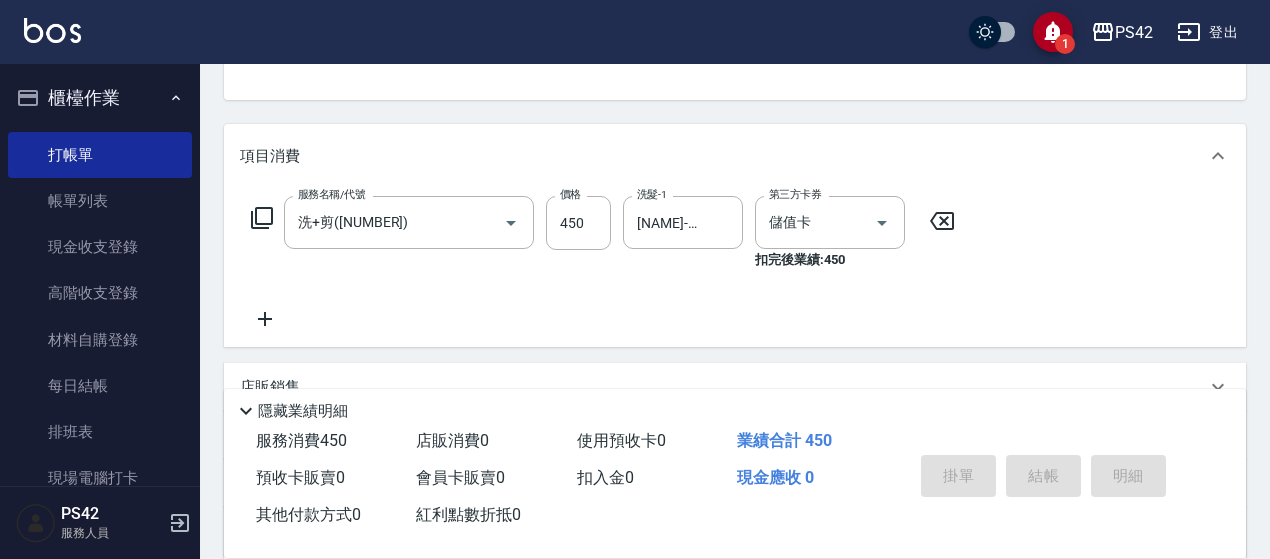 type on "2025/08/03 19:11" 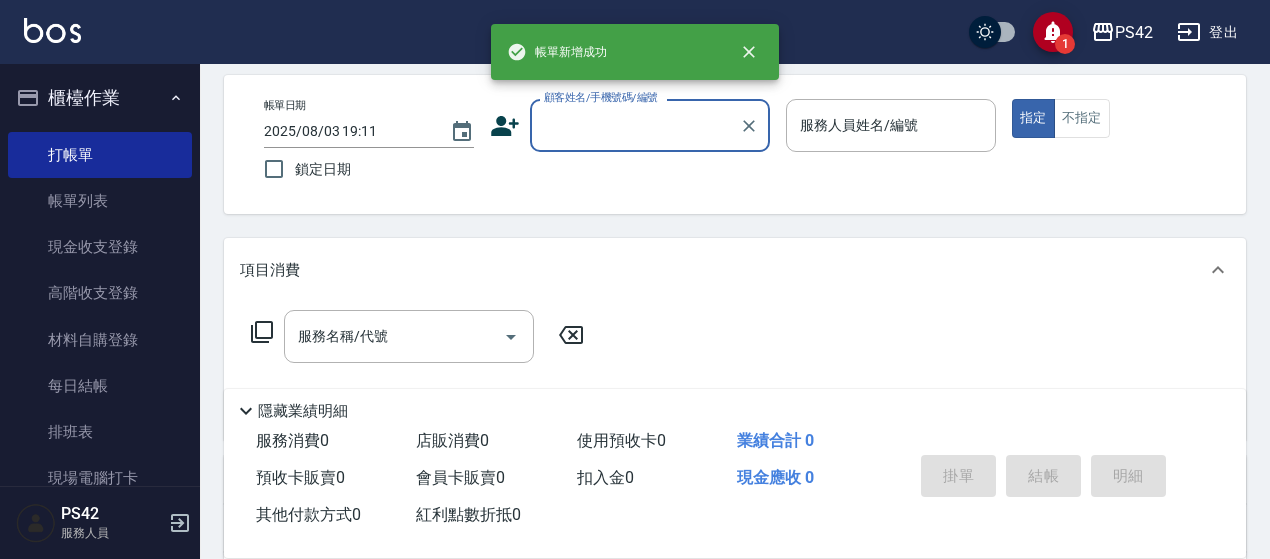 scroll, scrollTop: 0, scrollLeft: 0, axis: both 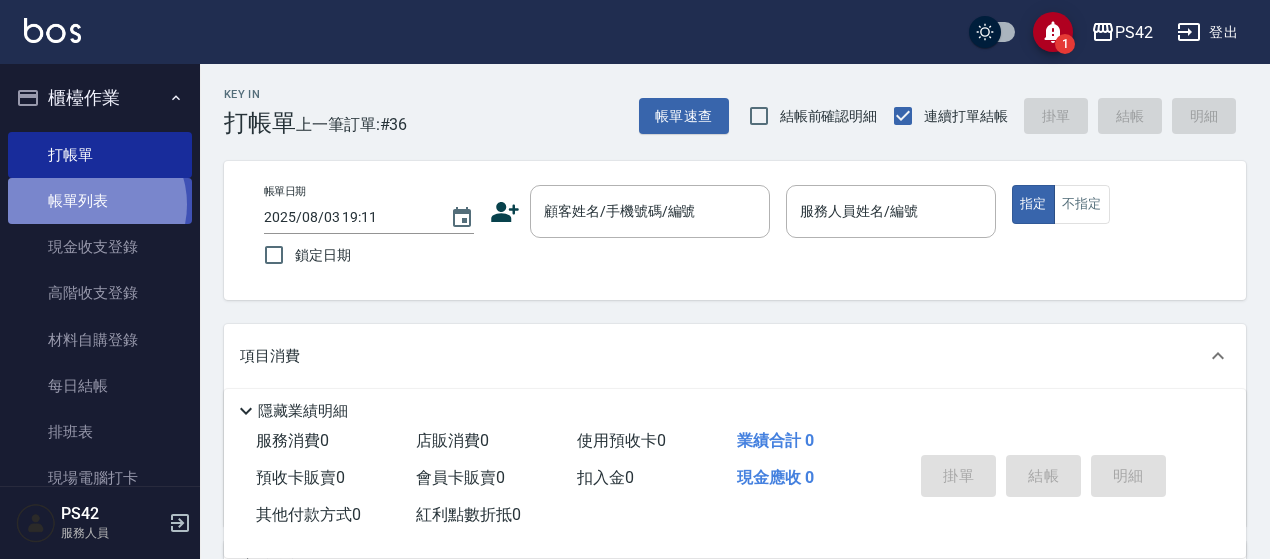click on "帳單列表" at bounding box center (100, 201) 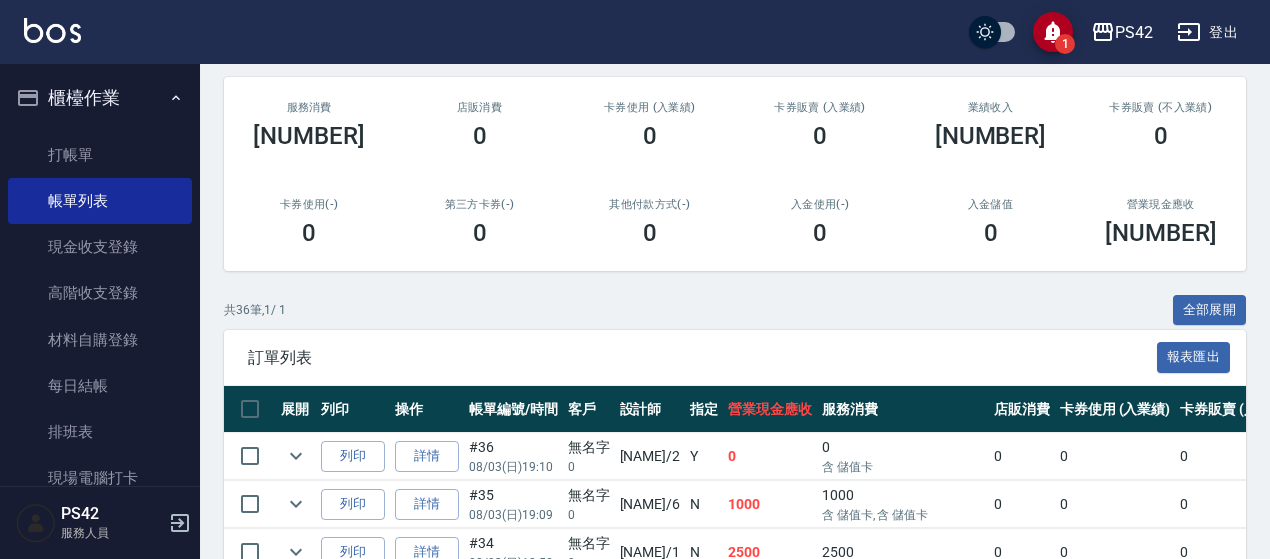 scroll, scrollTop: 0, scrollLeft: 0, axis: both 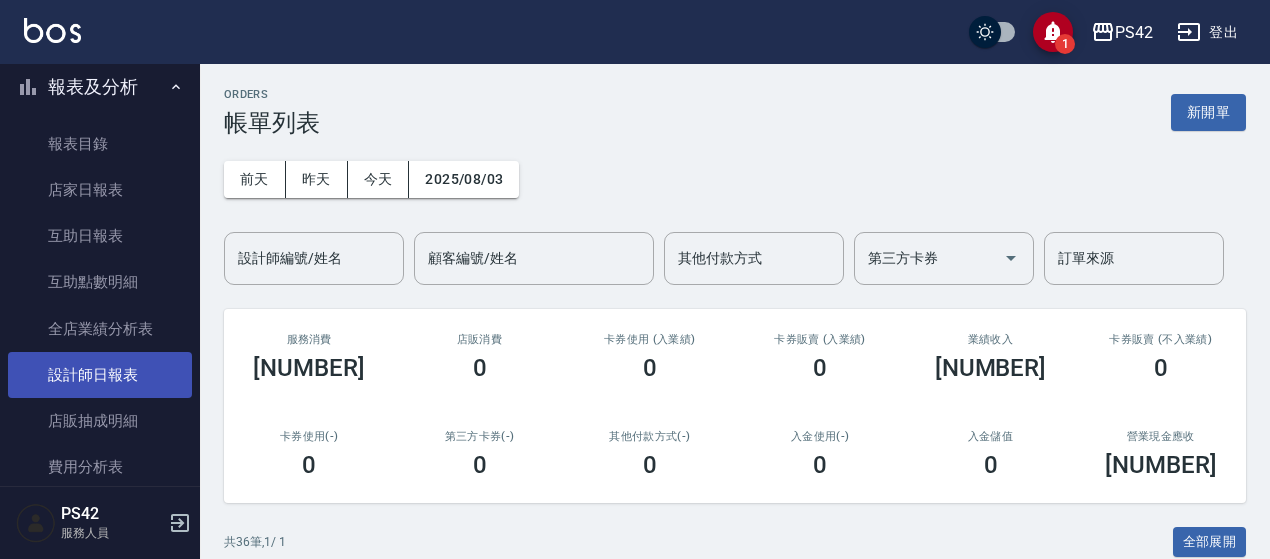 click on "設計師日報表" at bounding box center [100, 375] 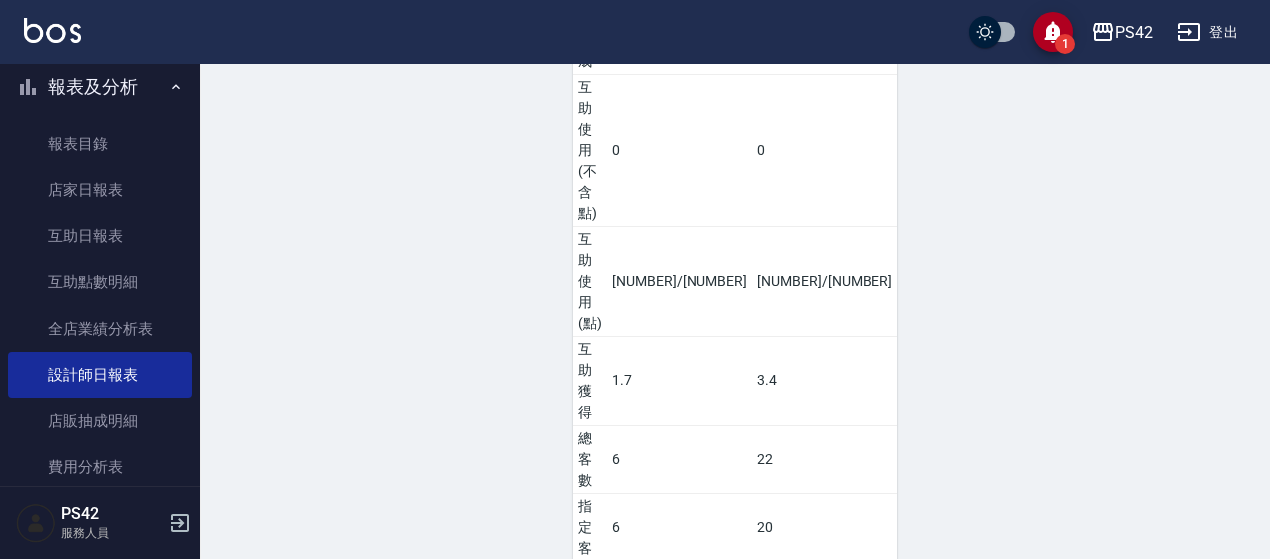 scroll, scrollTop: 1200, scrollLeft: 0, axis: vertical 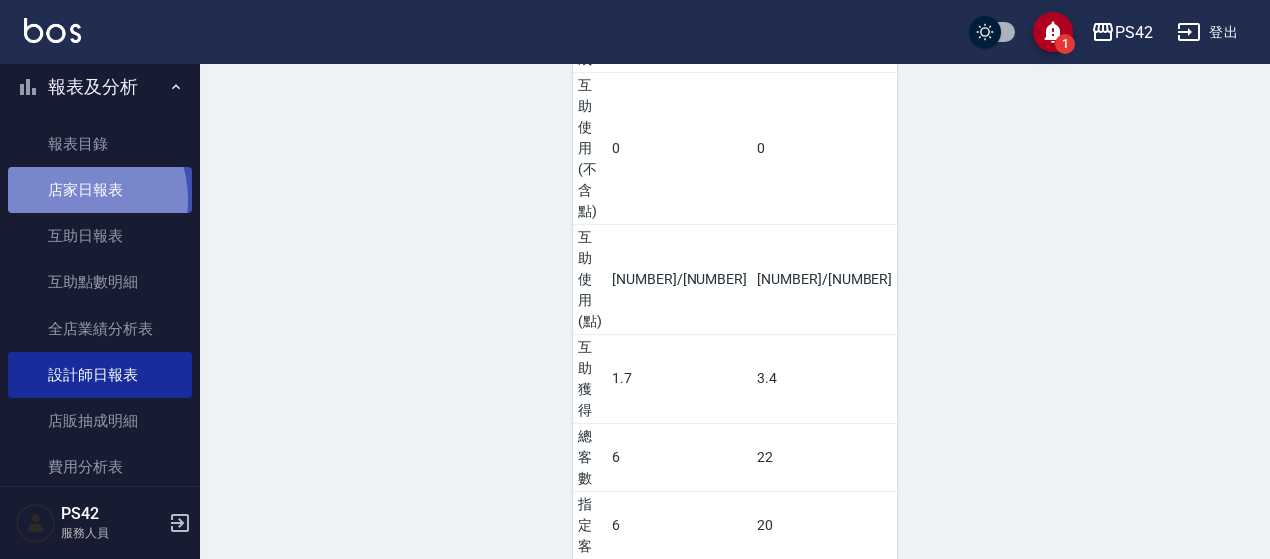 click on "店家日報表" at bounding box center [100, 190] 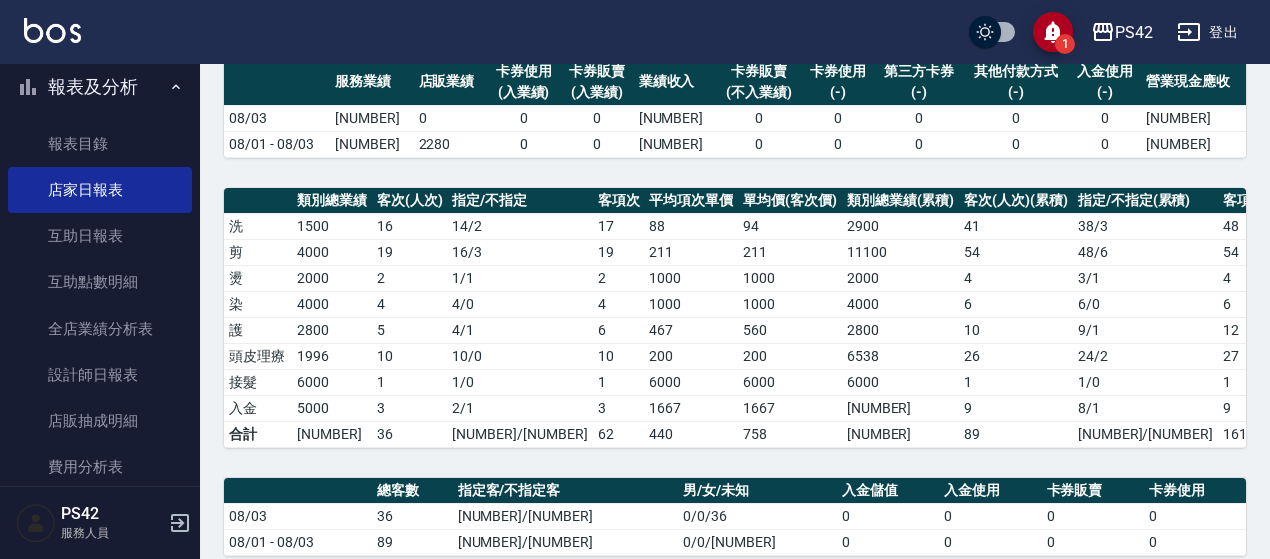 scroll, scrollTop: 500, scrollLeft: 0, axis: vertical 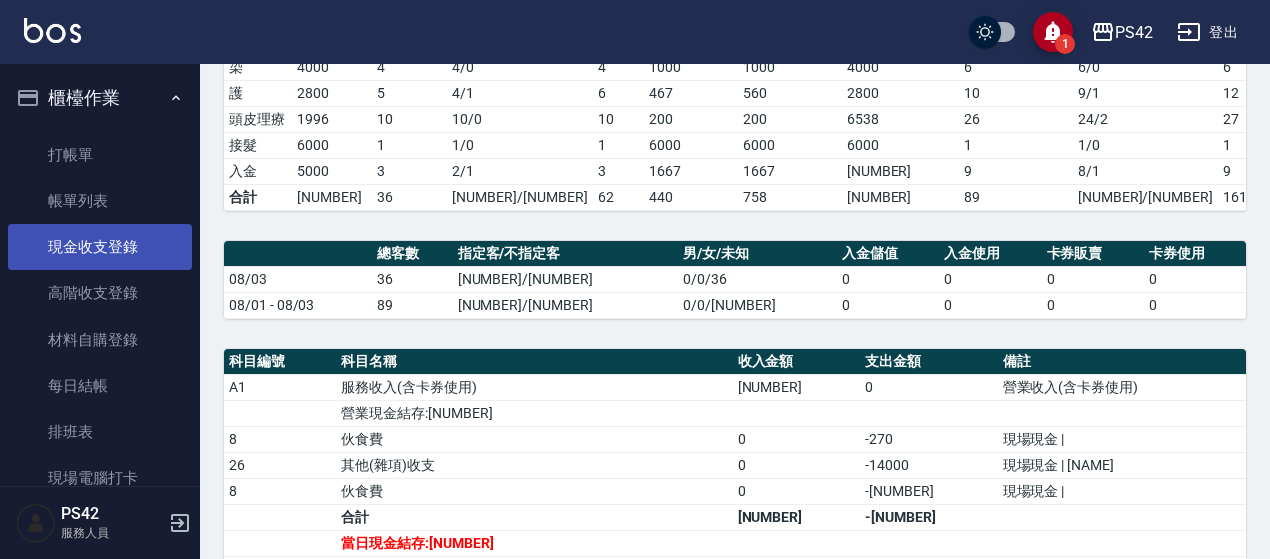 click on "現金收支登錄" at bounding box center [100, 247] 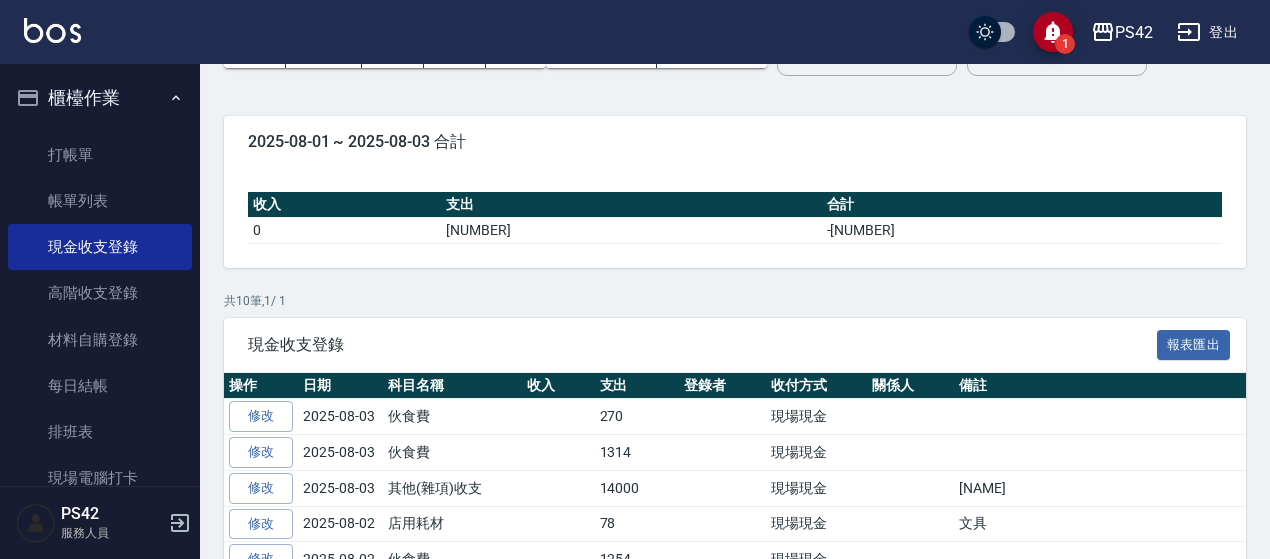 scroll, scrollTop: 200, scrollLeft: 0, axis: vertical 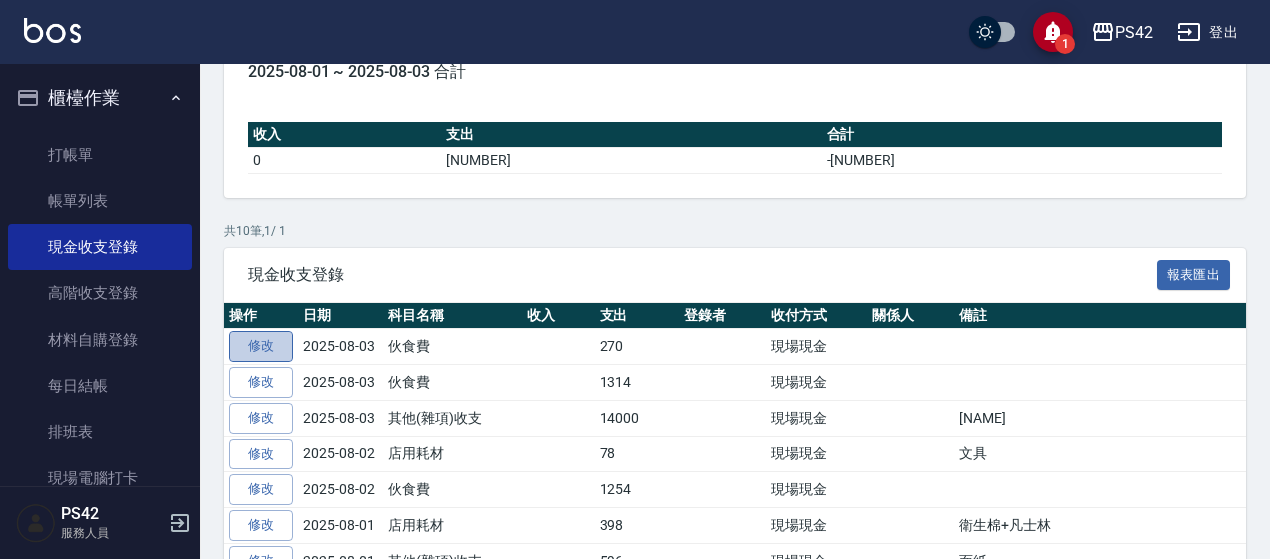 click on "修改" at bounding box center [261, 346] 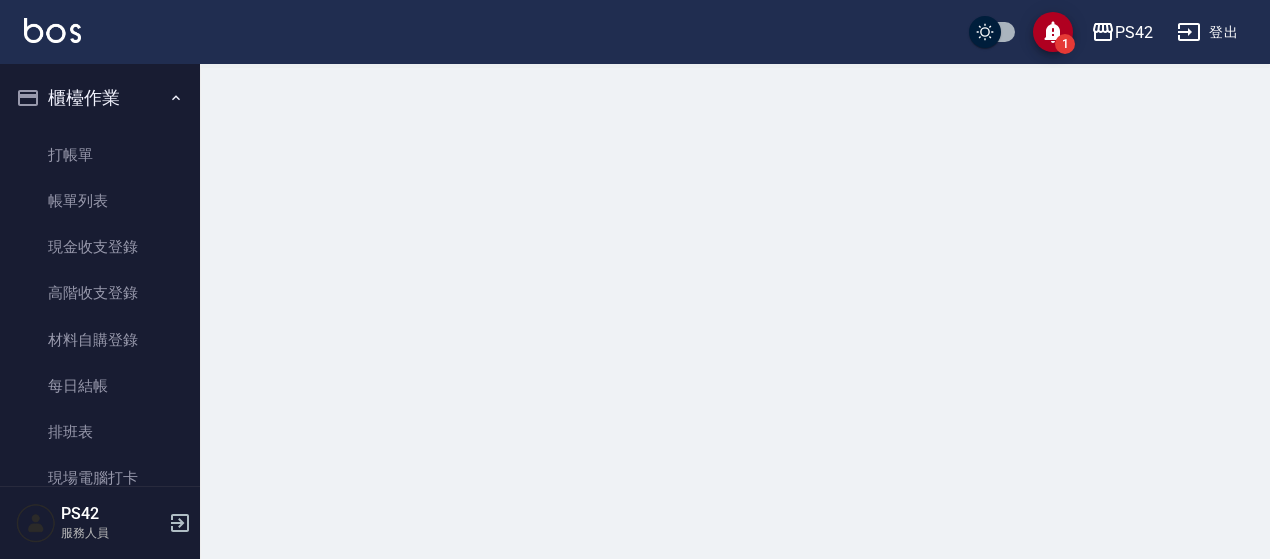 scroll, scrollTop: 0, scrollLeft: 0, axis: both 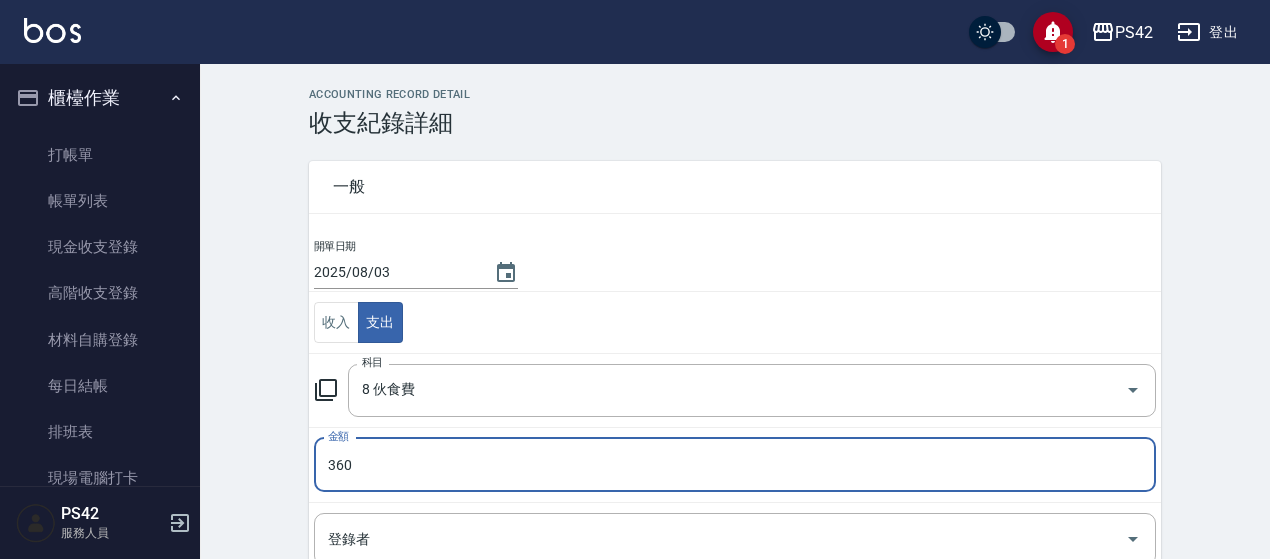 type on "360" 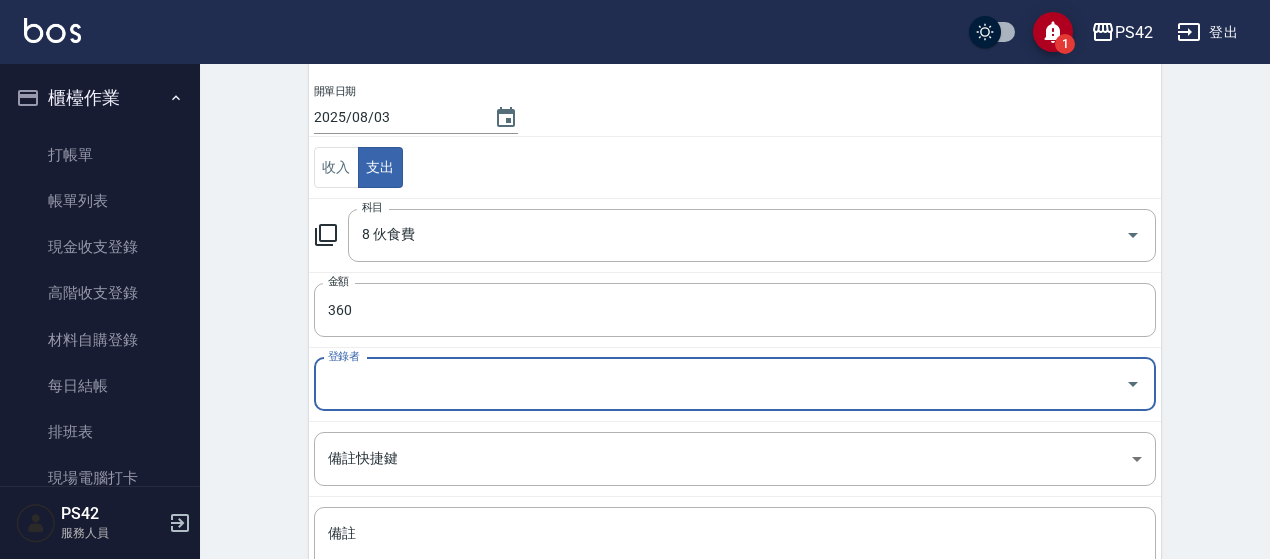 scroll, scrollTop: 296, scrollLeft: 0, axis: vertical 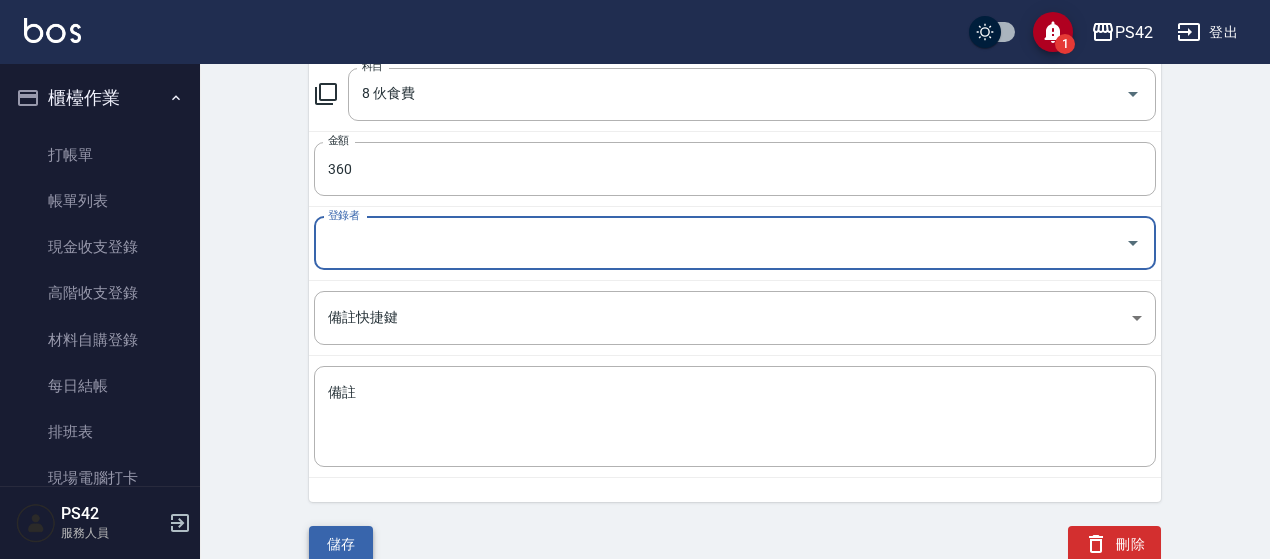 click on "儲存" at bounding box center [341, 544] 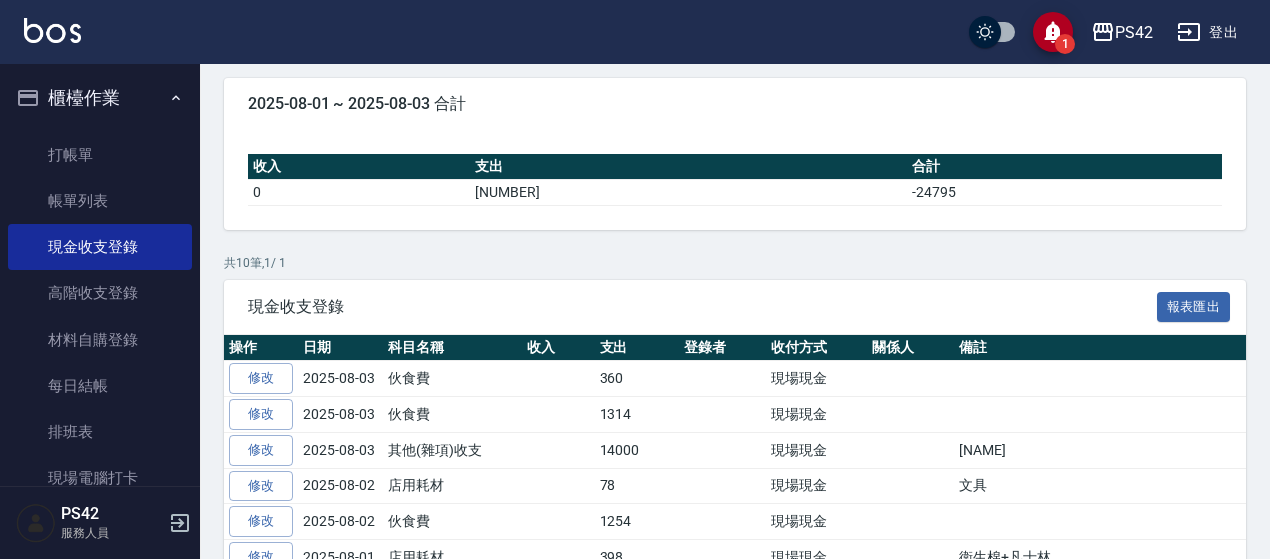 scroll, scrollTop: 200, scrollLeft: 0, axis: vertical 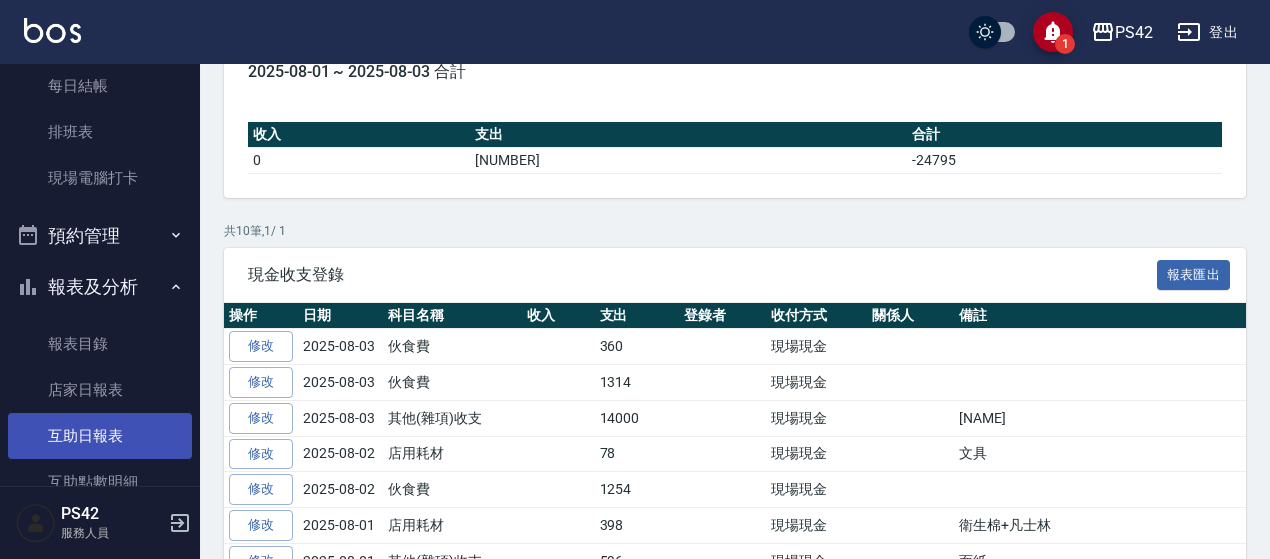 click on "互助日報表" at bounding box center (100, 436) 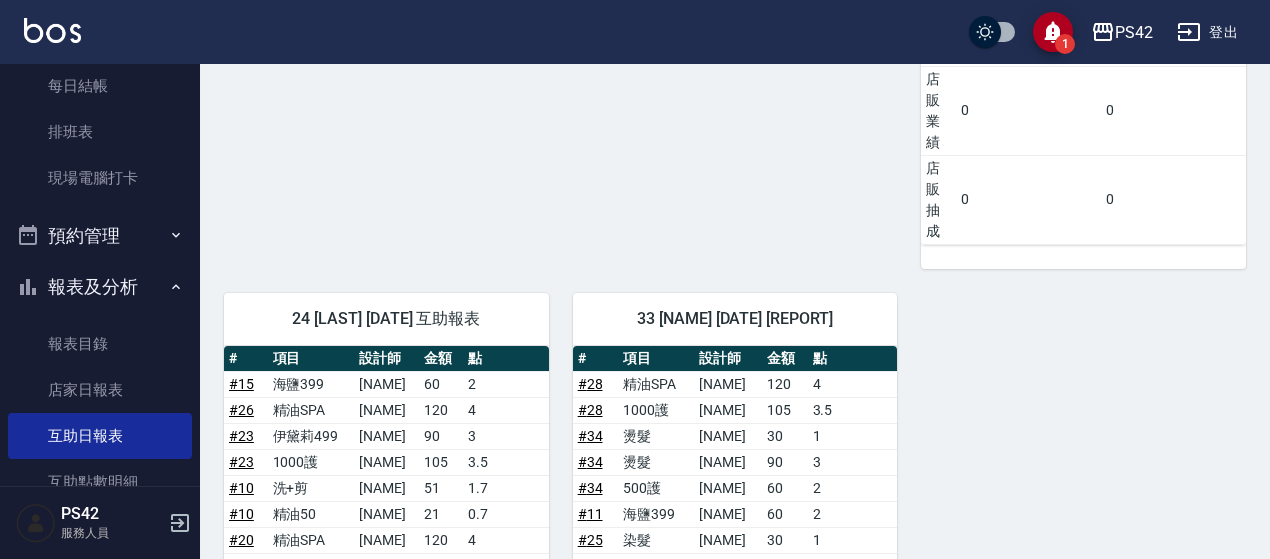 scroll, scrollTop: 1523, scrollLeft: 0, axis: vertical 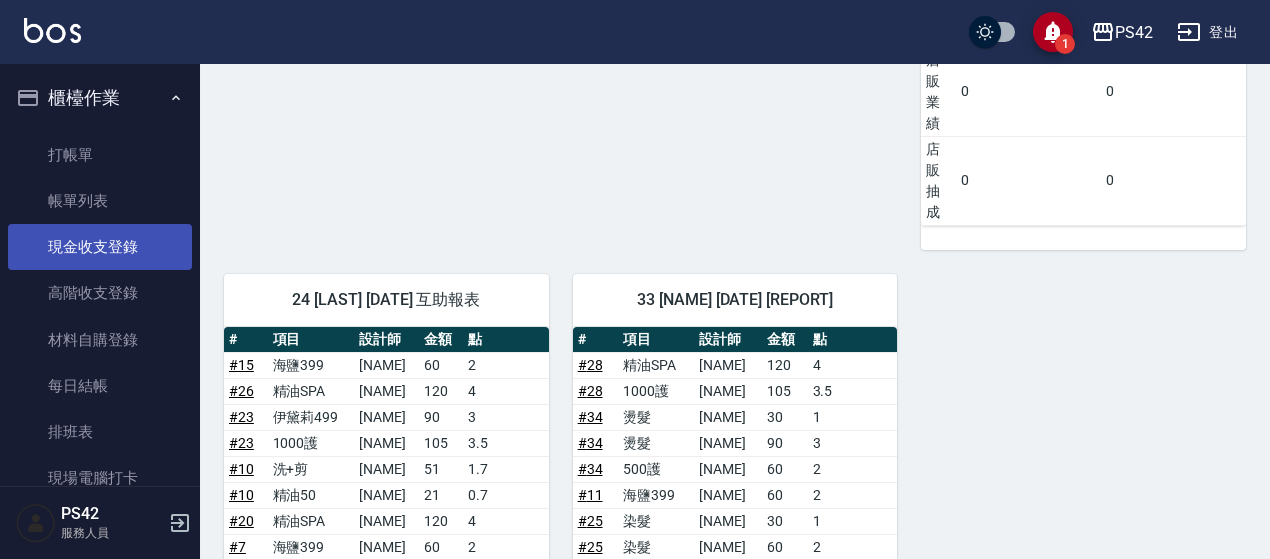 click on "現金收支登錄" at bounding box center (100, 247) 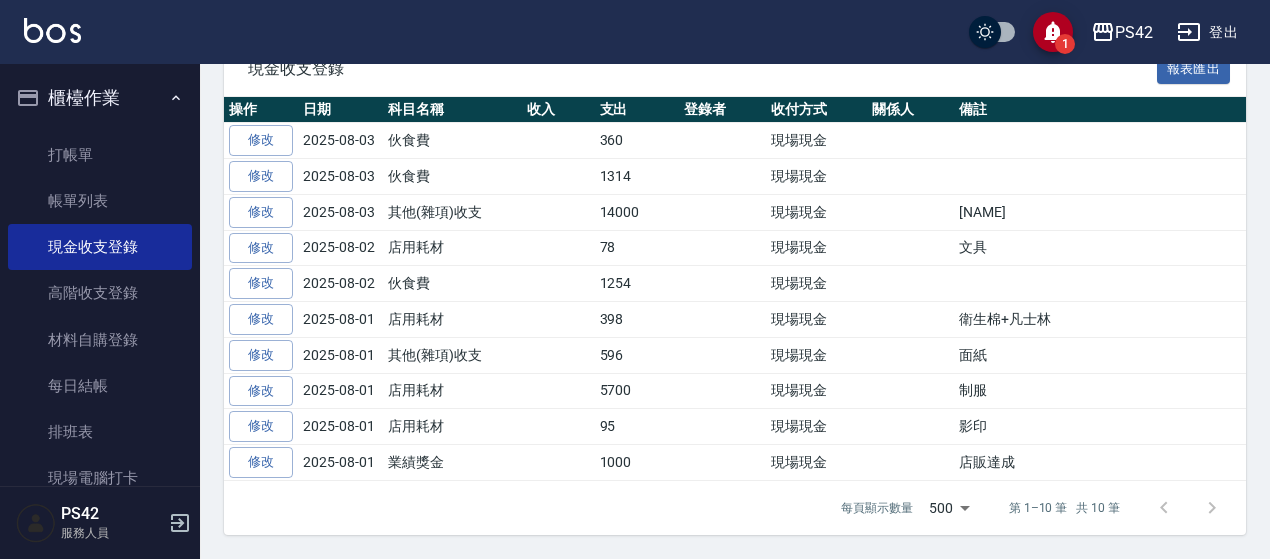 scroll, scrollTop: 0, scrollLeft: 0, axis: both 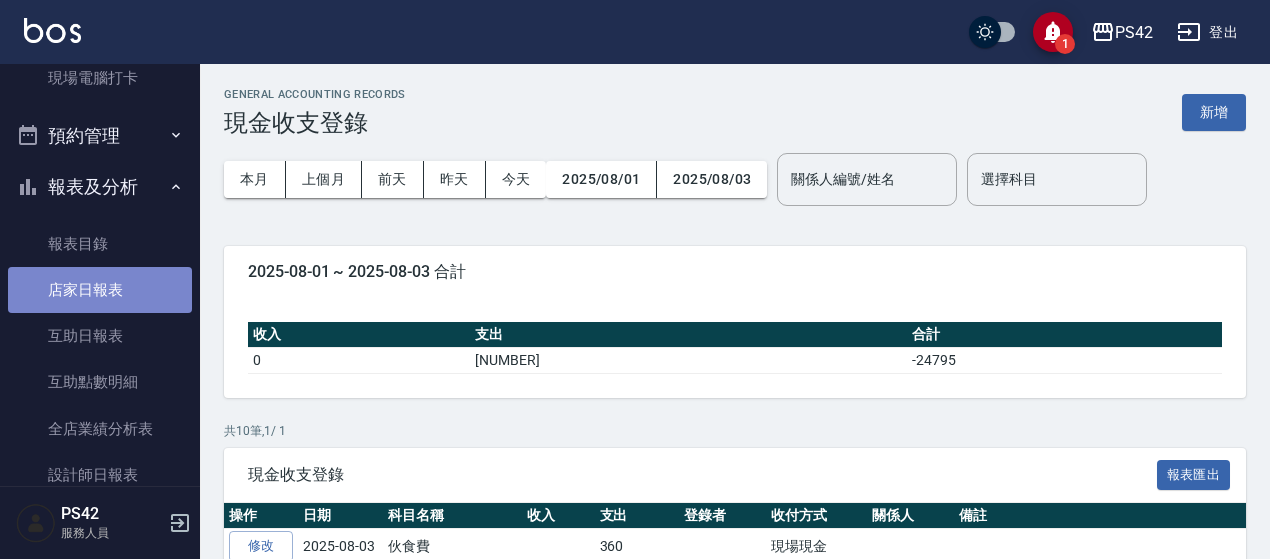 click on "店家日報表" at bounding box center (100, 290) 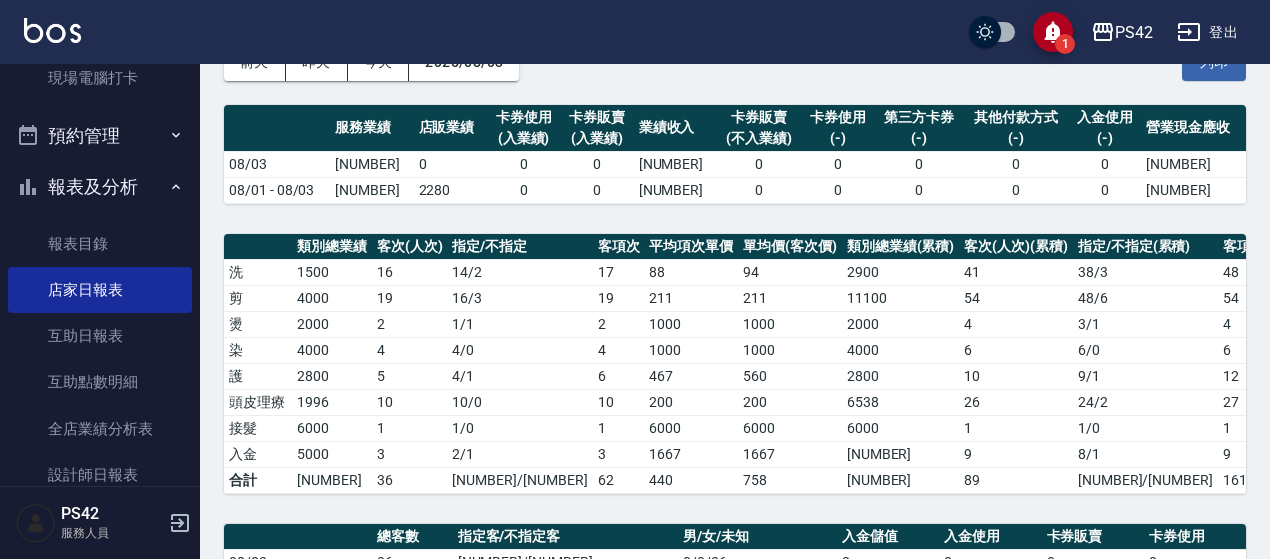scroll, scrollTop: 500, scrollLeft: 0, axis: vertical 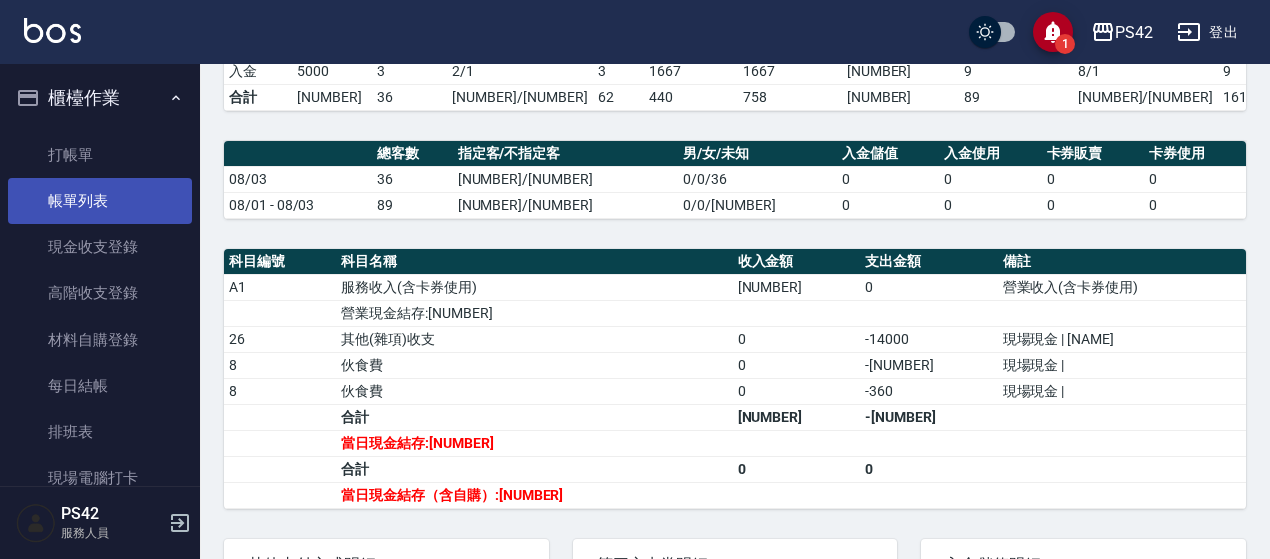 click on "帳單列表" at bounding box center (100, 201) 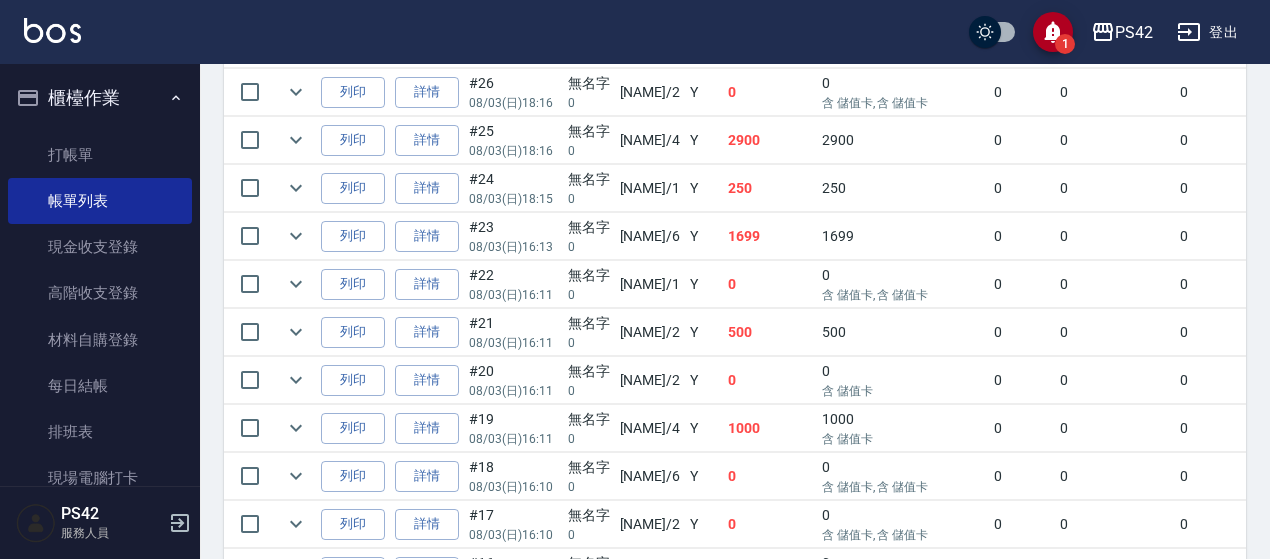 scroll, scrollTop: 1002, scrollLeft: 0, axis: vertical 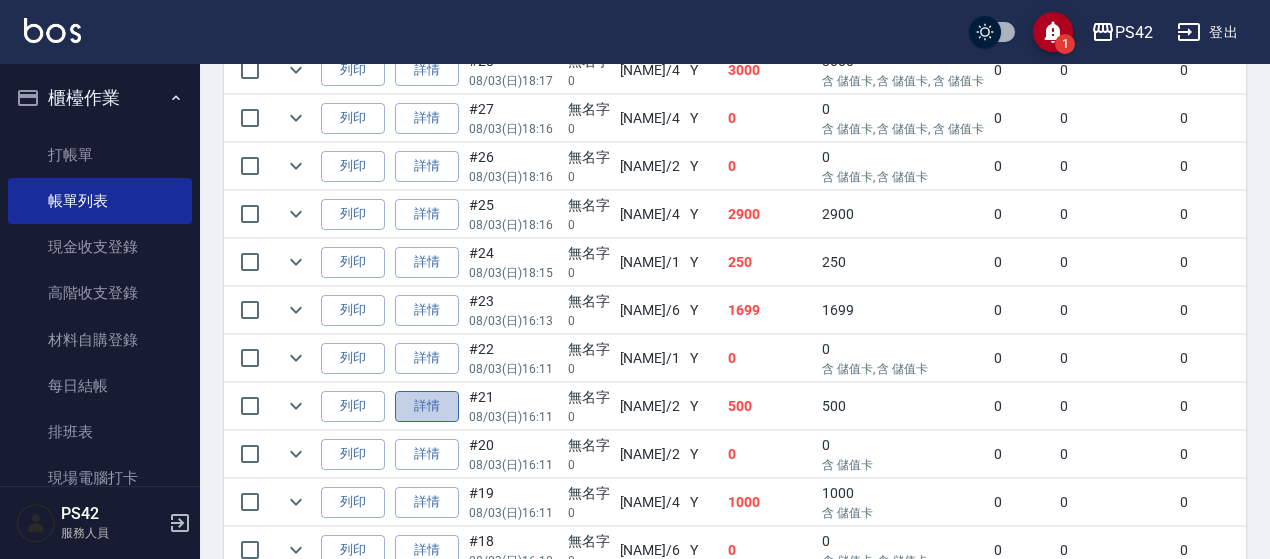 click on "詳情" at bounding box center [427, 406] 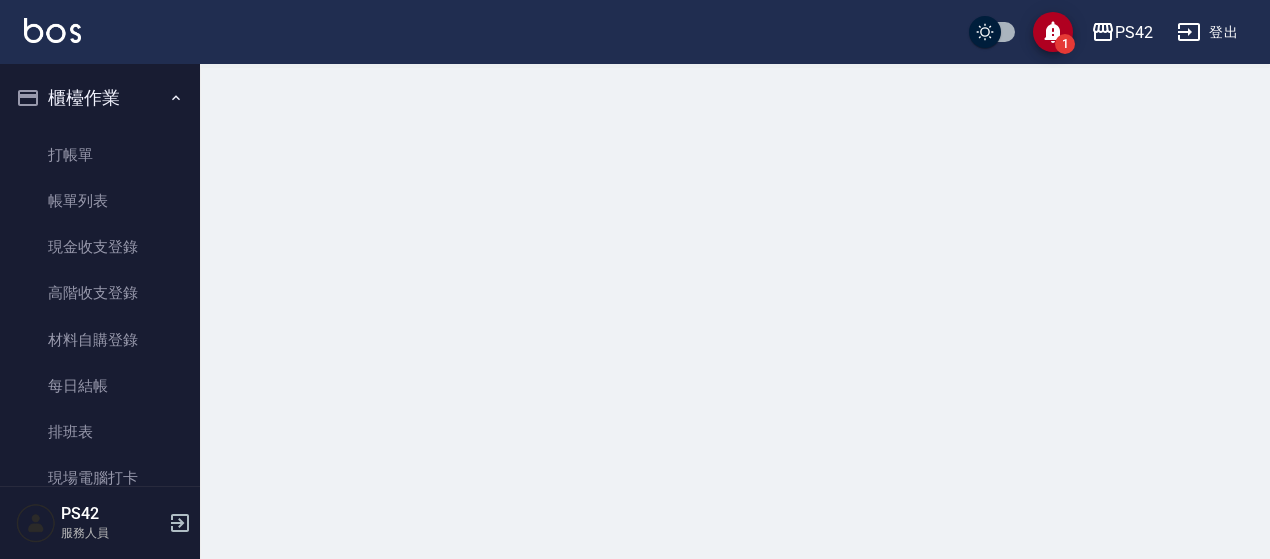 scroll, scrollTop: 0, scrollLeft: 0, axis: both 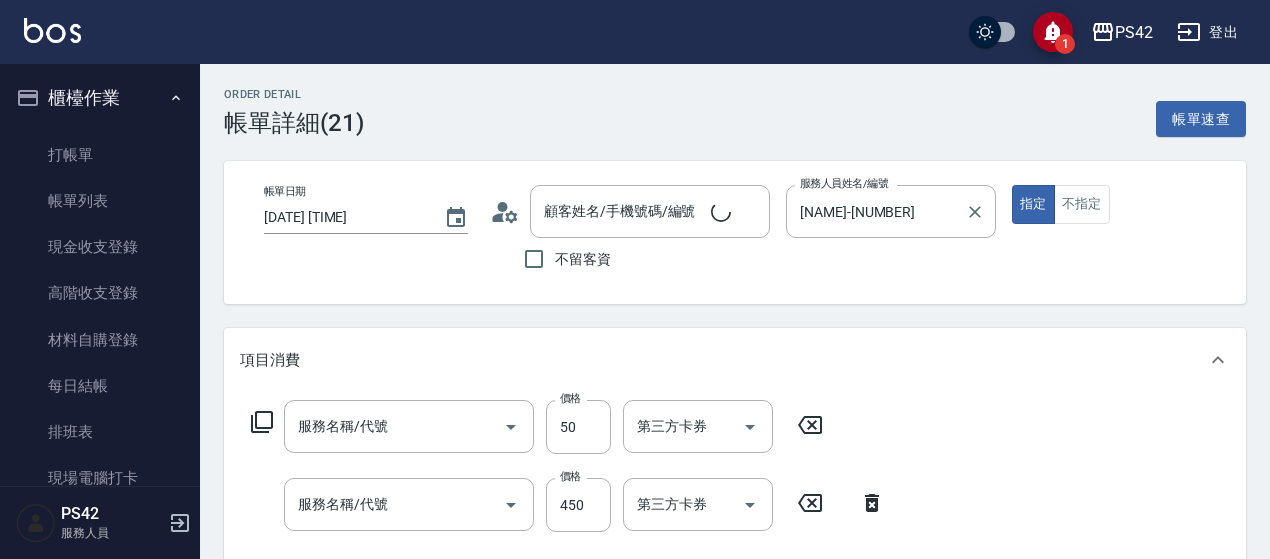 type on "[DATE] [TIME]" 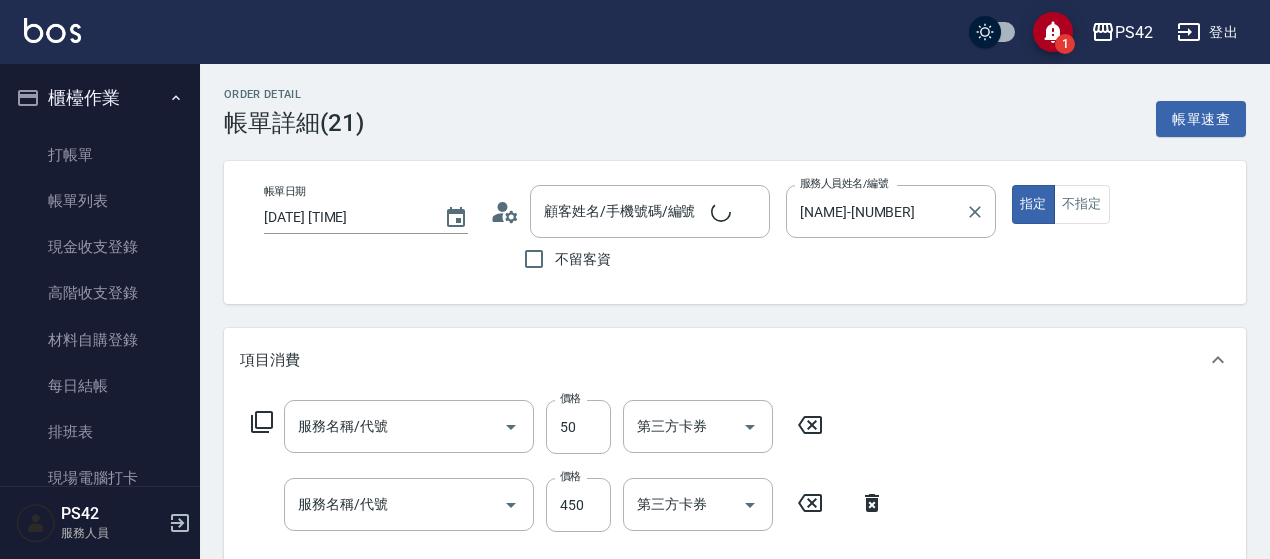 type on "[NAME]-[NUMBER]" 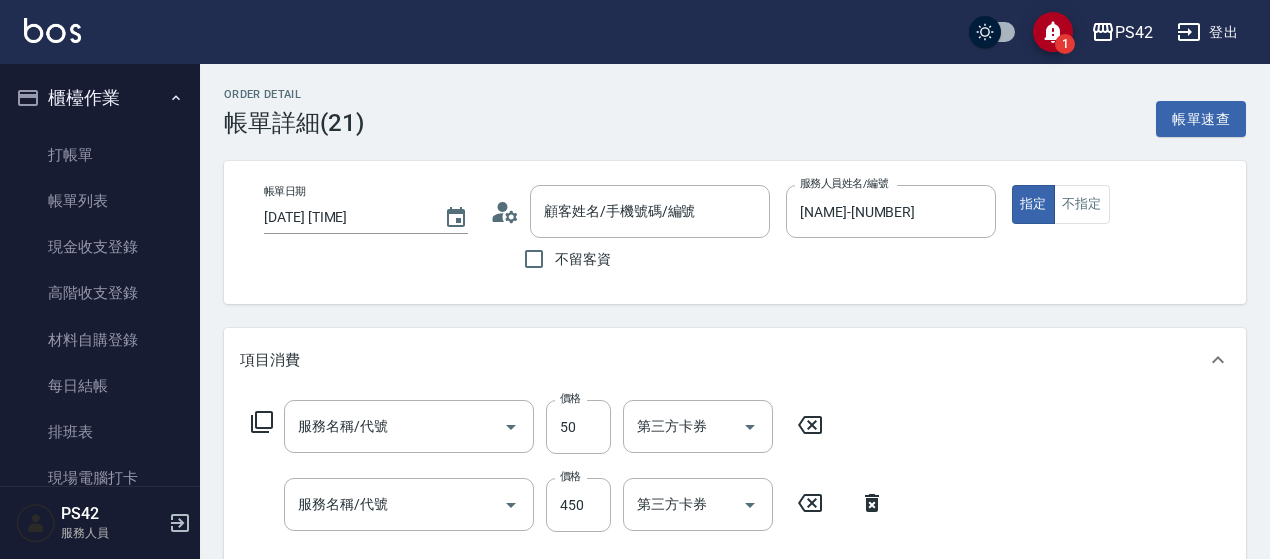 type on "[NAME]/0/null" 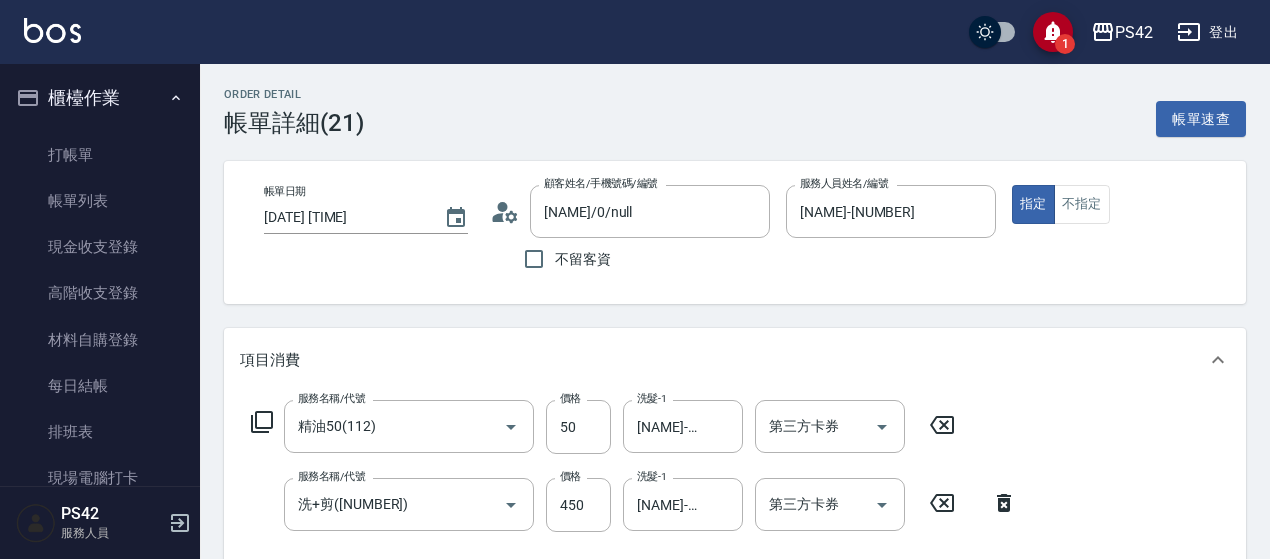 type on "精油50(112)" 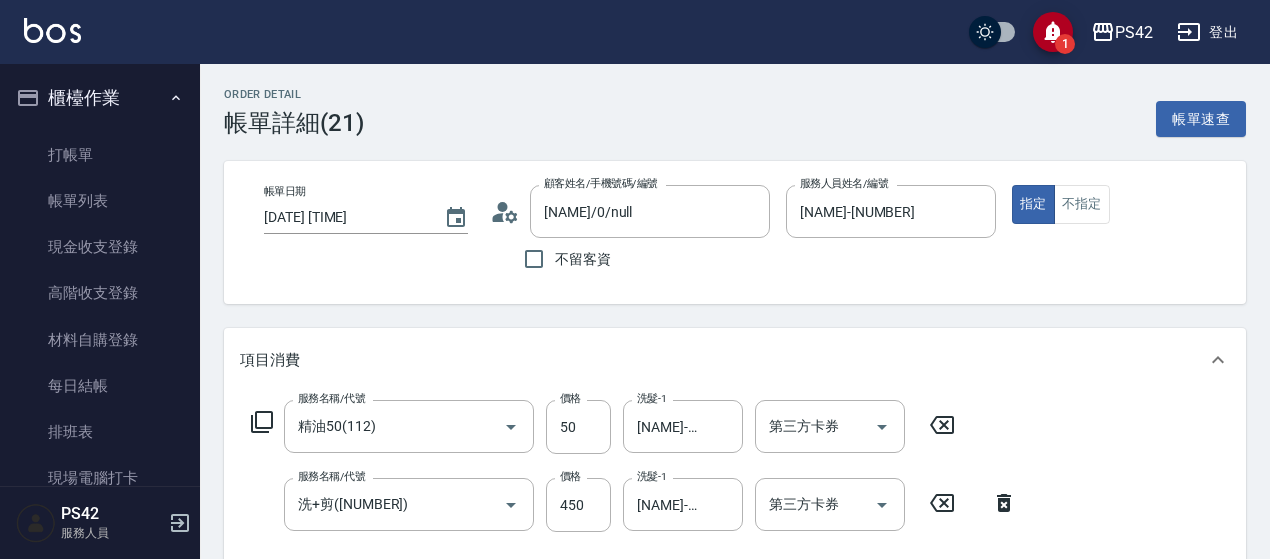 type on "洗+剪([NUMBER])" 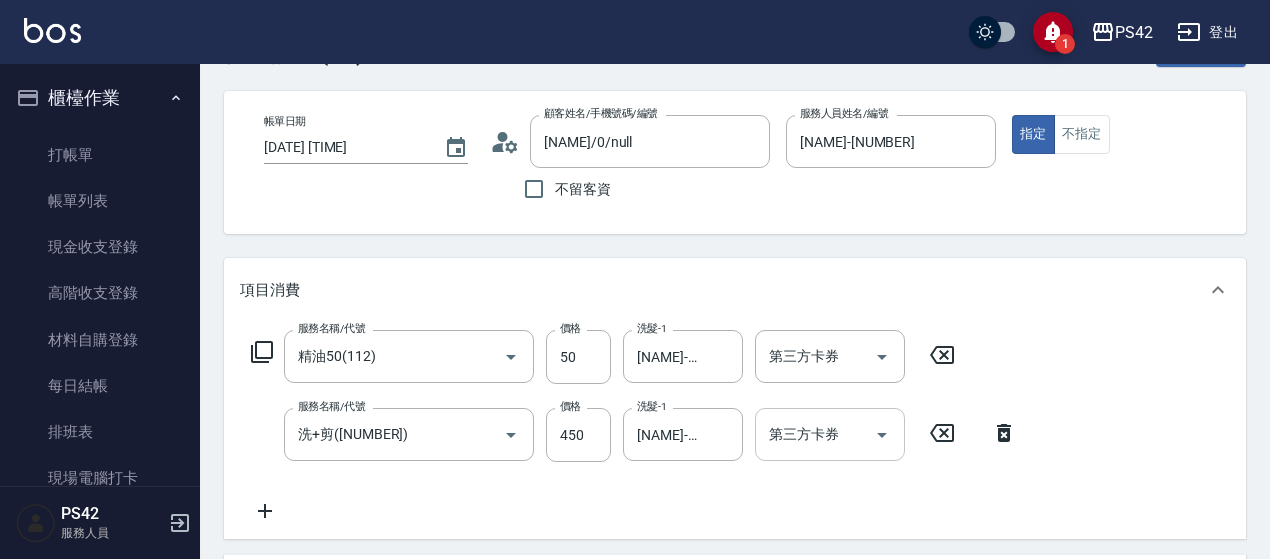 scroll, scrollTop: 200, scrollLeft: 0, axis: vertical 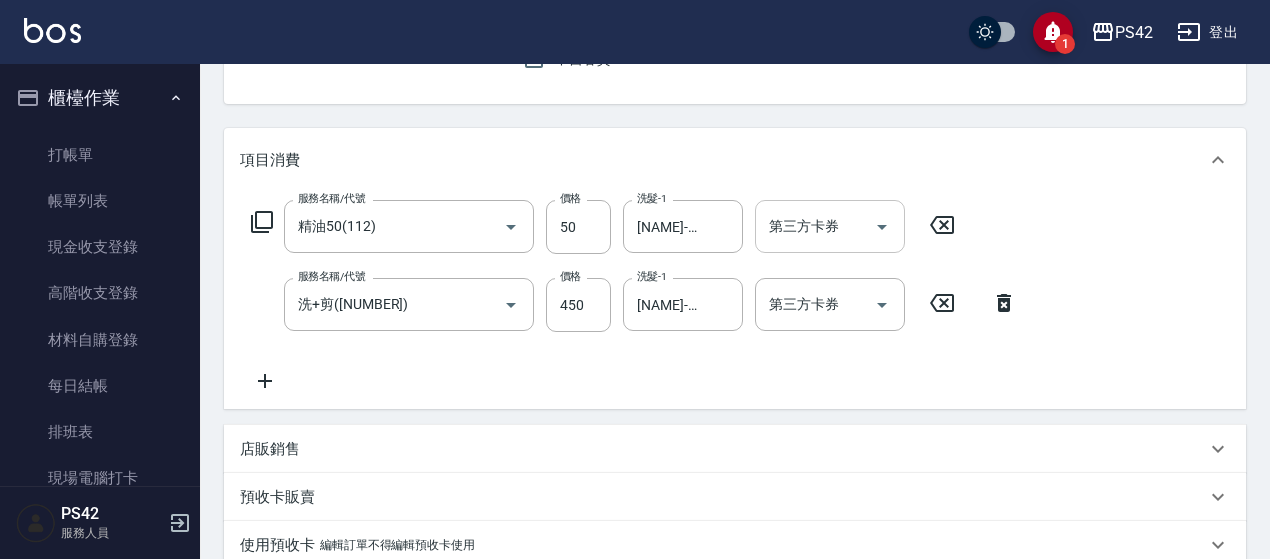 click 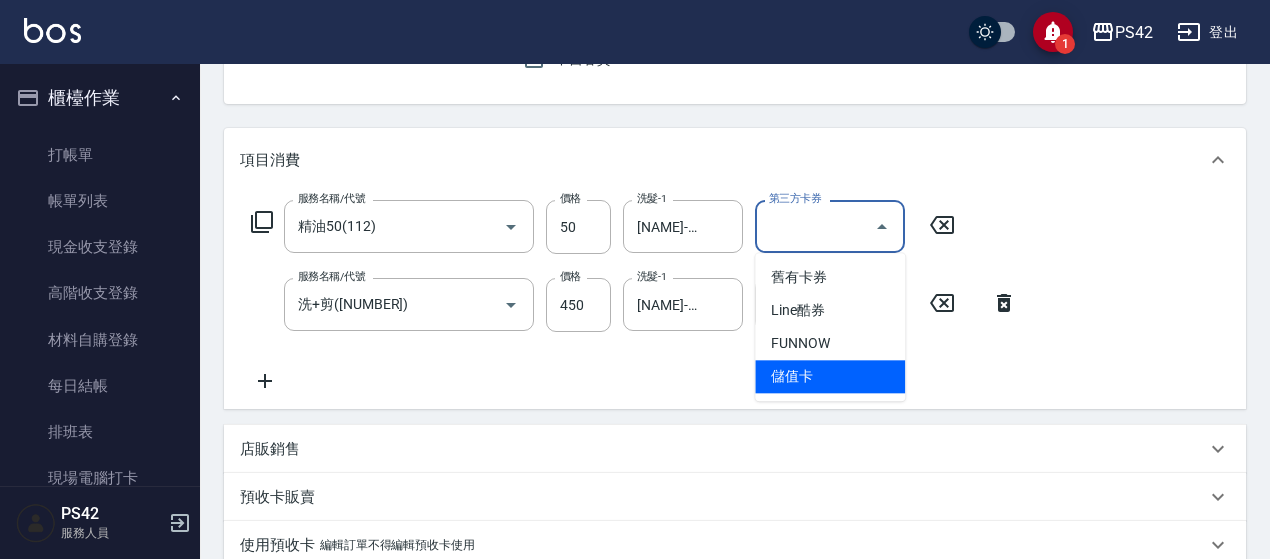 click on "儲值卡" at bounding box center (830, 376) 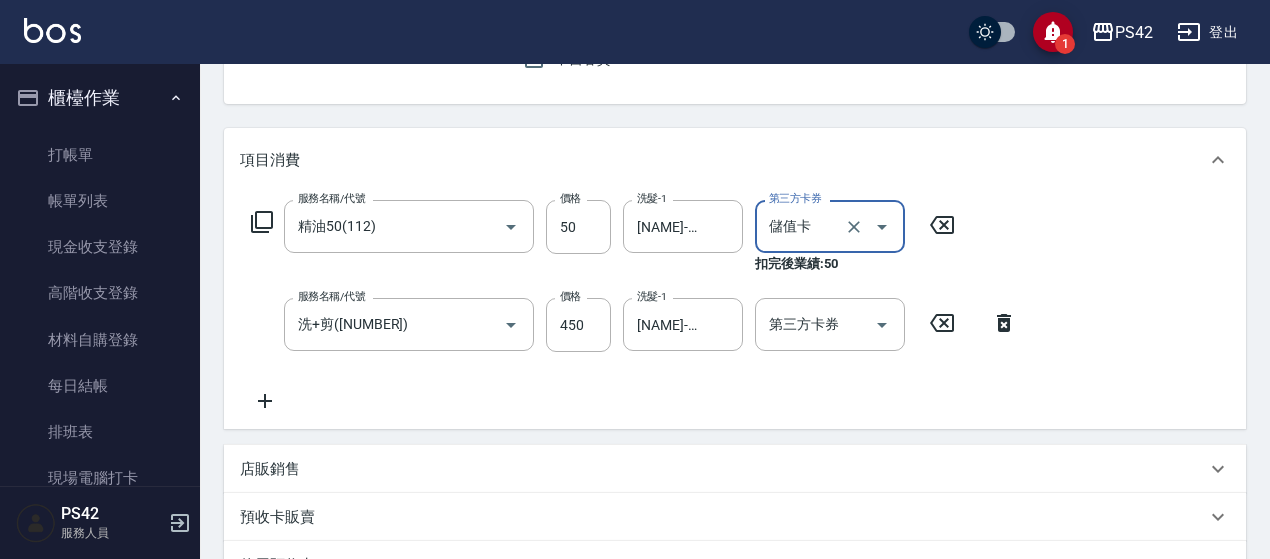 type on "儲值卡" 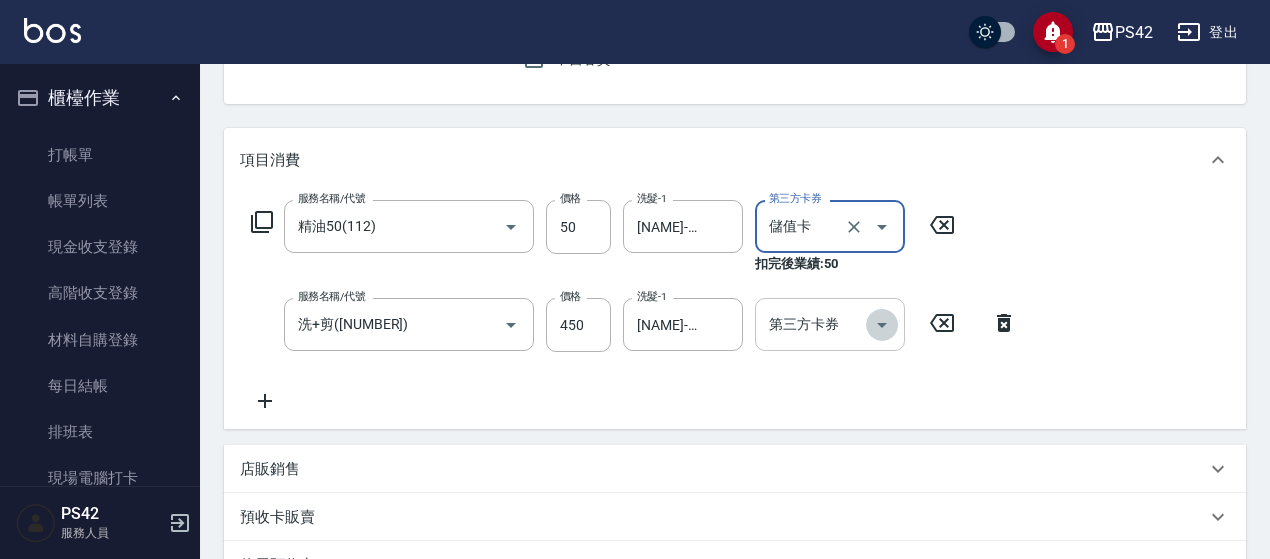 click 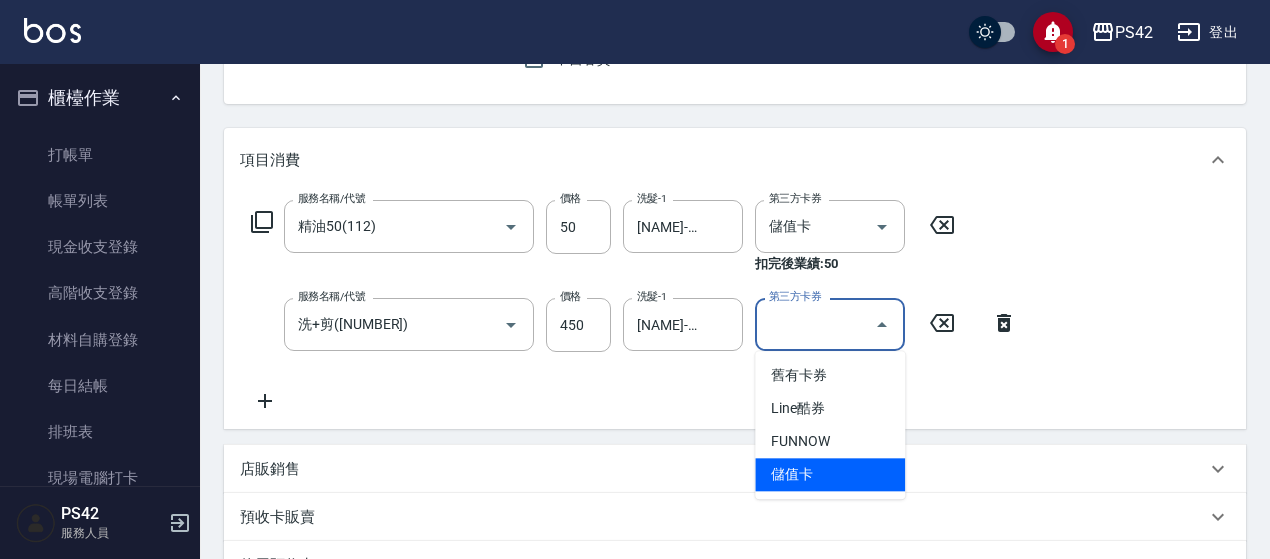 click on "儲值卡" at bounding box center [830, 474] 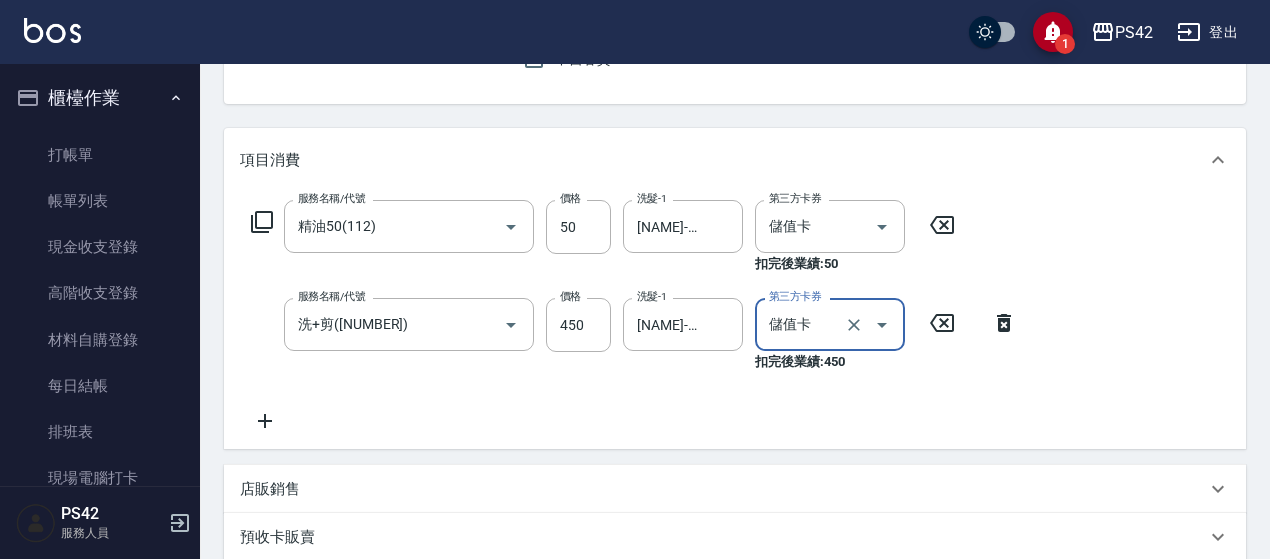 type on "儲值卡" 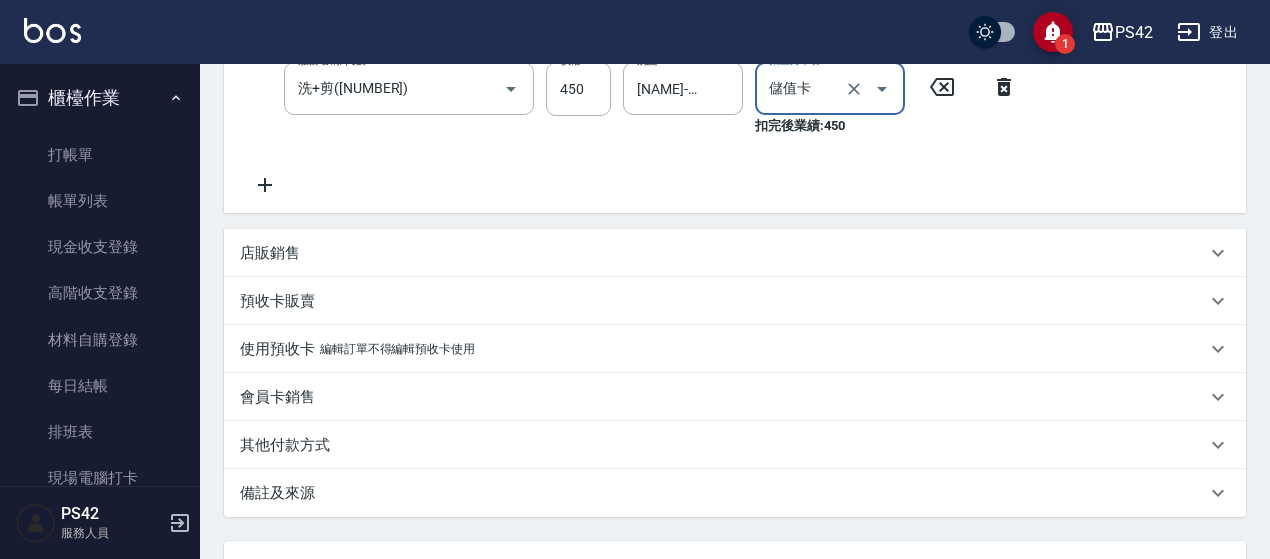 scroll, scrollTop: 608, scrollLeft: 0, axis: vertical 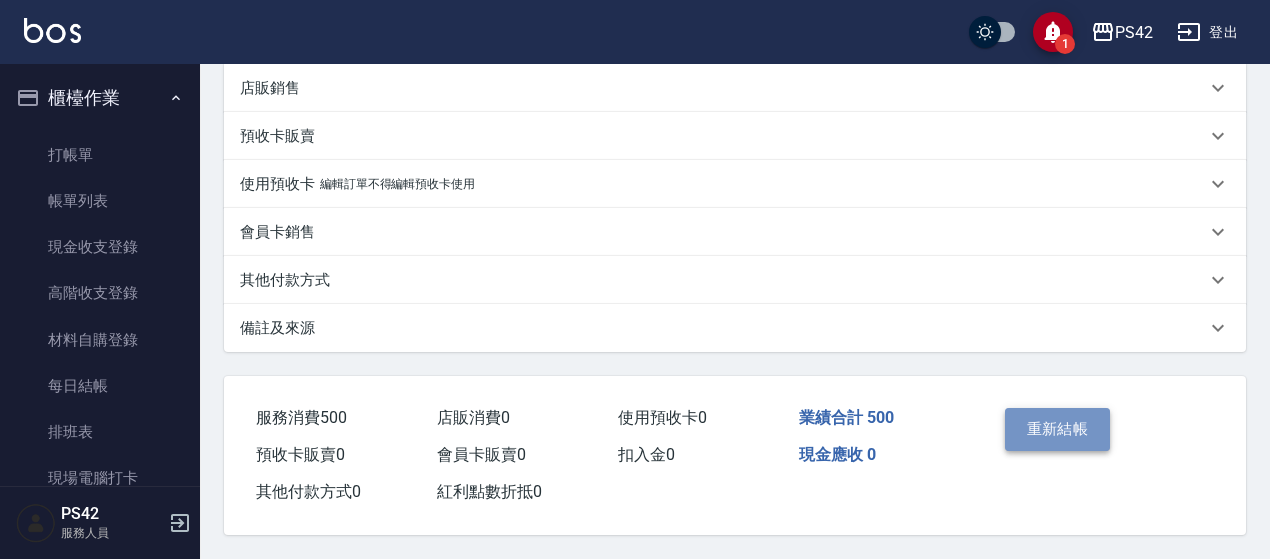 click on "重新結帳" at bounding box center [1058, 429] 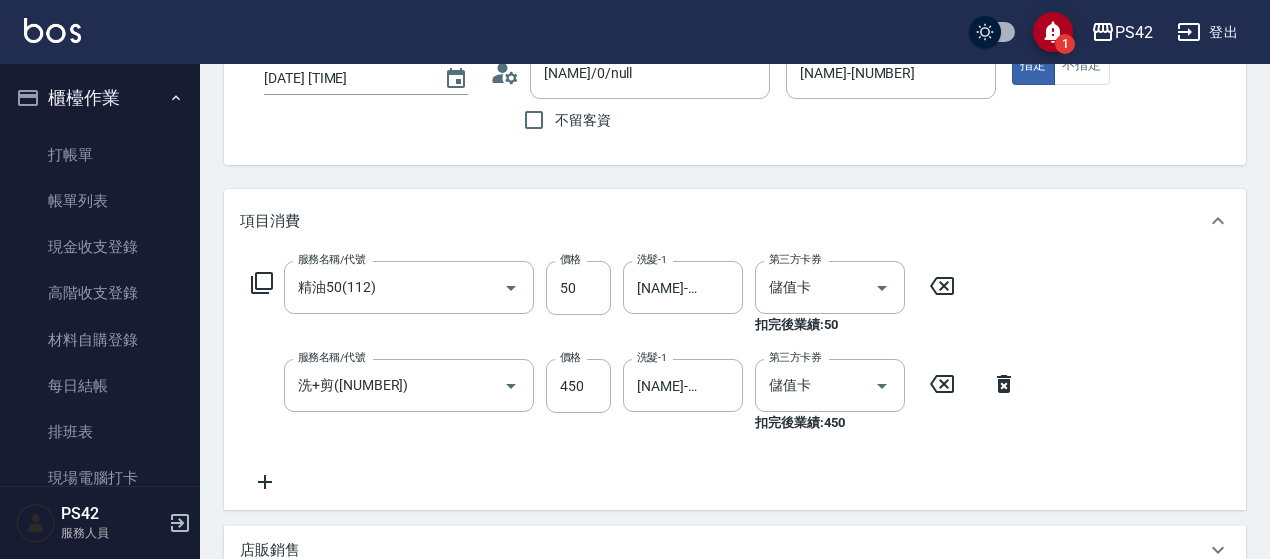 scroll, scrollTop: 0, scrollLeft: 0, axis: both 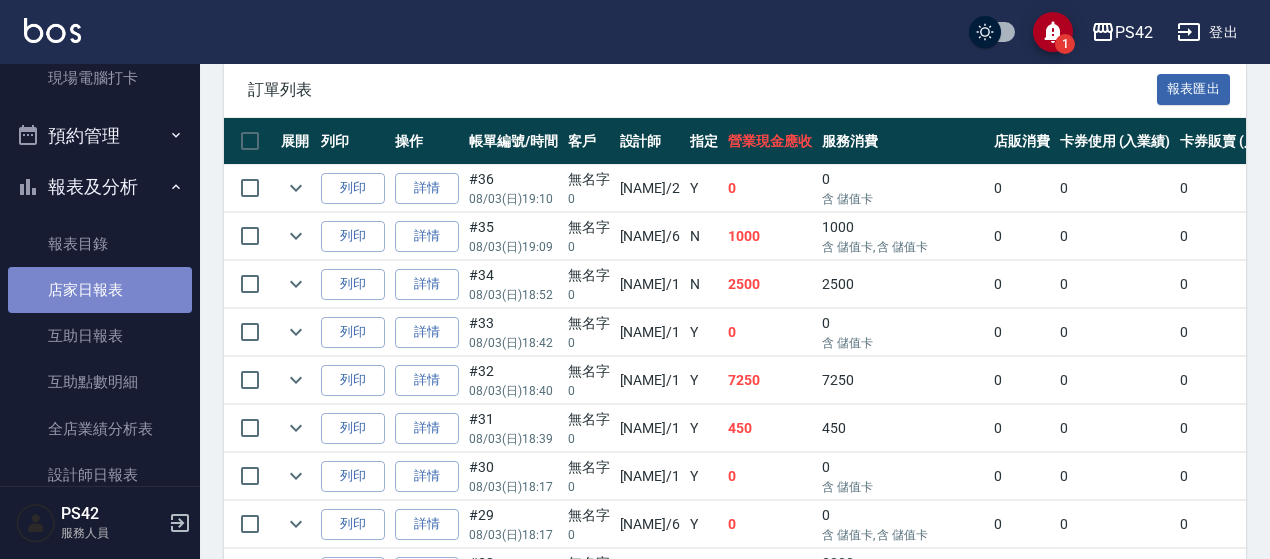 click on "店家日報表" at bounding box center (100, 290) 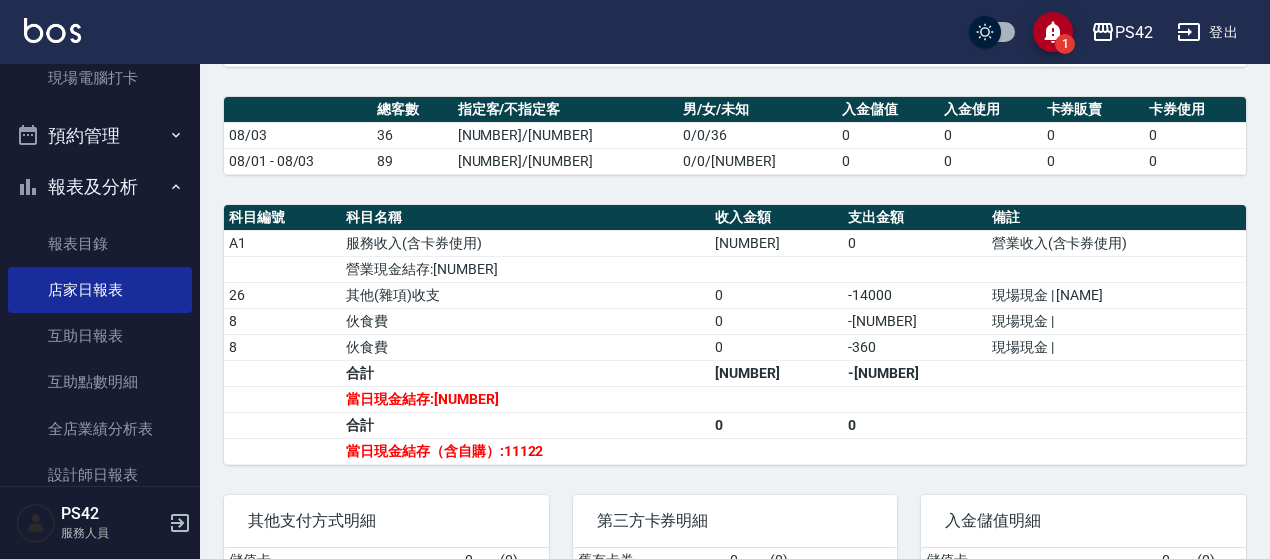 scroll, scrollTop: 689, scrollLeft: 0, axis: vertical 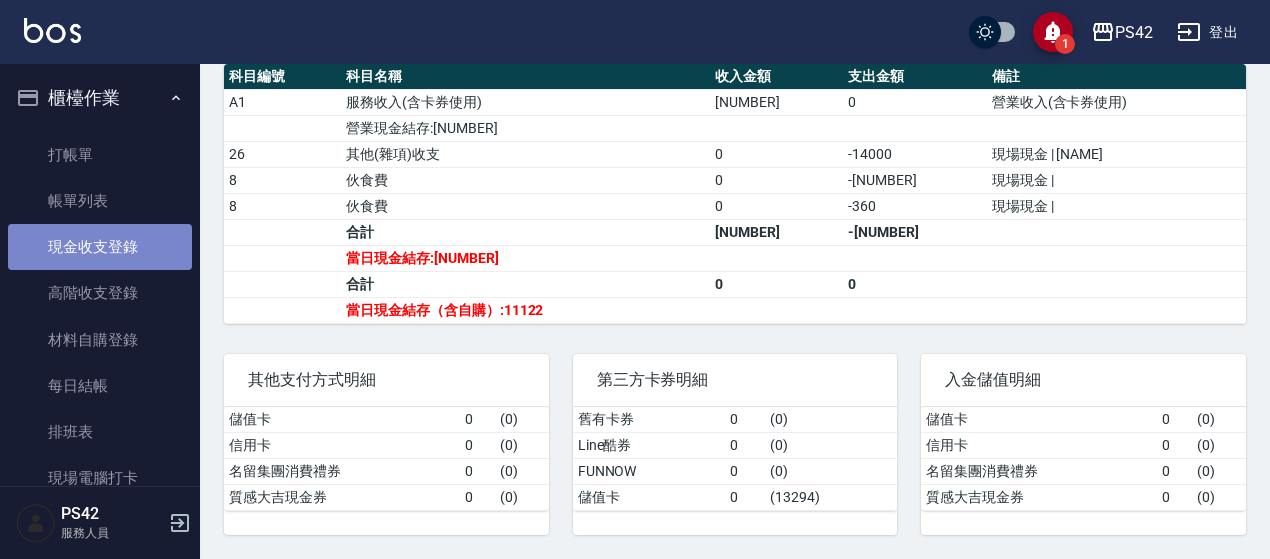 click on "現金收支登錄" at bounding box center [100, 247] 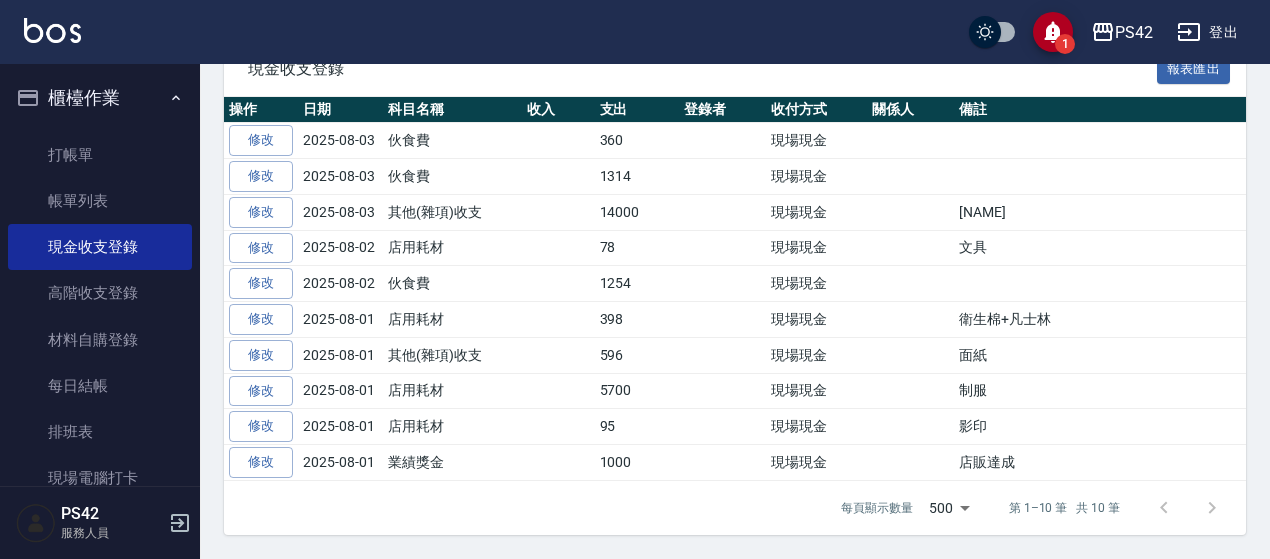 scroll, scrollTop: 0, scrollLeft: 0, axis: both 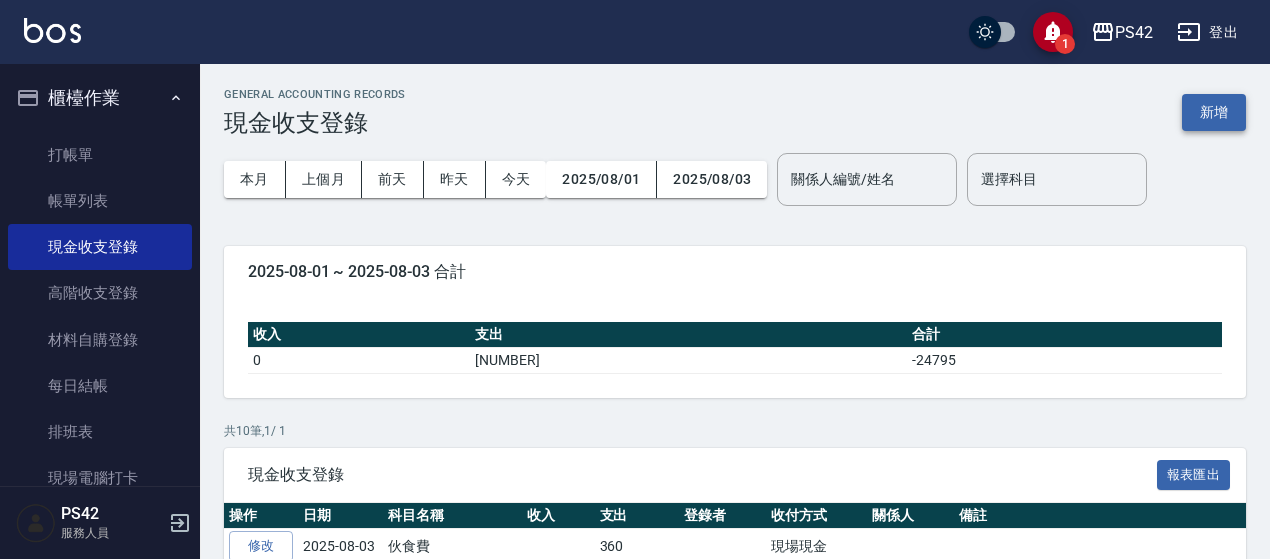 click on "新增" at bounding box center (1214, 112) 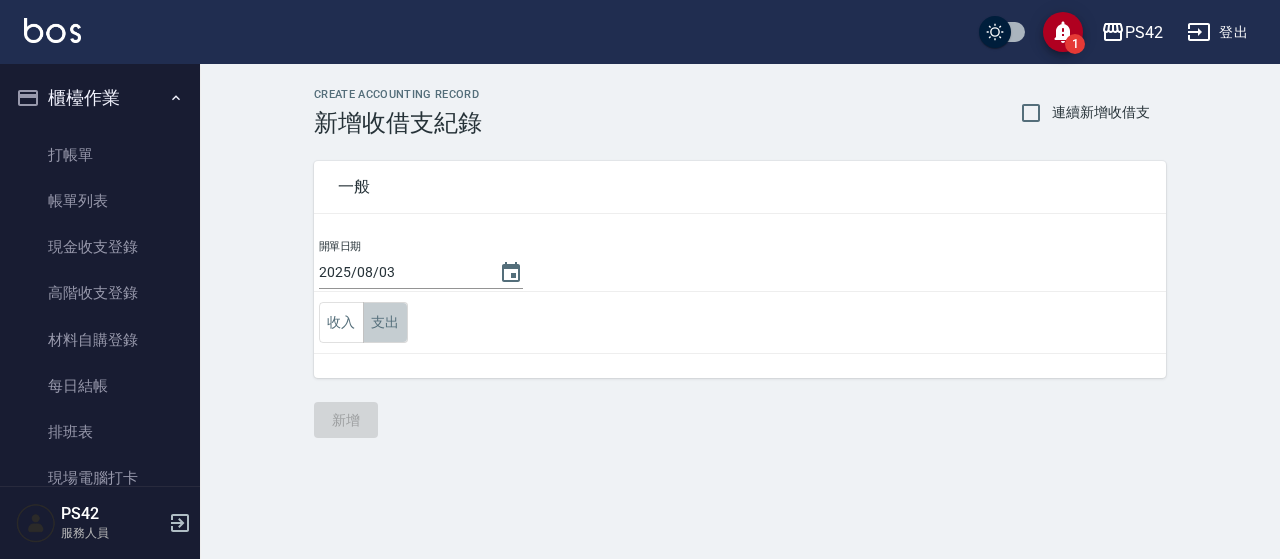 click on "支出" at bounding box center [385, 322] 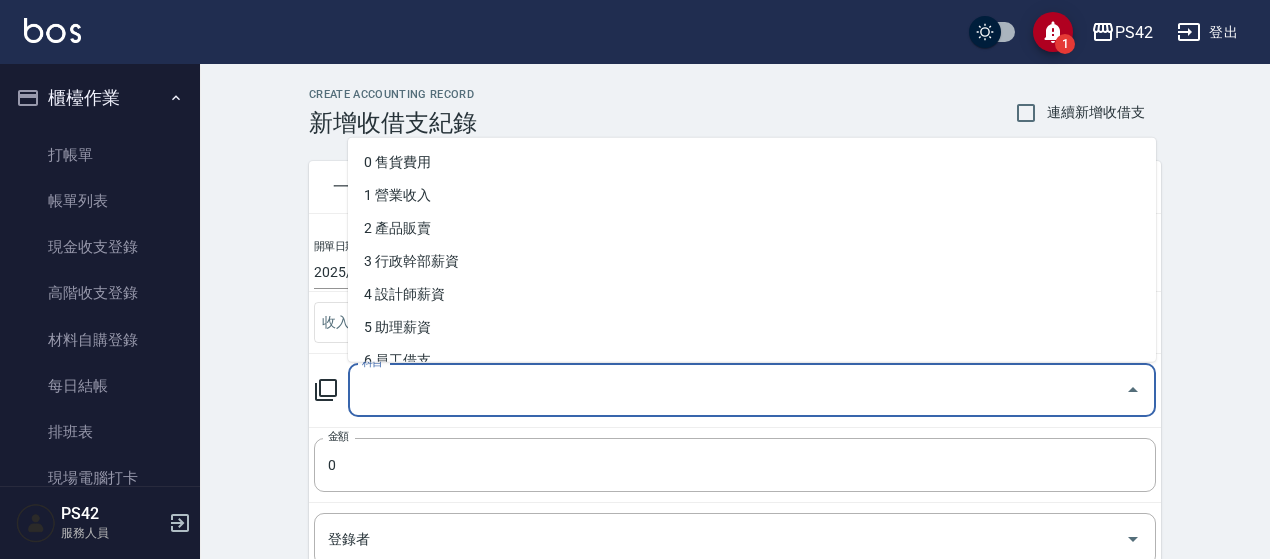 drag, startPoint x: 425, startPoint y: 394, endPoint x: 424, endPoint y: 381, distance: 13.038404 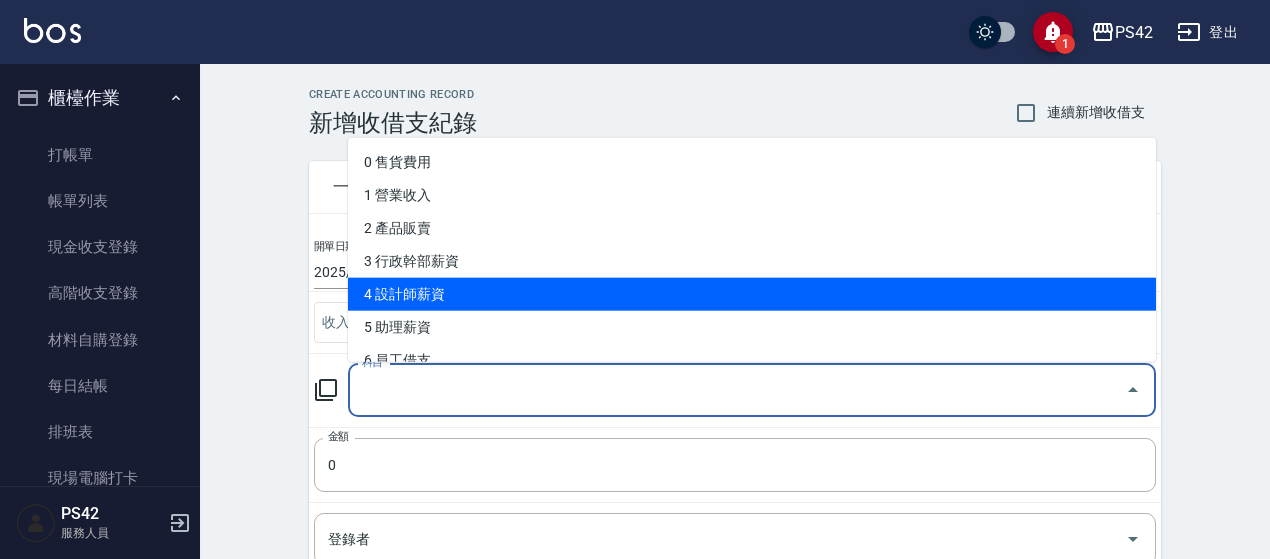 scroll, scrollTop: 100, scrollLeft: 0, axis: vertical 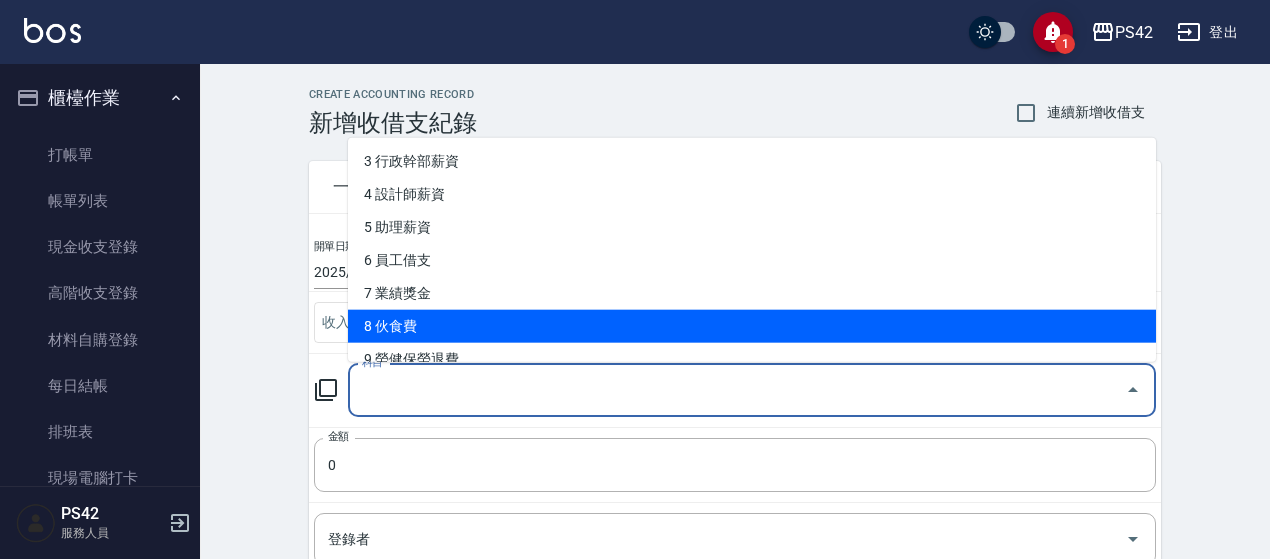 click on "8 伙食費" at bounding box center [752, 326] 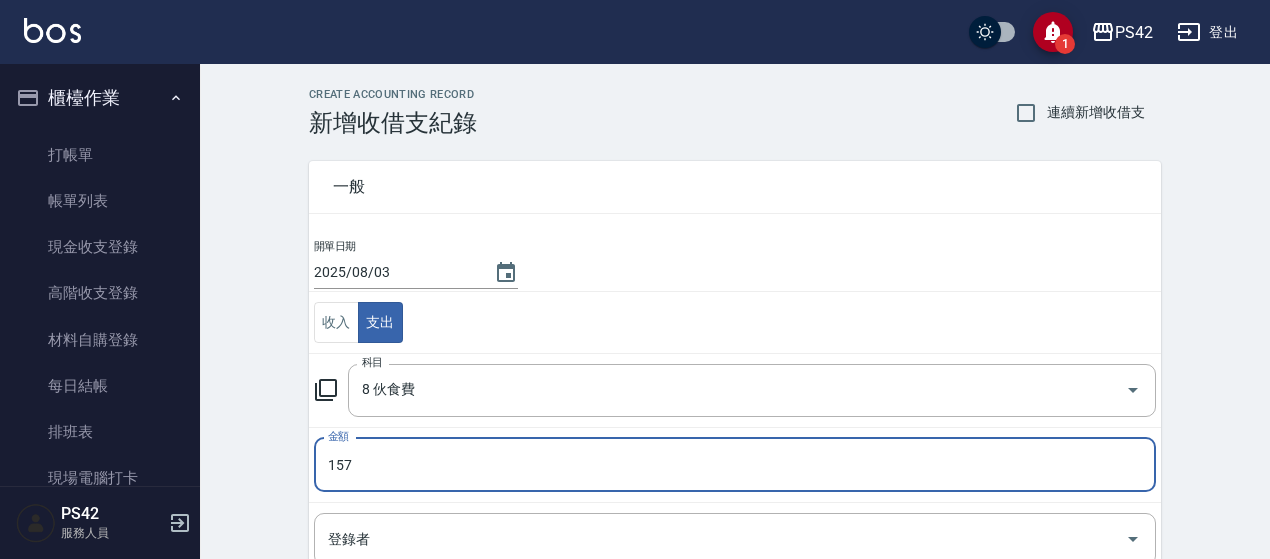 type on "157" 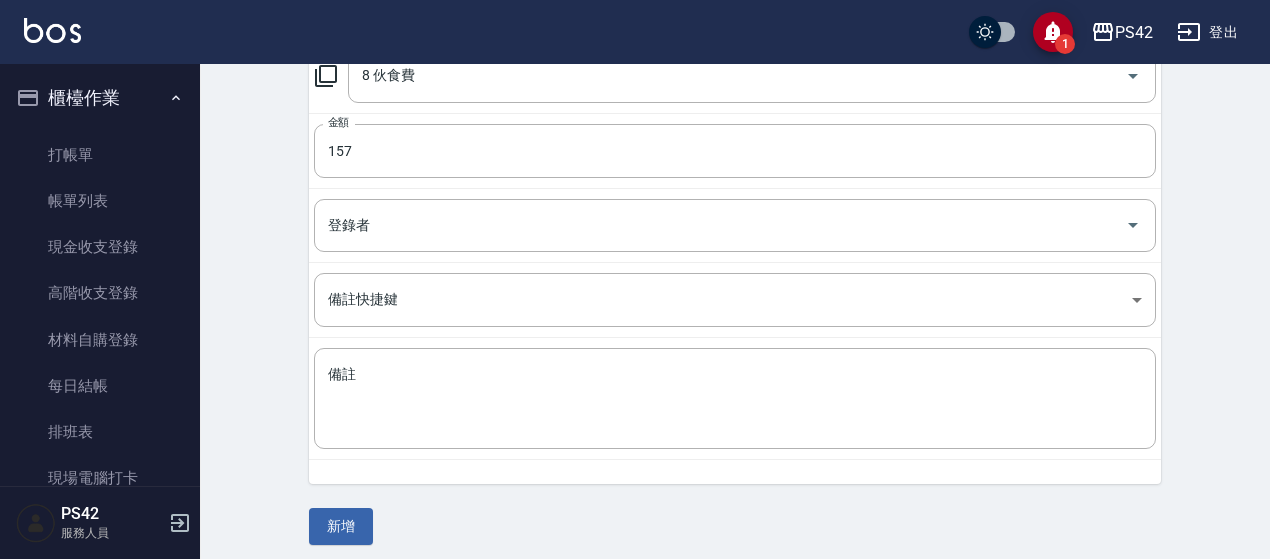scroll, scrollTop: 320, scrollLeft: 0, axis: vertical 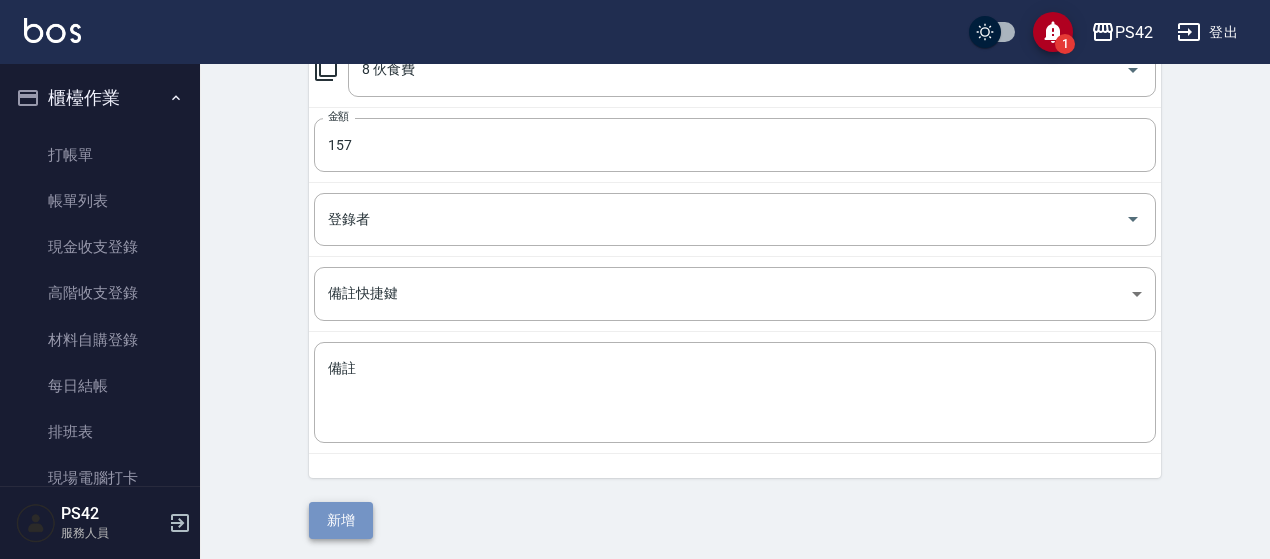 click on "新增" at bounding box center [341, 520] 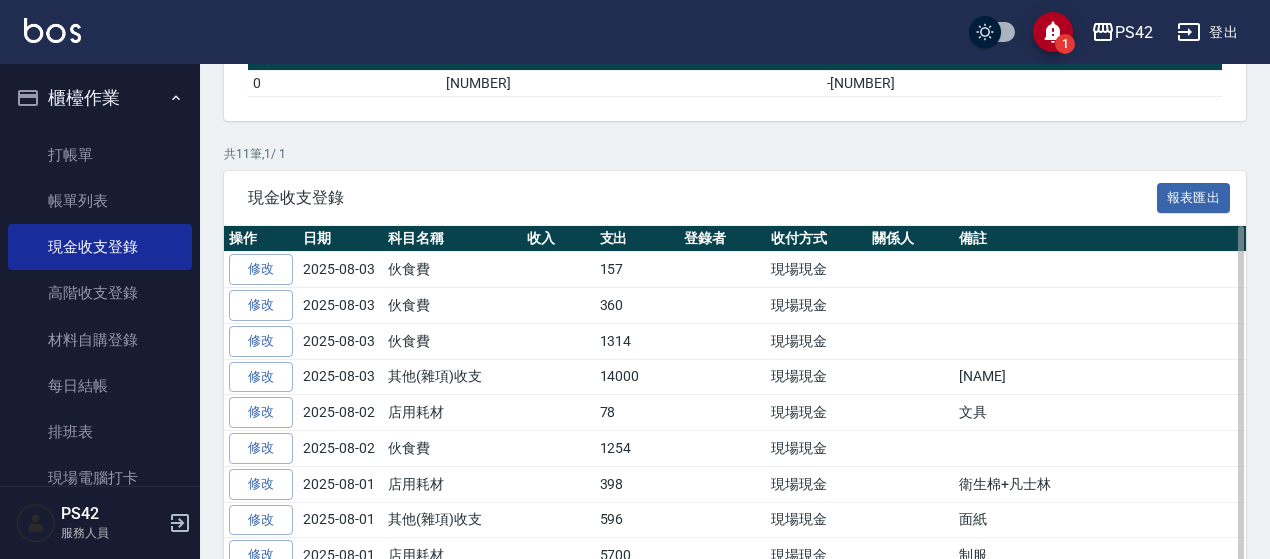 scroll, scrollTop: 300, scrollLeft: 0, axis: vertical 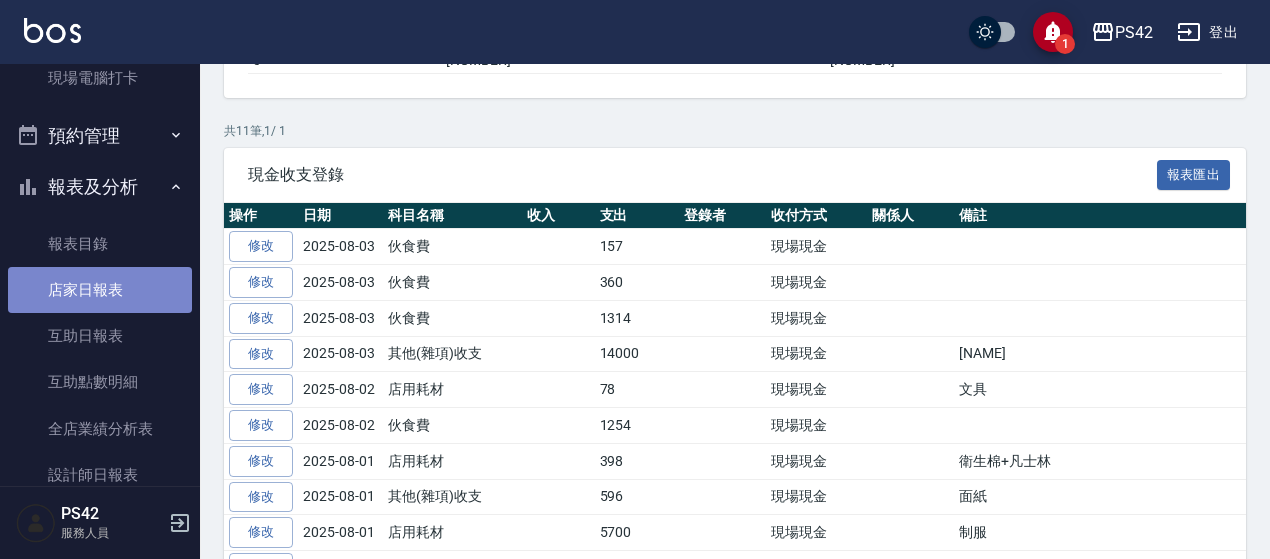 click on "店家日報表" at bounding box center [100, 290] 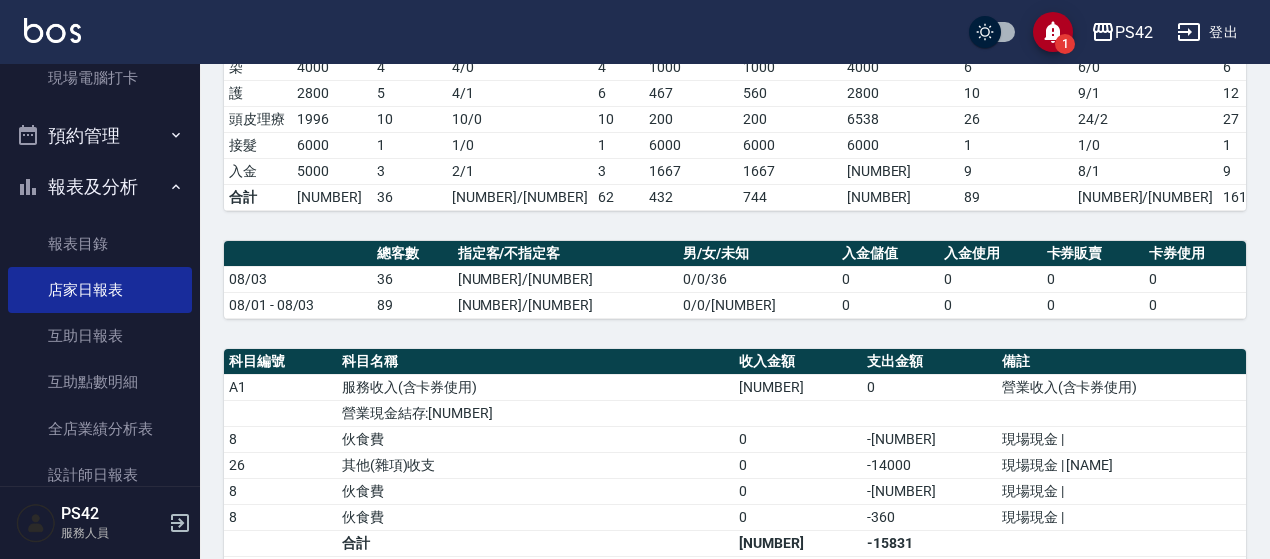 scroll, scrollTop: 600, scrollLeft: 0, axis: vertical 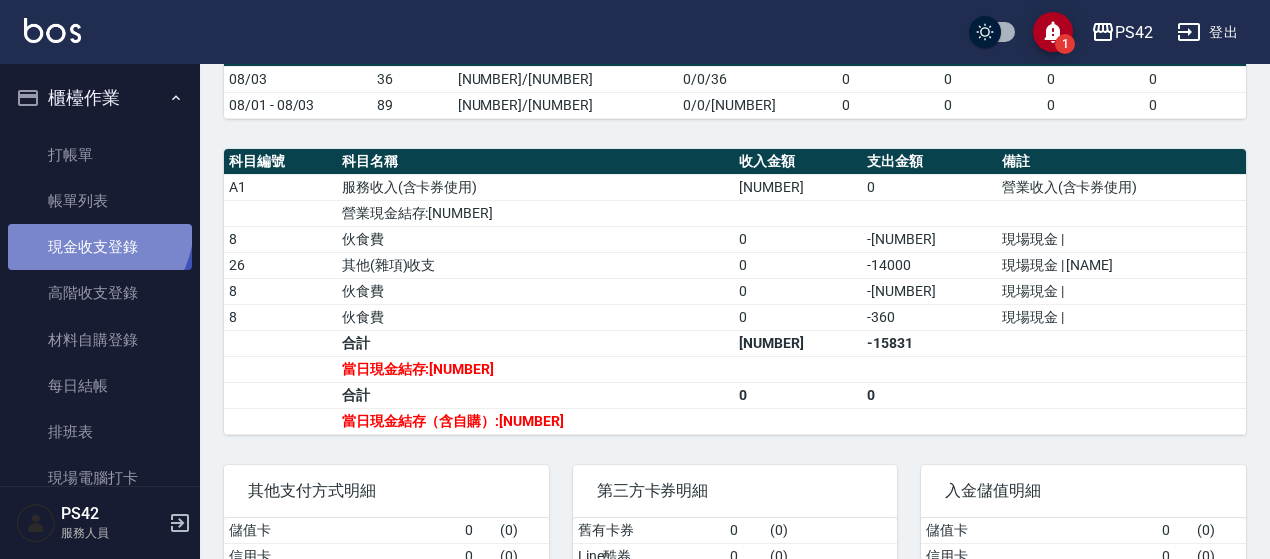 click on "現金收支登錄" at bounding box center (100, 247) 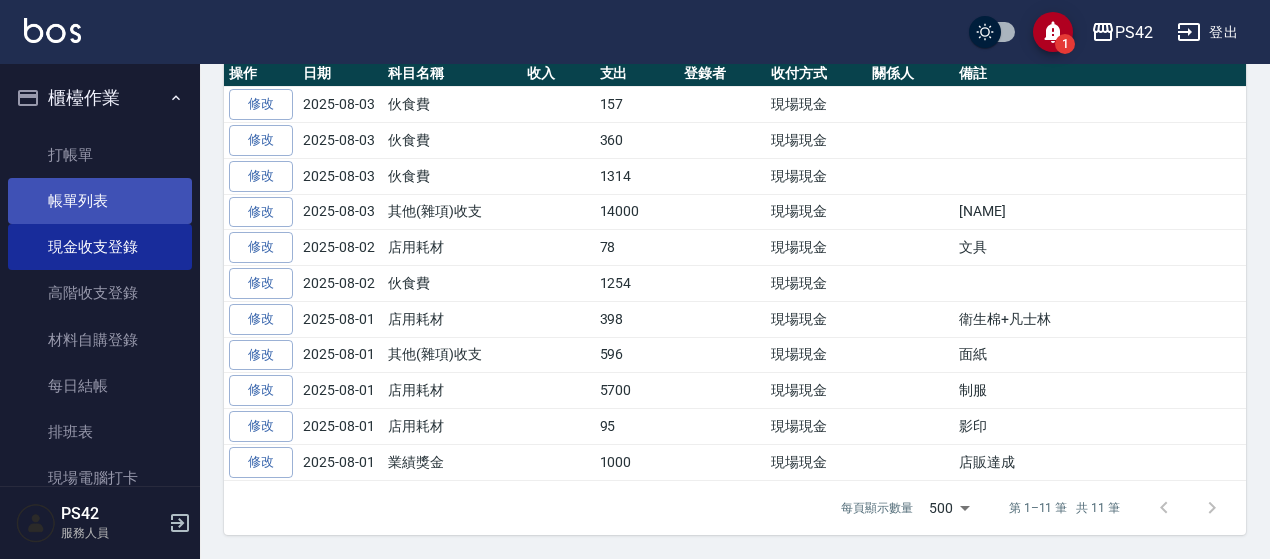 scroll, scrollTop: 0, scrollLeft: 0, axis: both 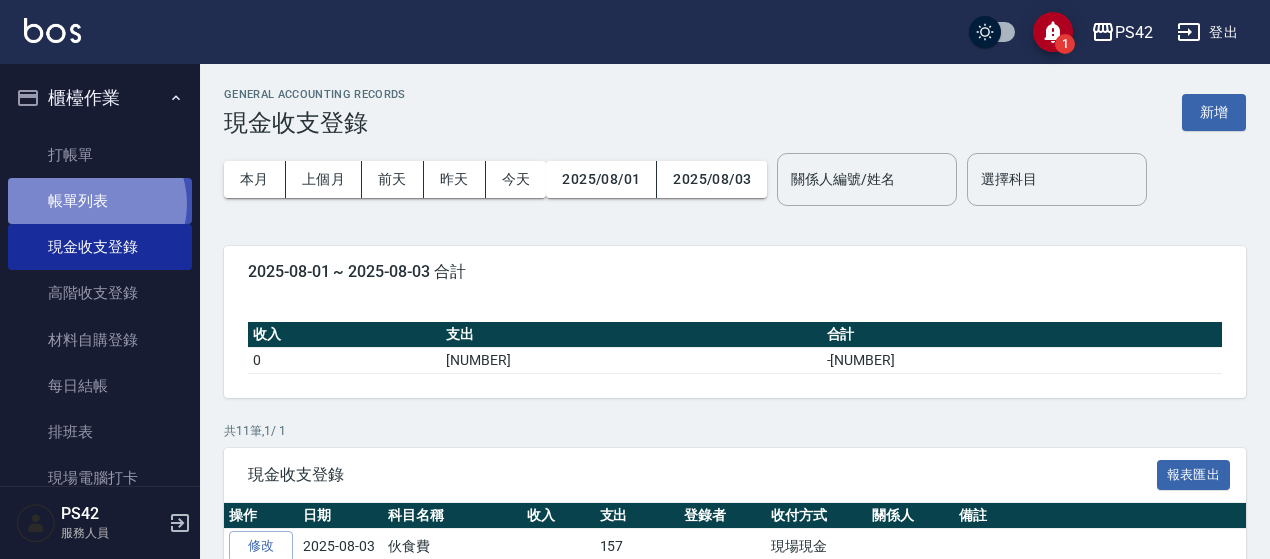 click on "帳單列表" at bounding box center (100, 201) 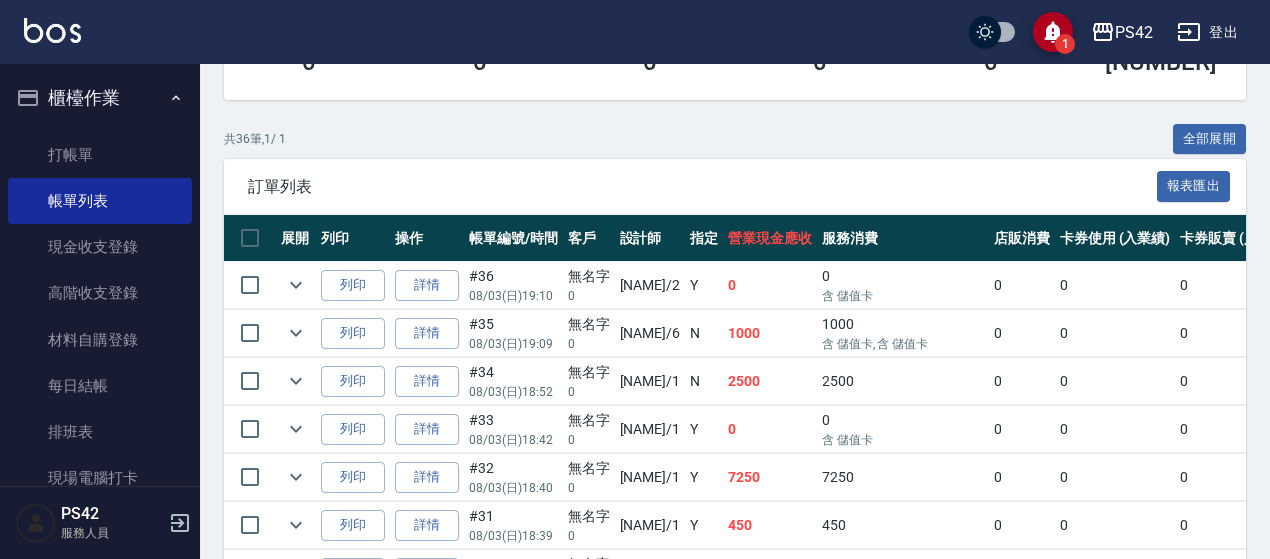 scroll, scrollTop: 402, scrollLeft: 0, axis: vertical 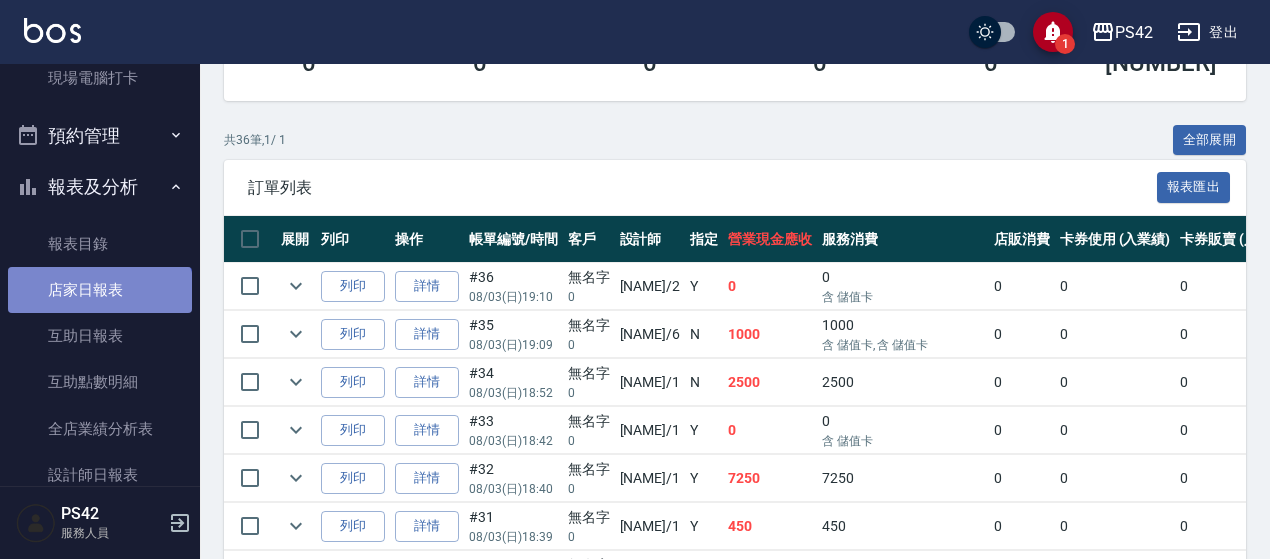 click on "店家日報表" at bounding box center [100, 290] 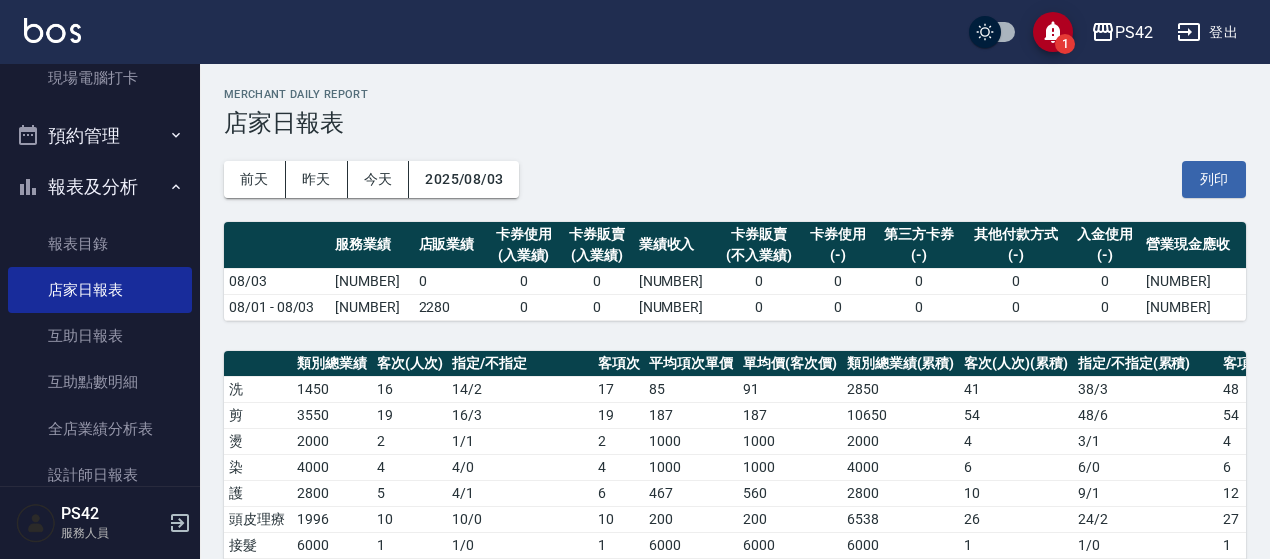 scroll, scrollTop: 690, scrollLeft: 0, axis: vertical 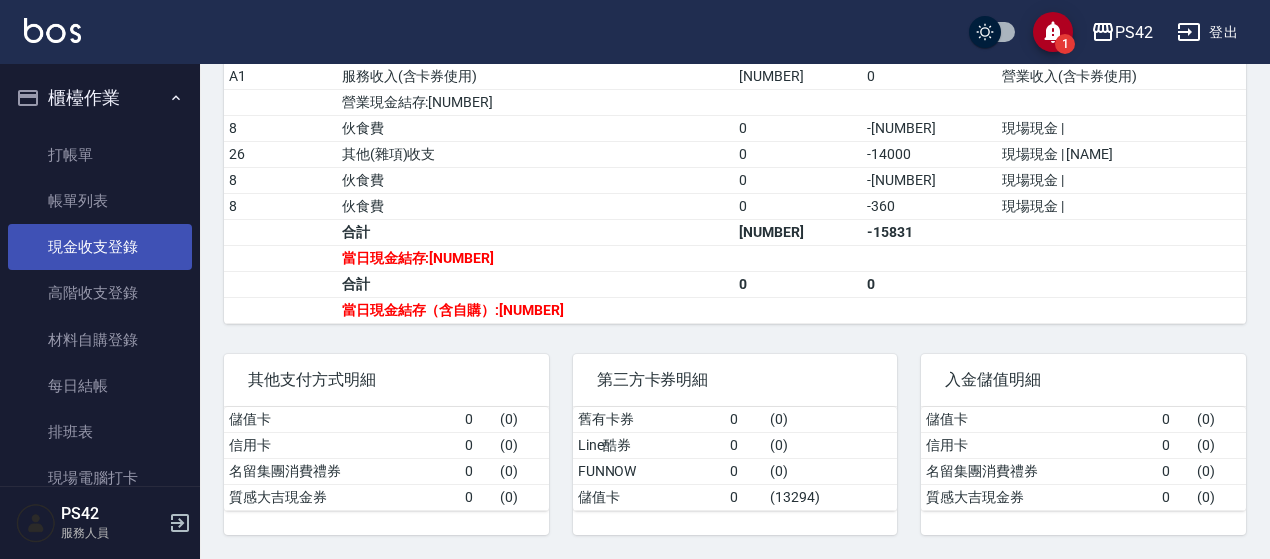 click on "現金收支登錄" at bounding box center (100, 247) 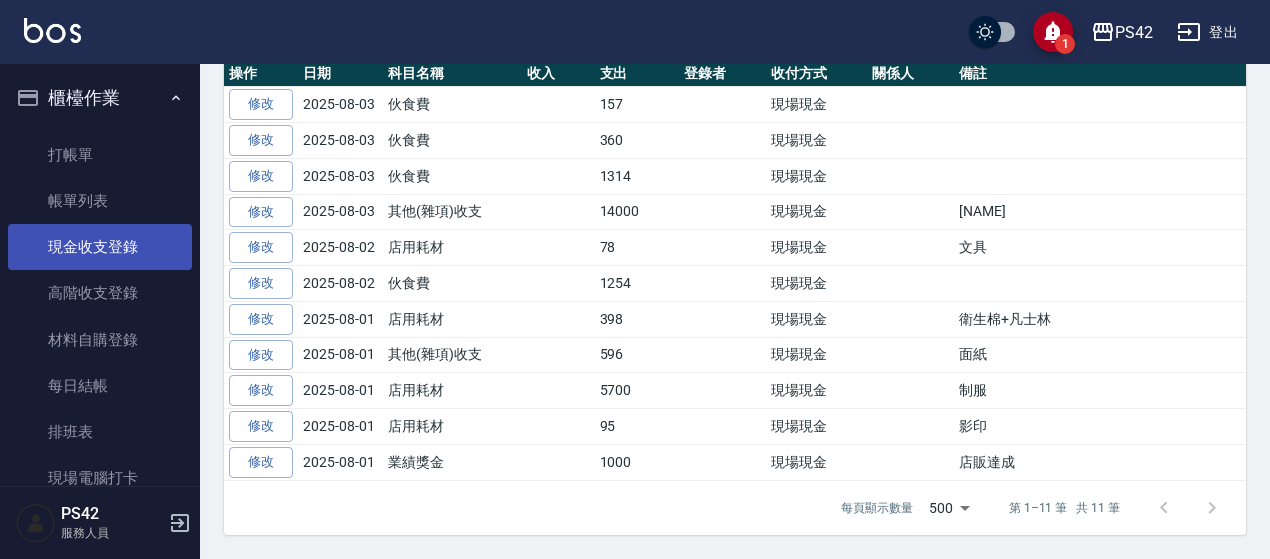 scroll, scrollTop: 0, scrollLeft: 0, axis: both 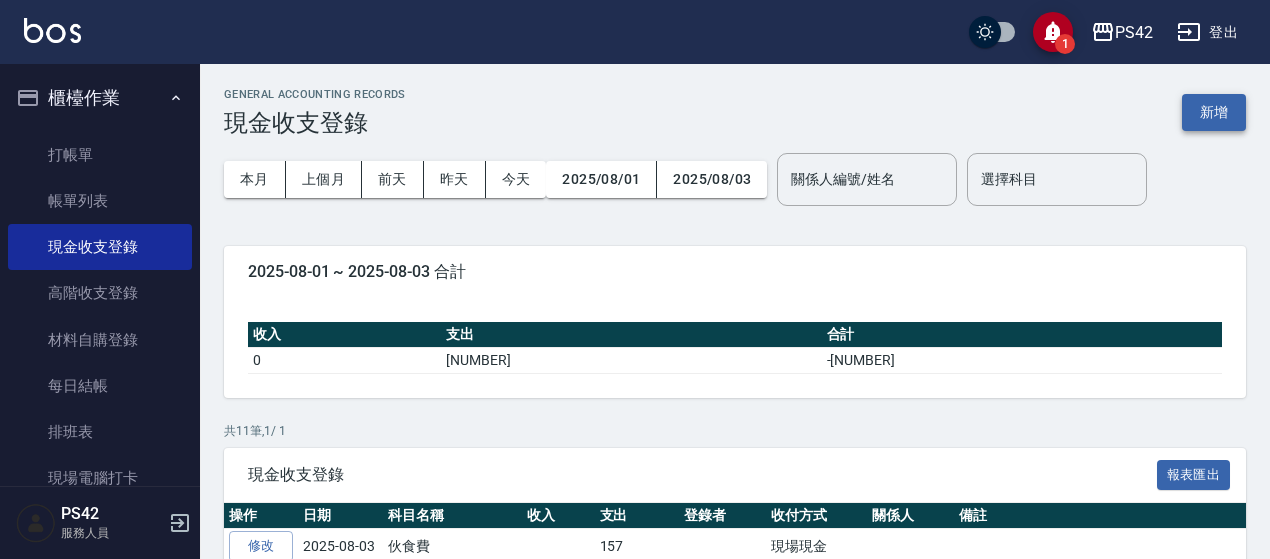 drag, startPoint x: 1254, startPoint y: 116, endPoint x: 1236, endPoint y: 113, distance: 18.248287 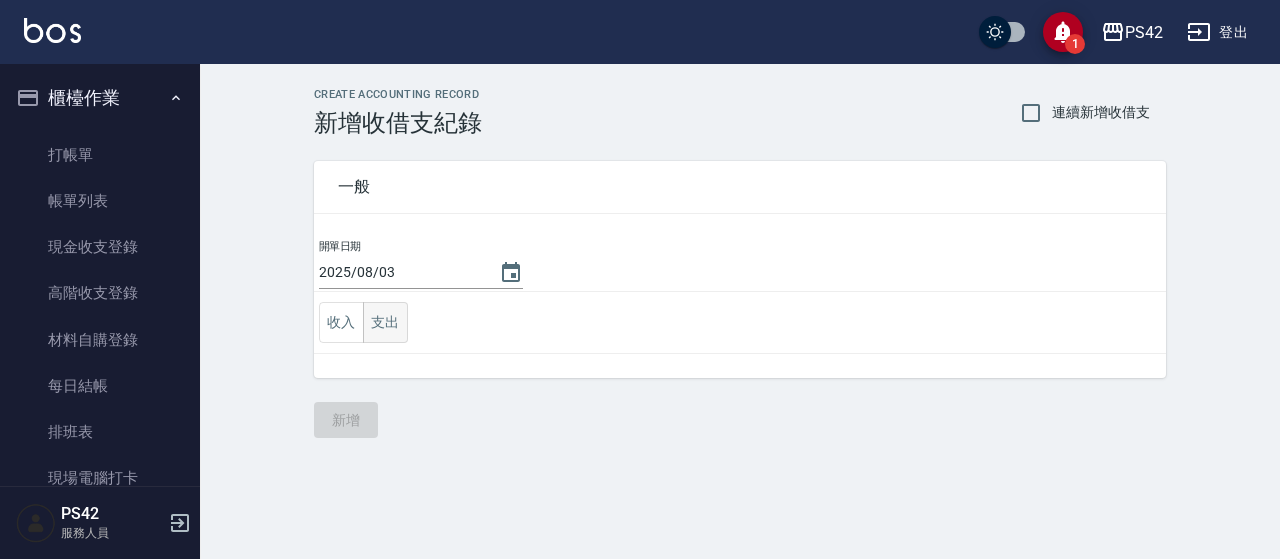 click on "支出" at bounding box center (385, 322) 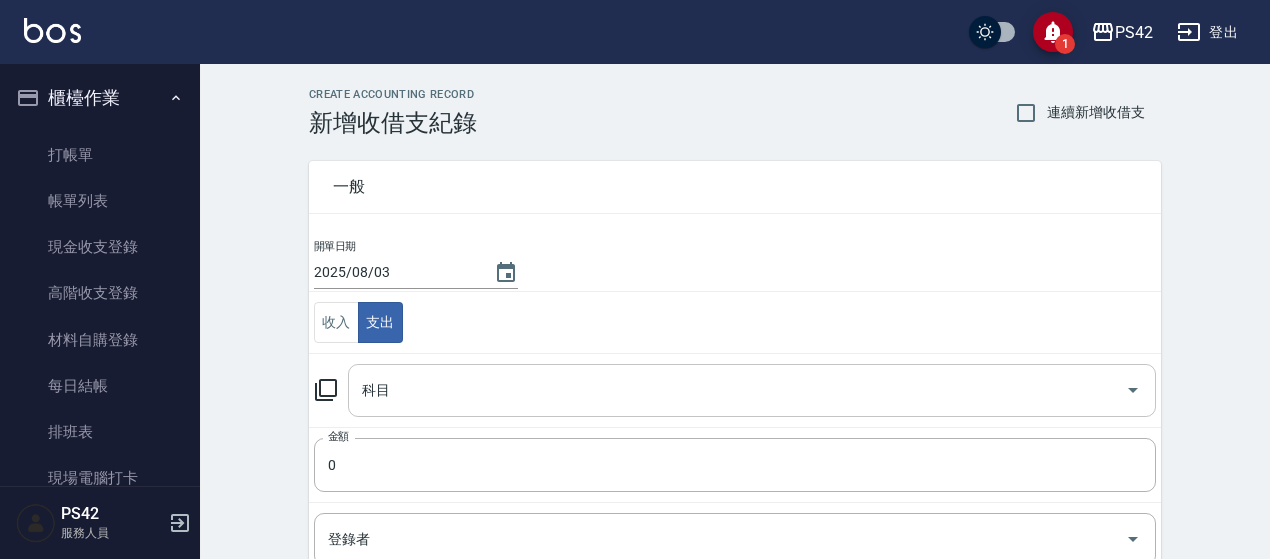 click on "科目" at bounding box center (737, 390) 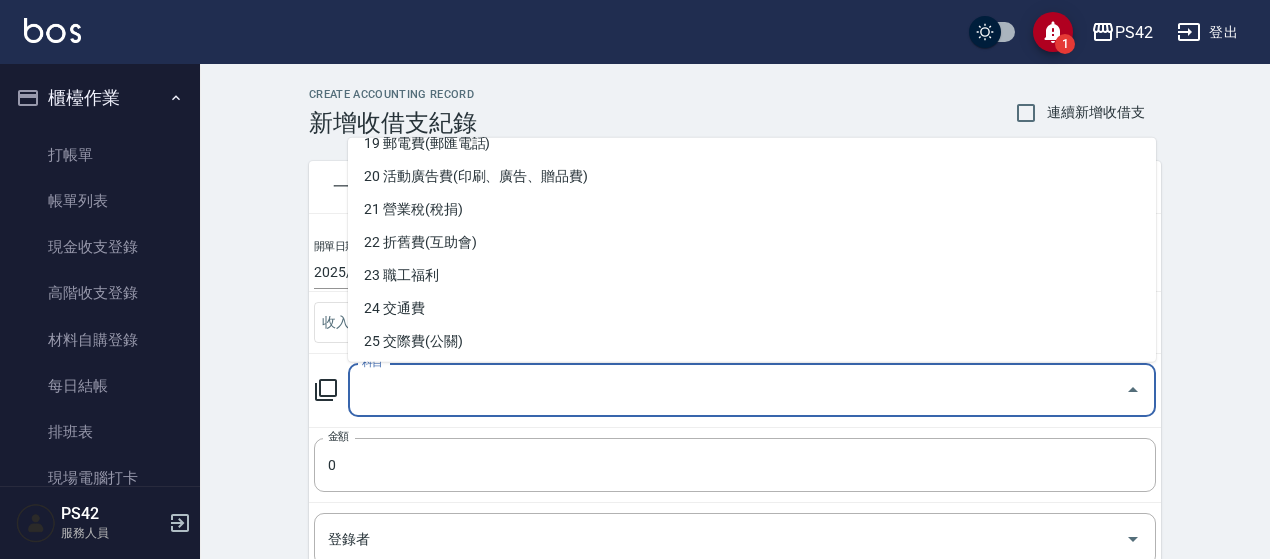 scroll, scrollTop: 546, scrollLeft: 0, axis: vertical 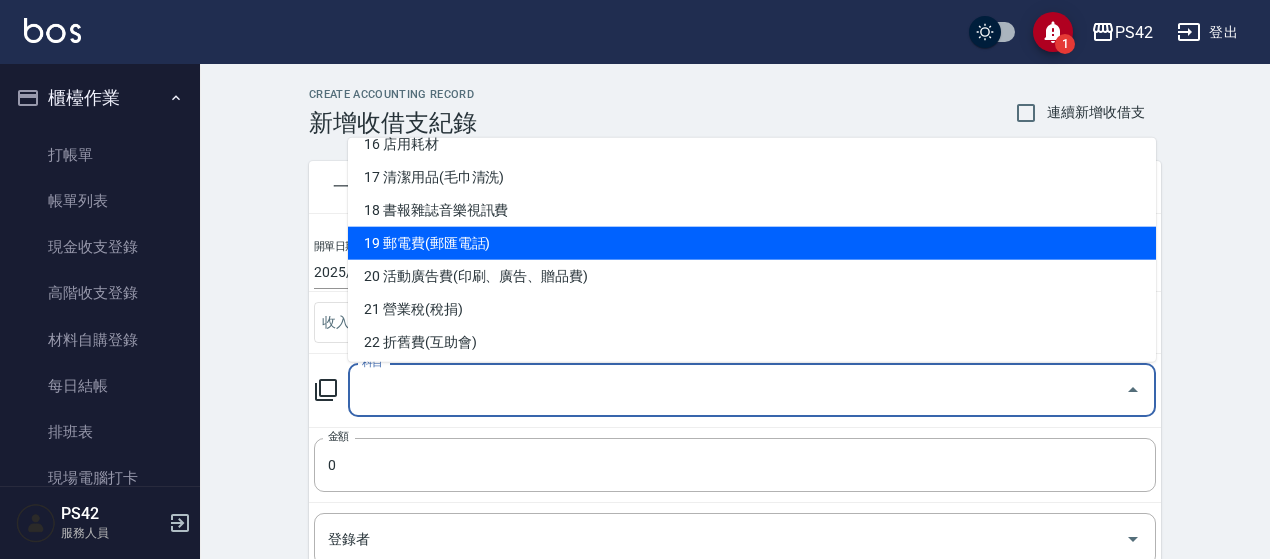click on "19 郵電費(郵匯電話)" at bounding box center (752, 243) 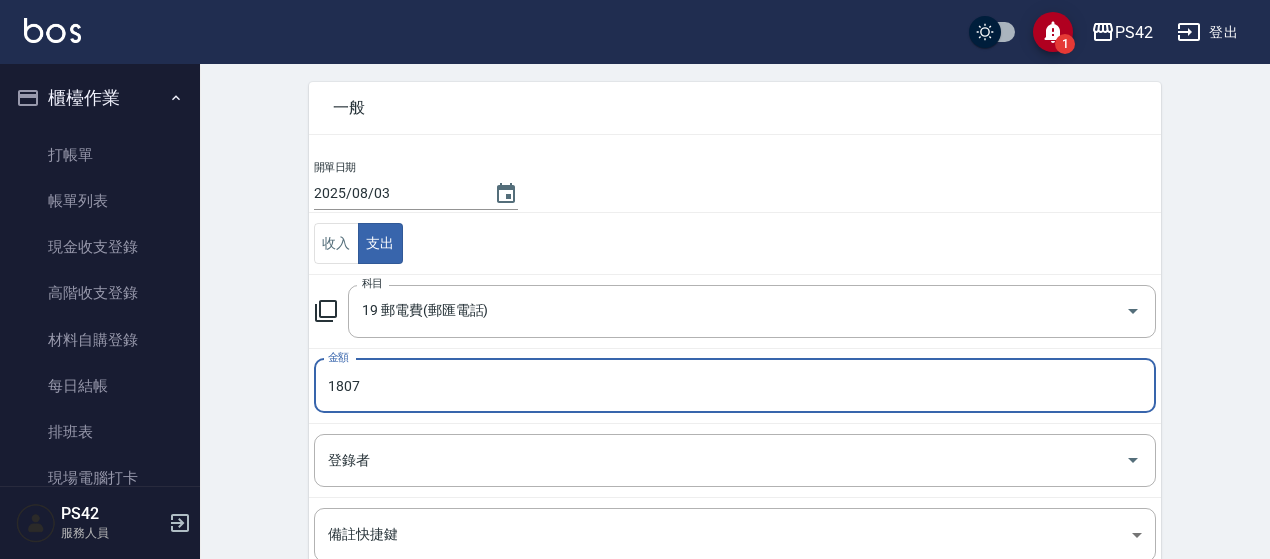 type on "1807" 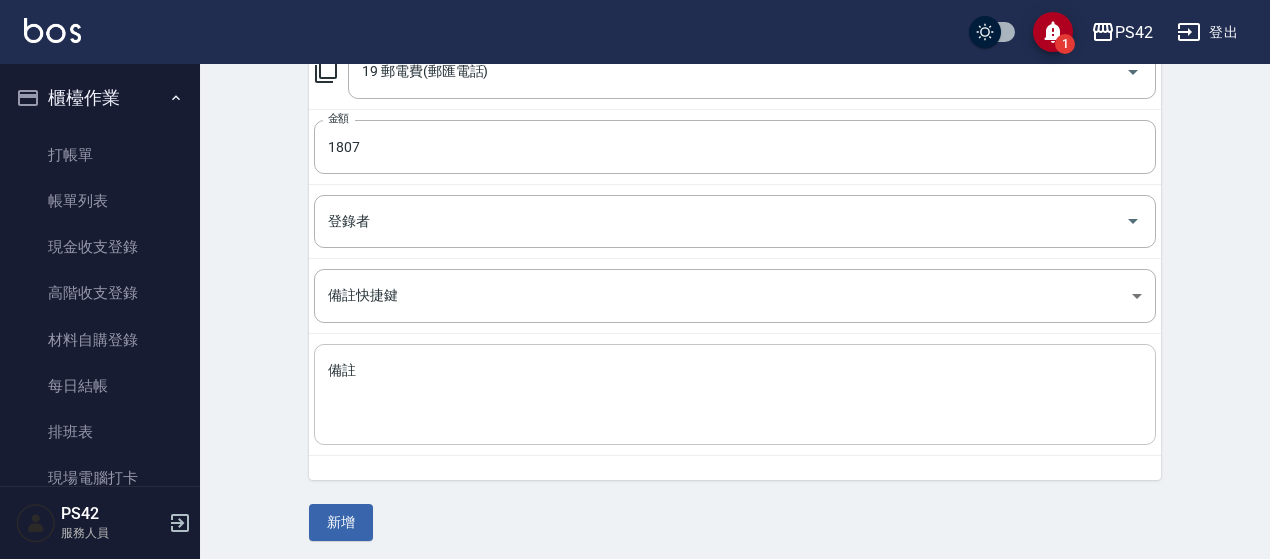 scroll, scrollTop: 320, scrollLeft: 0, axis: vertical 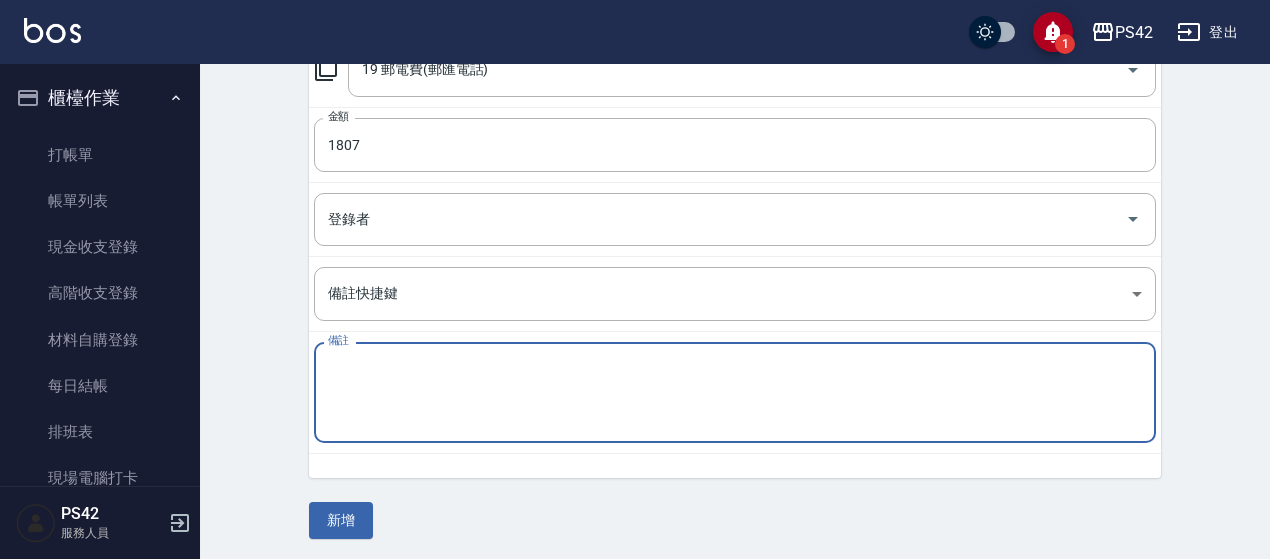 click on "備註" at bounding box center [735, 393] 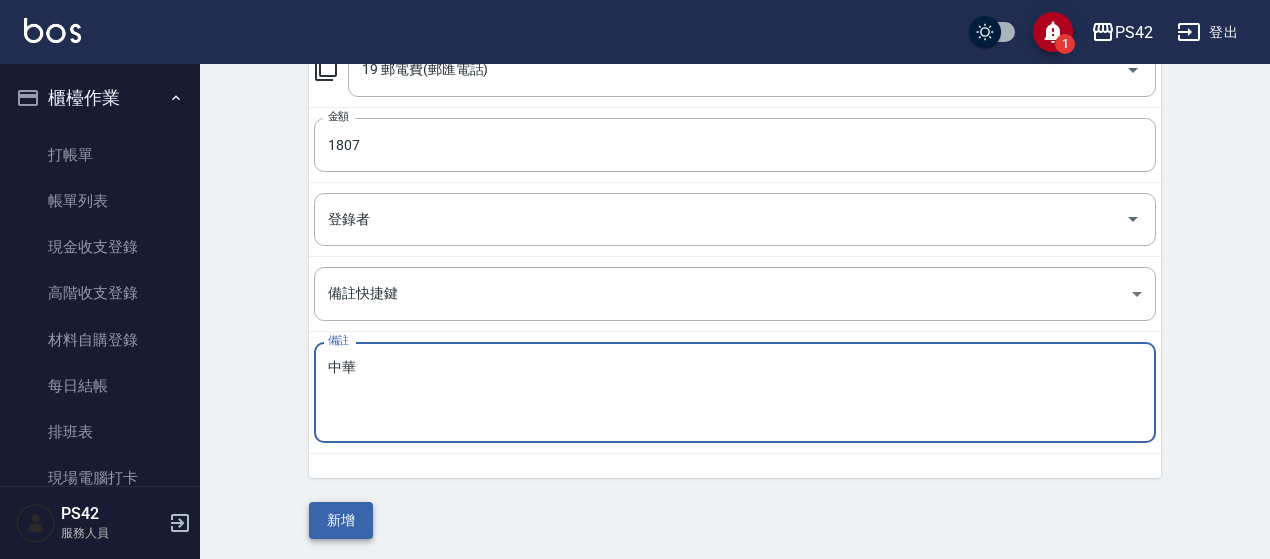 type on "中華" 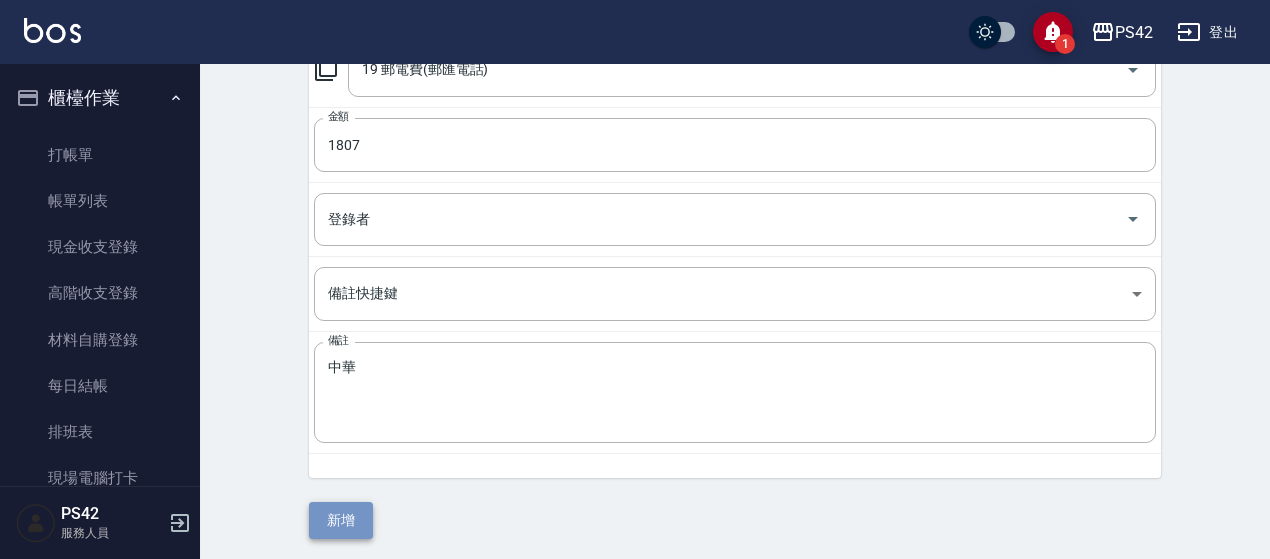 click on "新增" at bounding box center [341, 520] 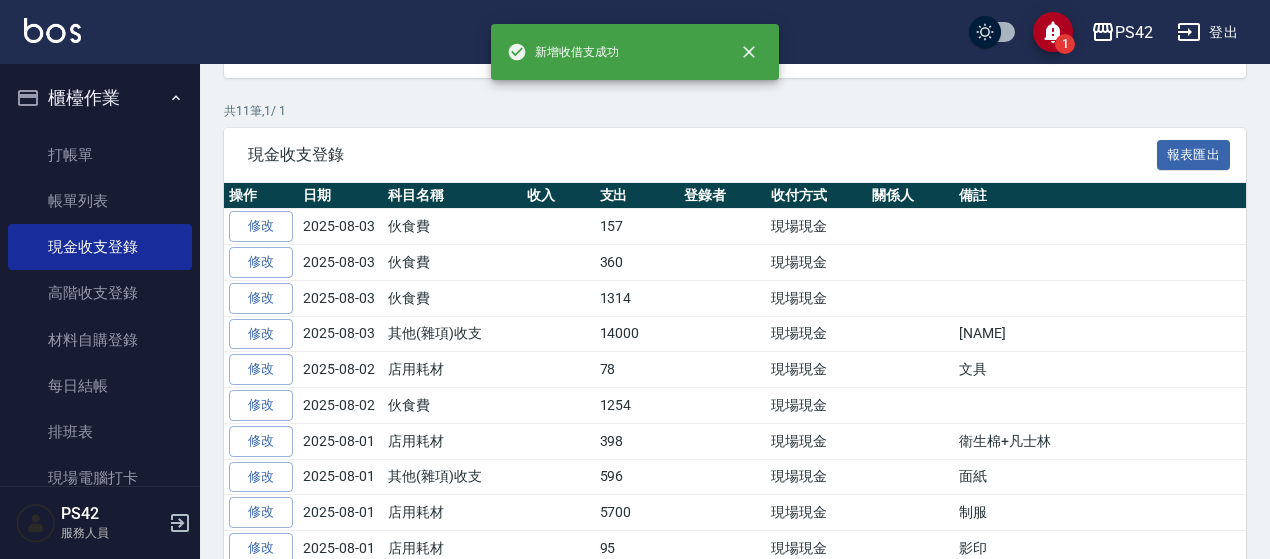 scroll, scrollTop: 0, scrollLeft: 0, axis: both 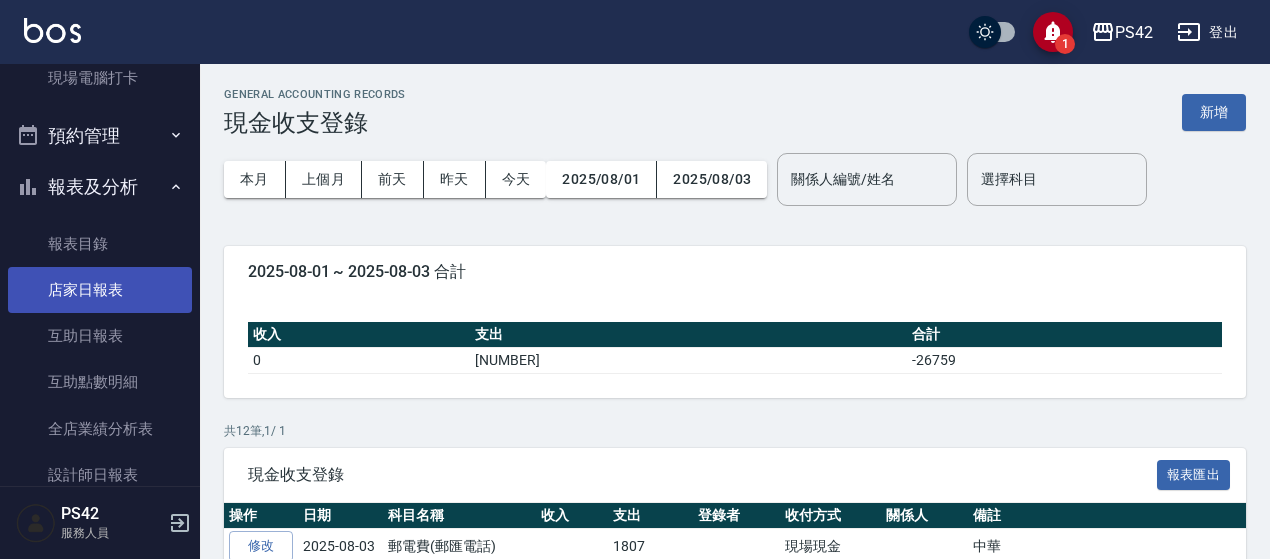 click on "店家日報表" at bounding box center [100, 290] 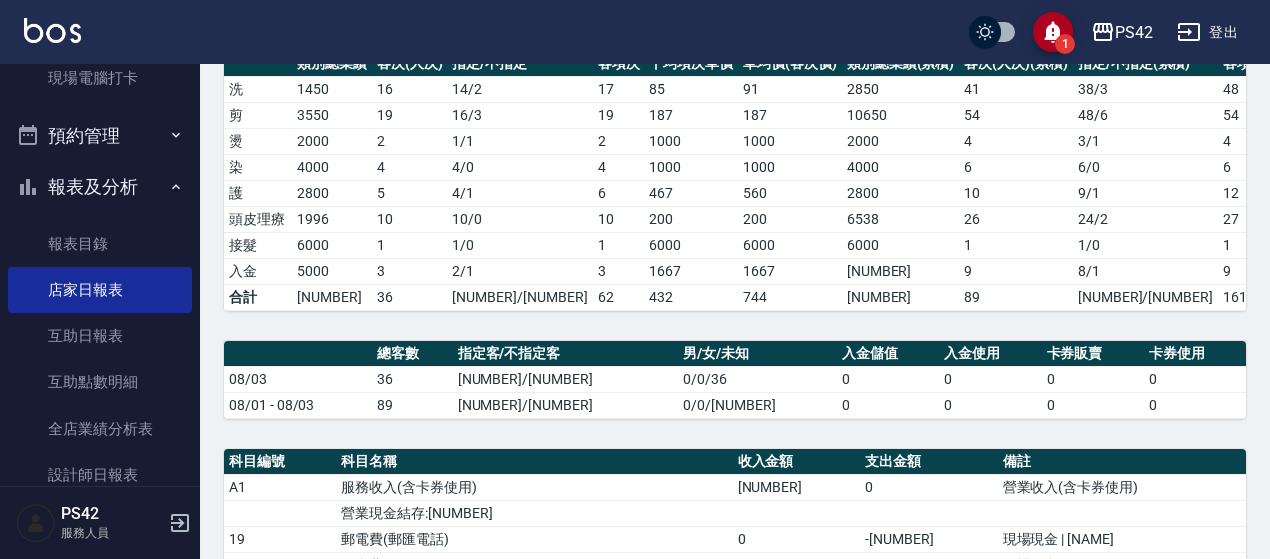scroll, scrollTop: 700, scrollLeft: 0, axis: vertical 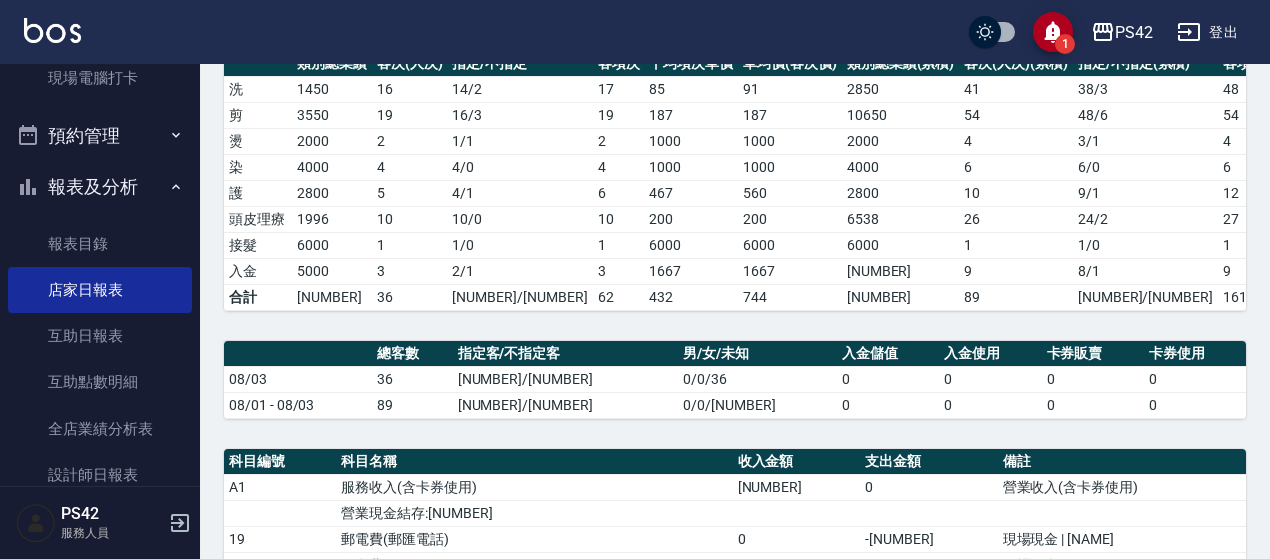 click on "1" at bounding box center [410, 245] 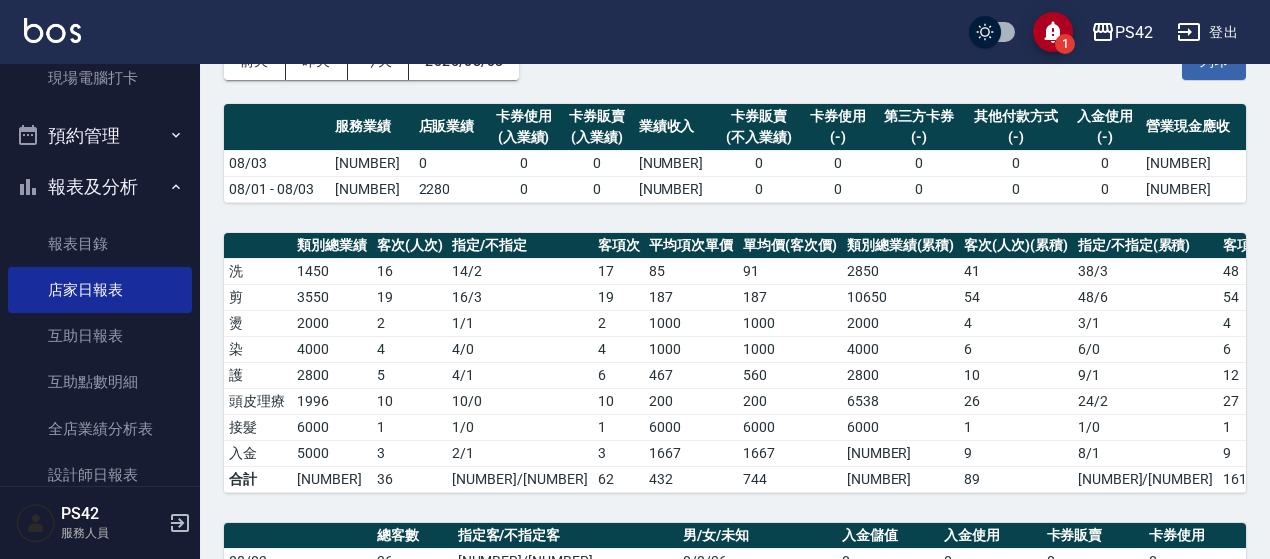 scroll, scrollTop: 0, scrollLeft: 0, axis: both 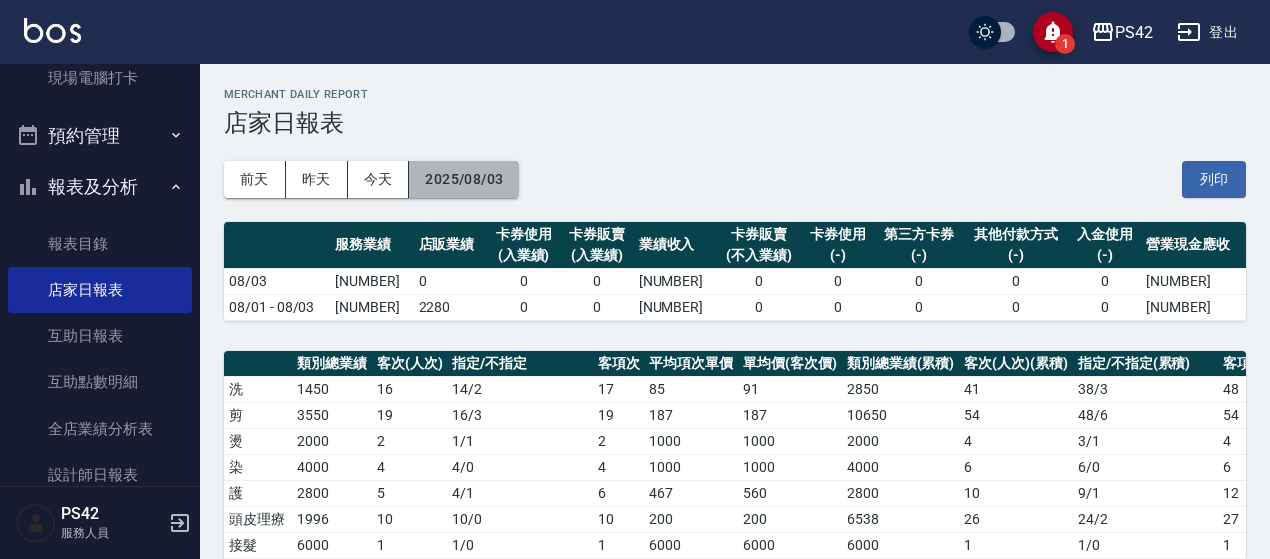 click on "2025/08/03" at bounding box center (464, 179) 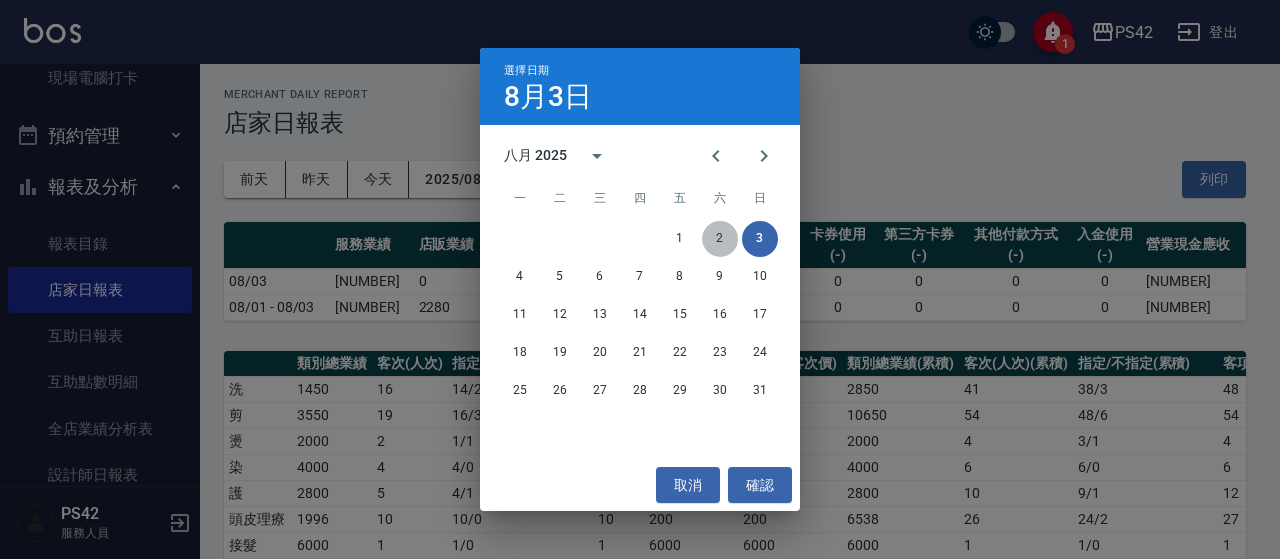 click on "2" at bounding box center (720, 239) 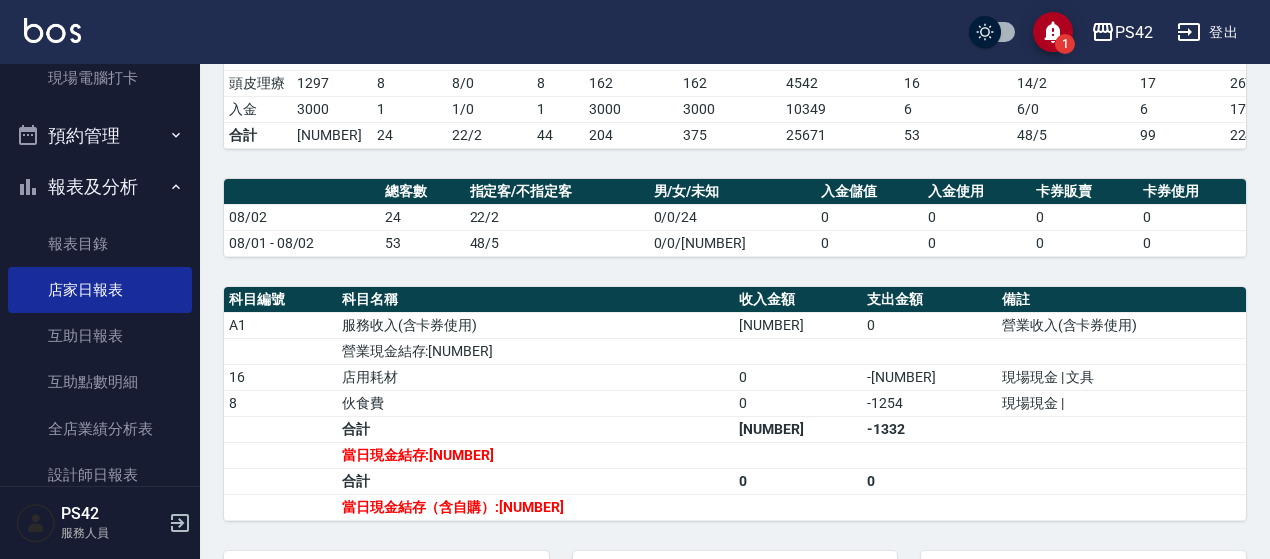 scroll, scrollTop: 600, scrollLeft: 0, axis: vertical 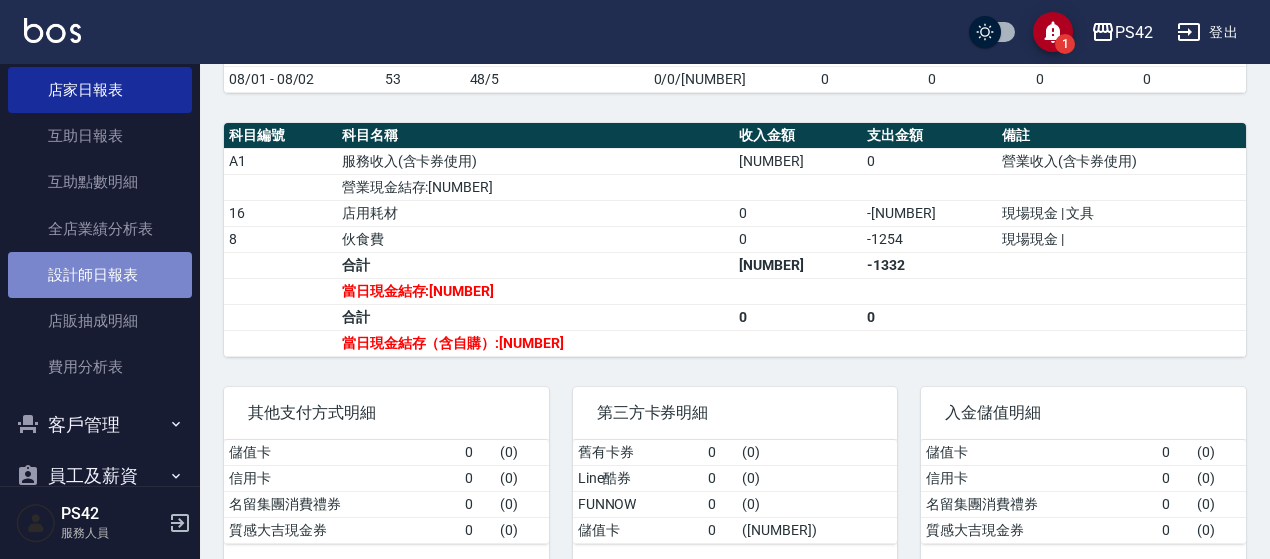click on "設計師日報表" at bounding box center (100, 275) 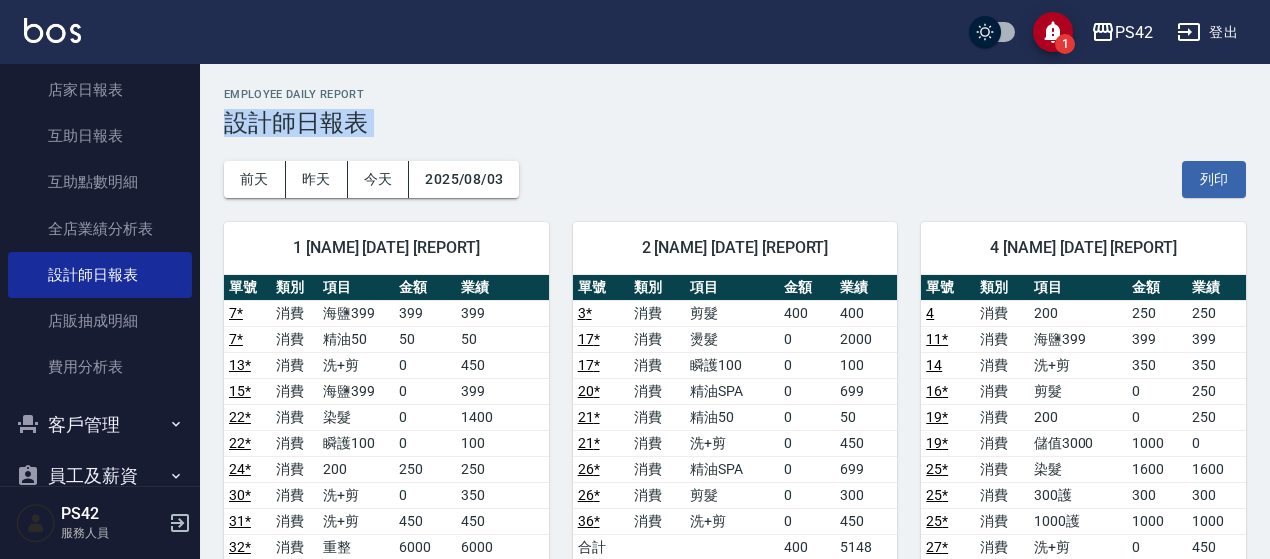 drag, startPoint x: 1266, startPoint y: 76, endPoint x: 1279, endPoint y: 138, distance: 63.348244 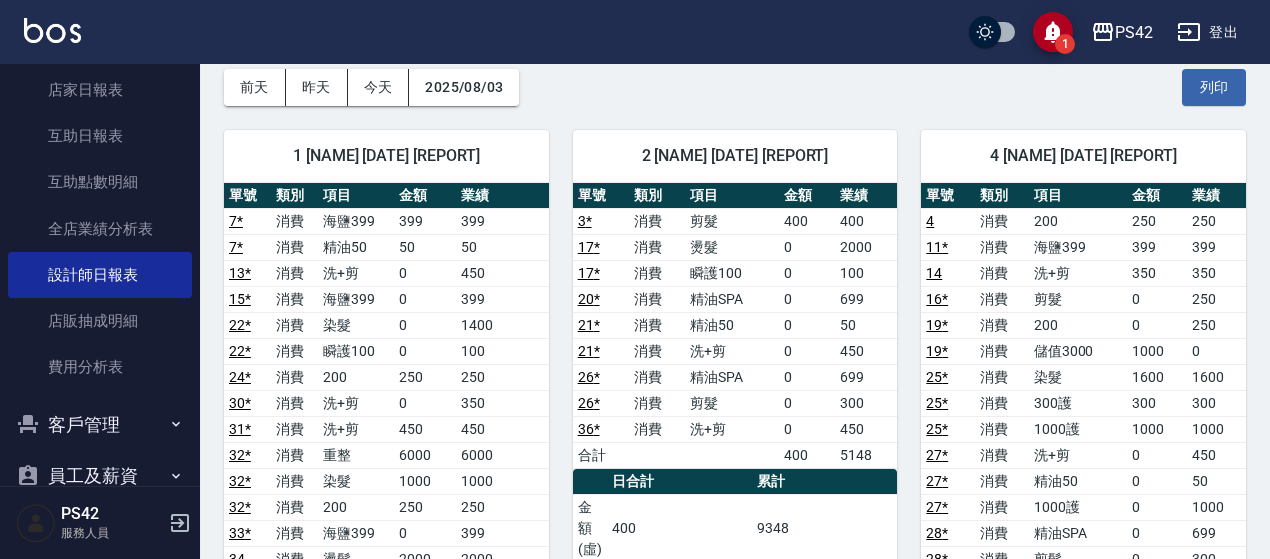 scroll, scrollTop: 172, scrollLeft: 0, axis: vertical 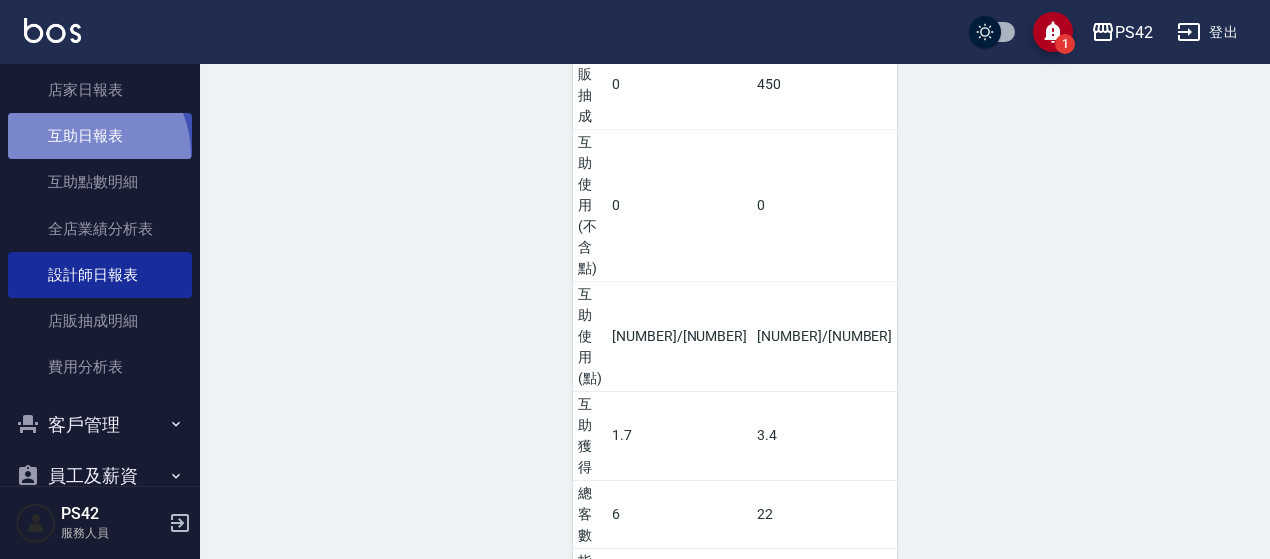 click on "互助日報表" at bounding box center [100, 136] 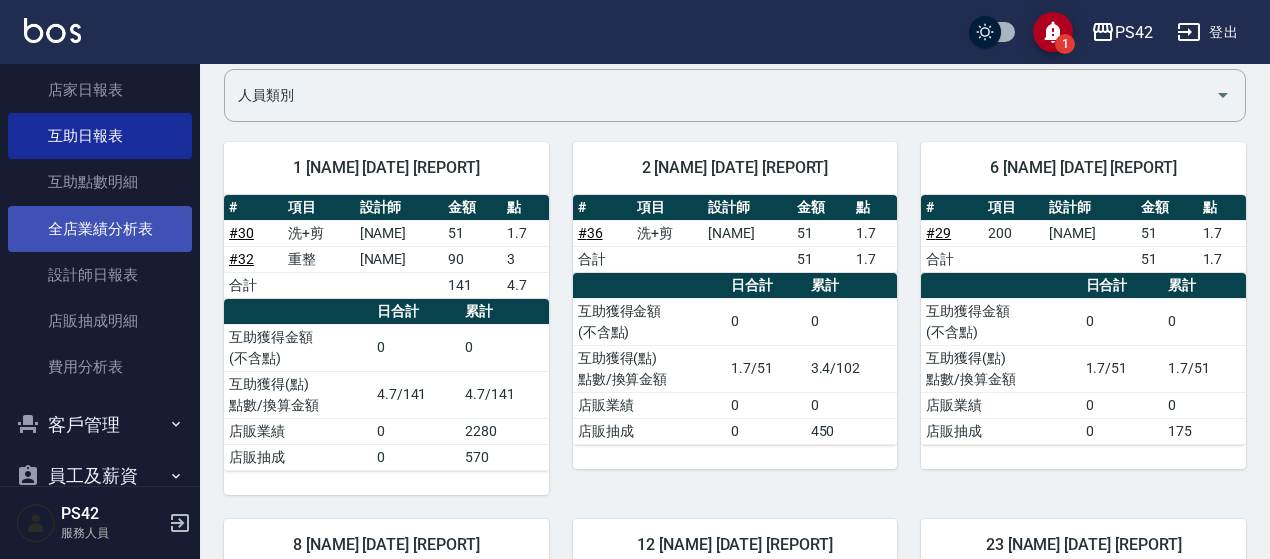 scroll, scrollTop: 200, scrollLeft: 0, axis: vertical 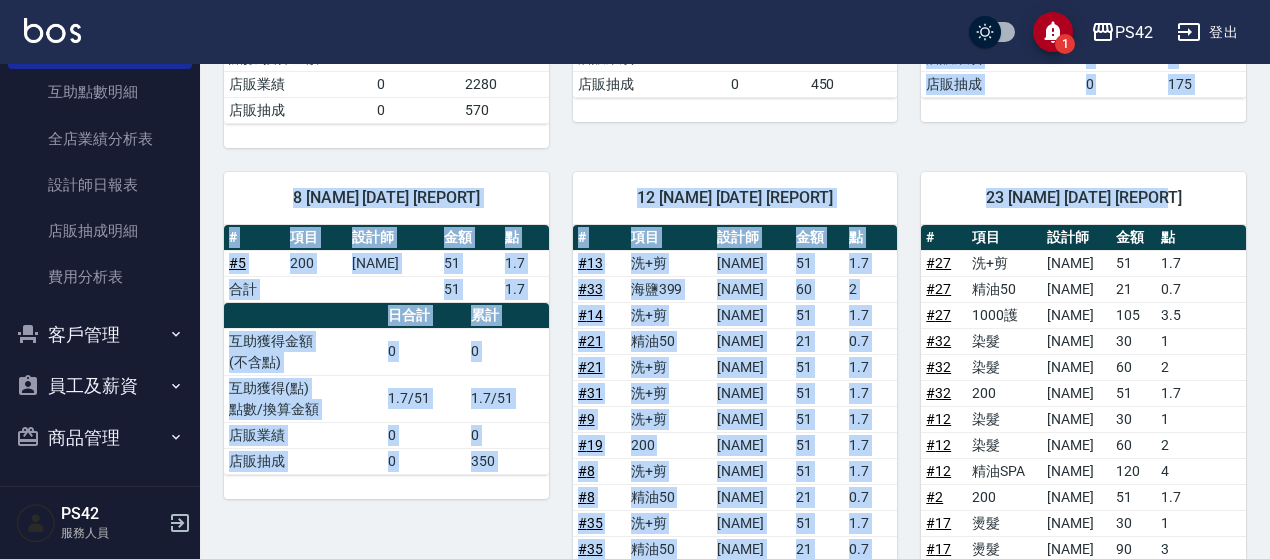 drag, startPoint x: 1265, startPoint y: 109, endPoint x: 1279, endPoint y: 151, distance: 44.27189 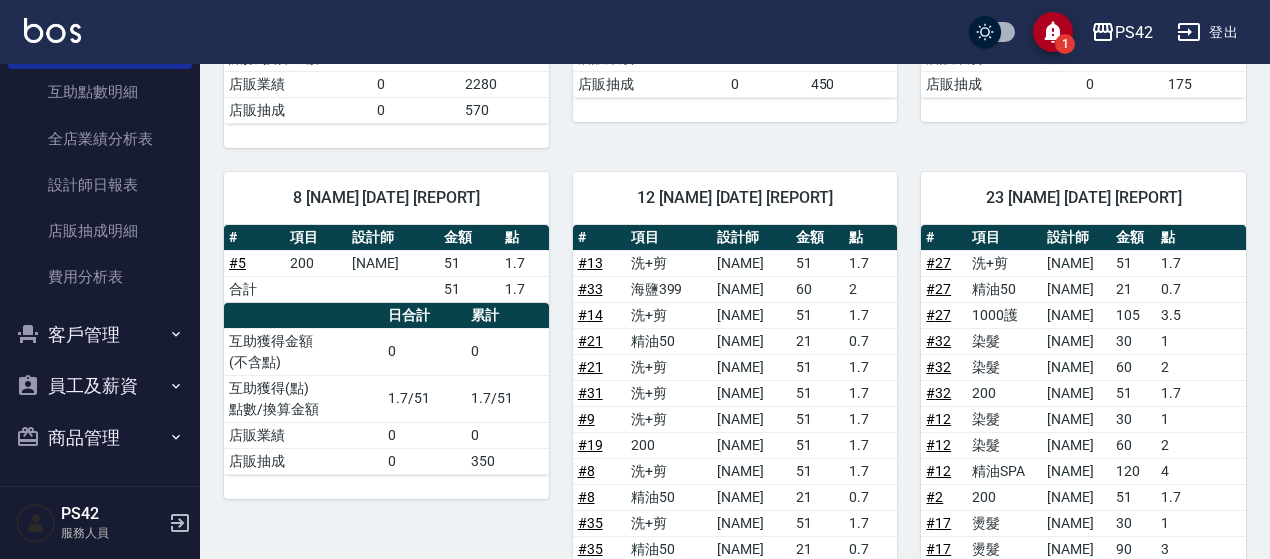 click on "6 [NAME] [DATE] [REPORT] # 項目 設計師 金額 點 # 29 200 [NAME] 51 1.7 合計 51 1.7 日合計 累計 互助獲得金額 (不含點) 0 0 互助獲得(點) 點數/換算金額 1.7/51 1.7/51 店販業績 0 0 店販抽成 0 175" at bounding box center [1071, -41] 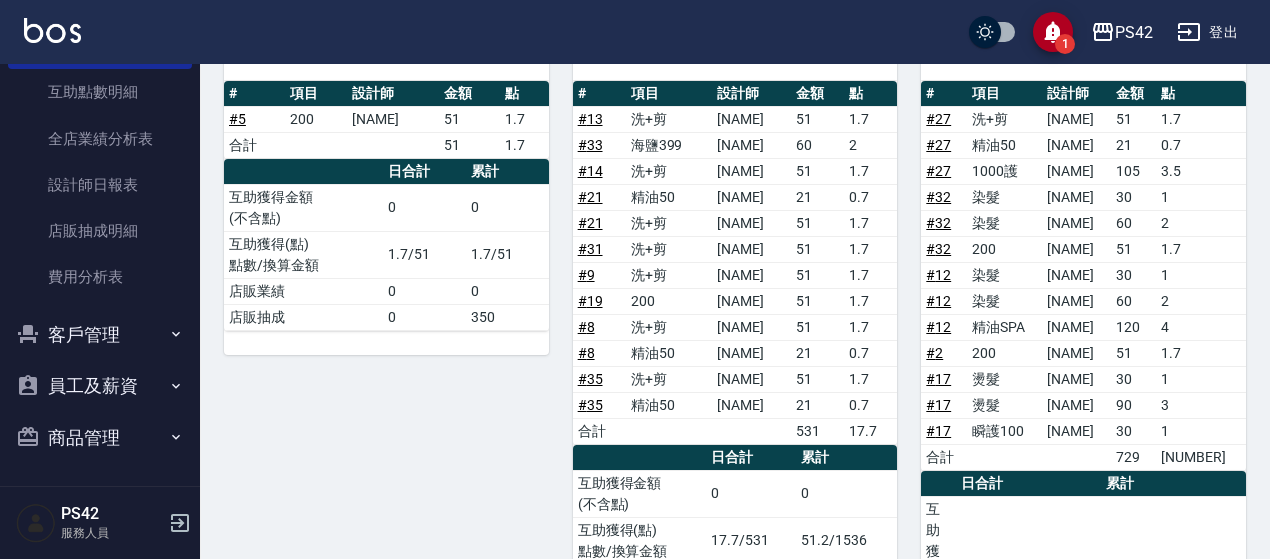 scroll, scrollTop: 615, scrollLeft: 0, axis: vertical 